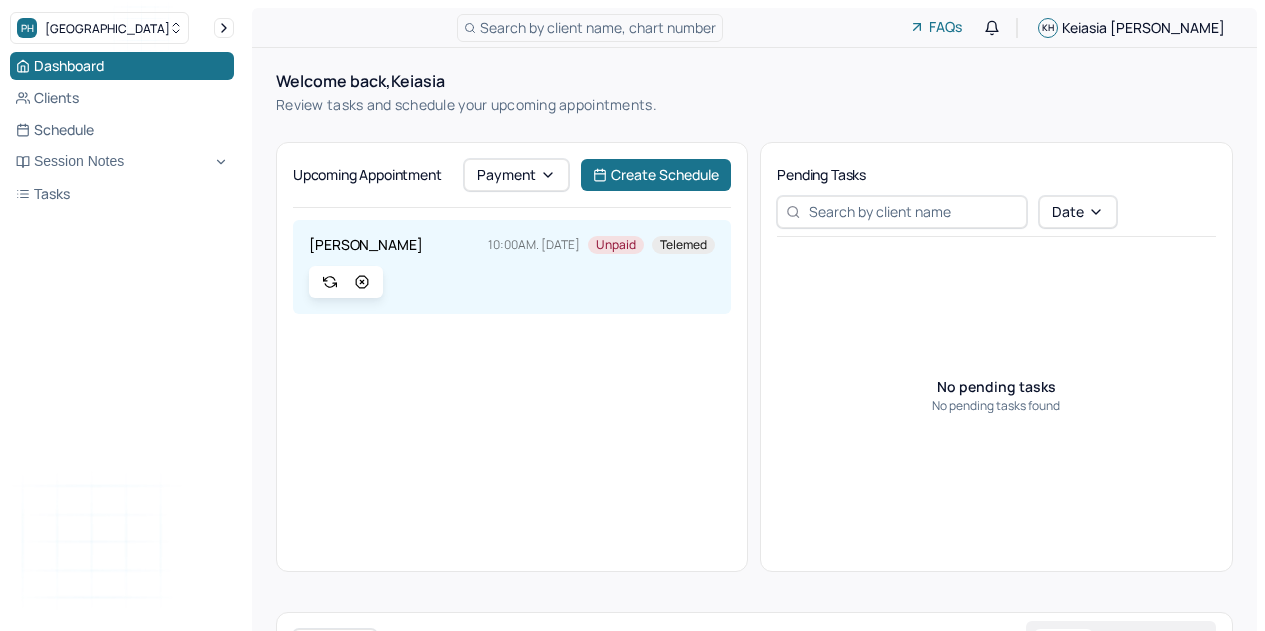 scroll, scrollTop: 0, scrollLeft: 0, axis: both 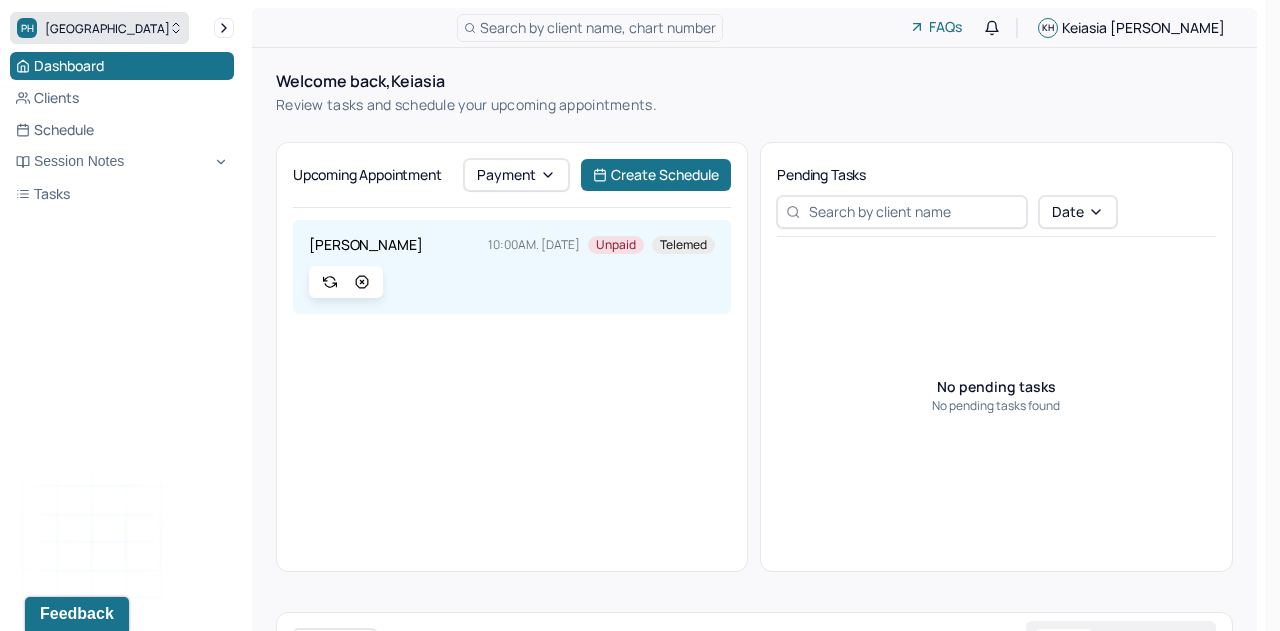 click on "[GEOGRAPHIC_DATA]" at bounding box center (99, 28) 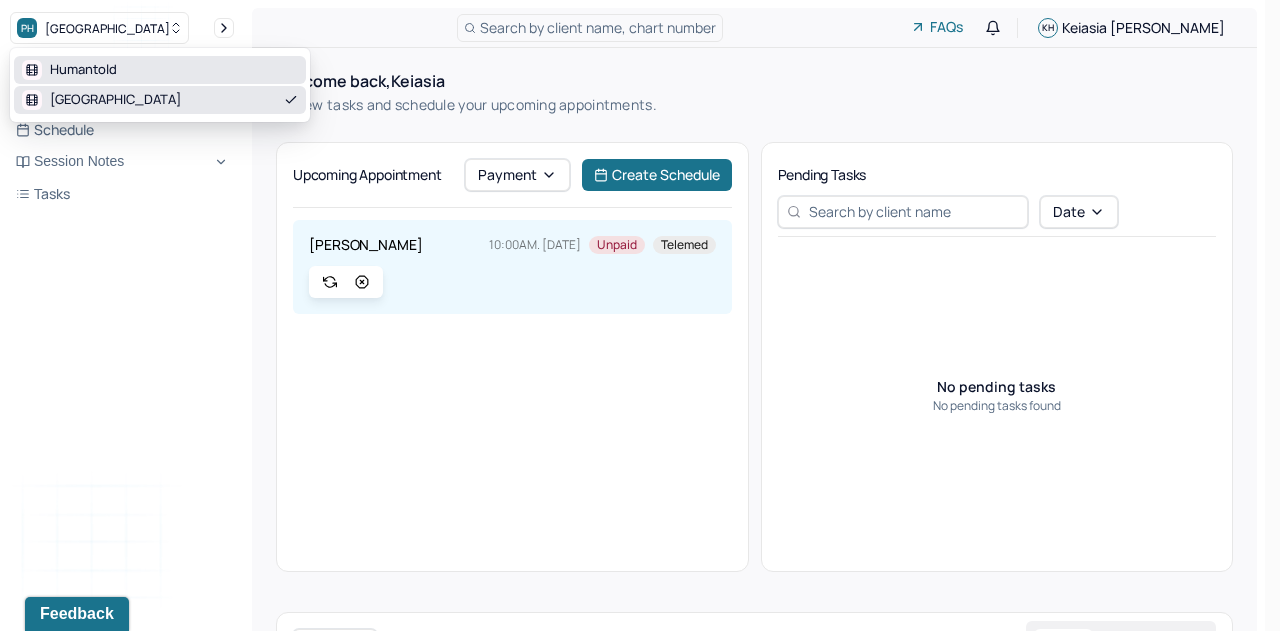click on "Humantold" at bounding box center (83, 70) 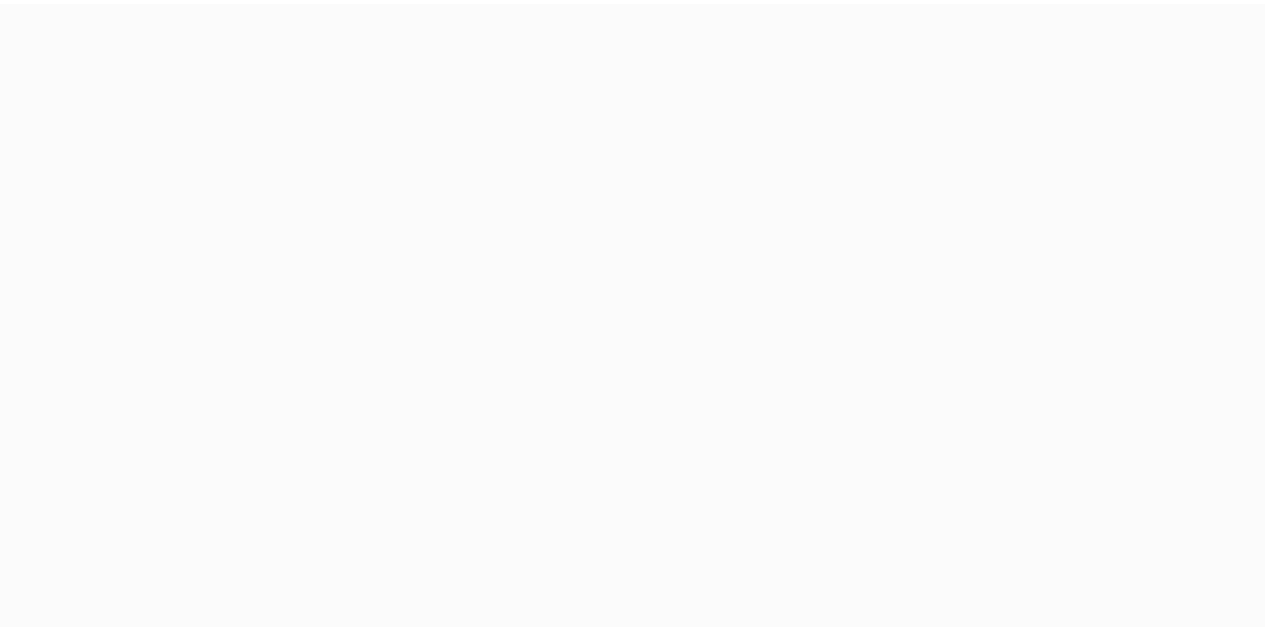 scroll, scrollTop: 0, scrollLeft: 0, axis: both 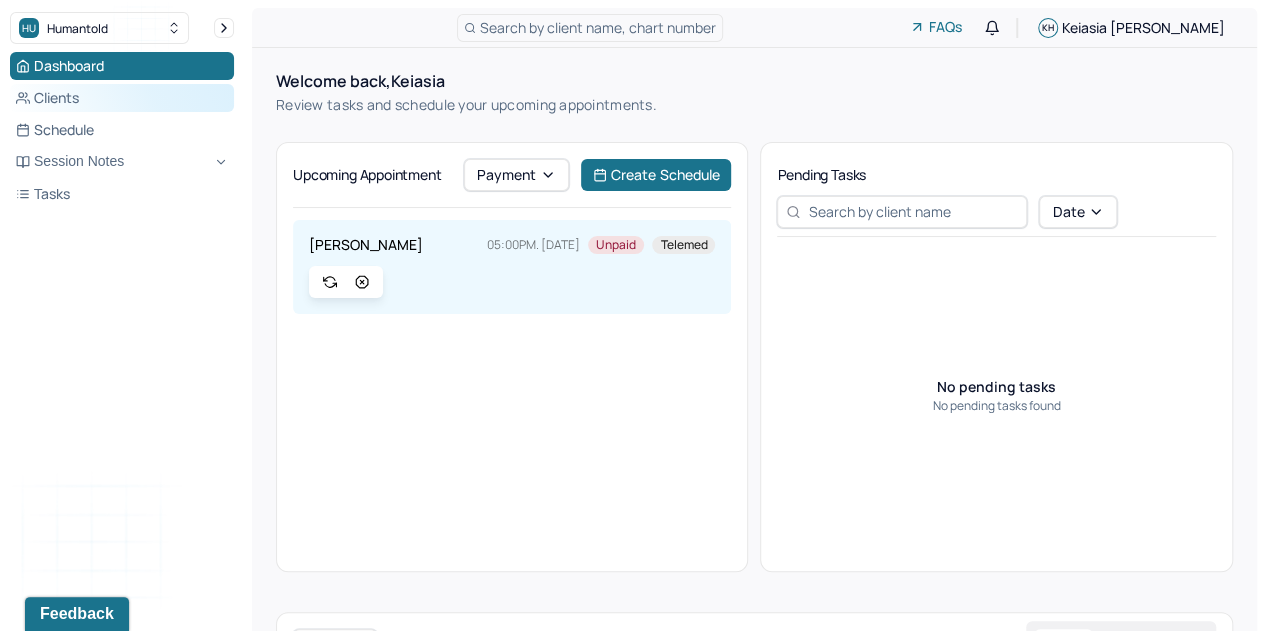 click on "Clients" at bounding box center [122, 98] 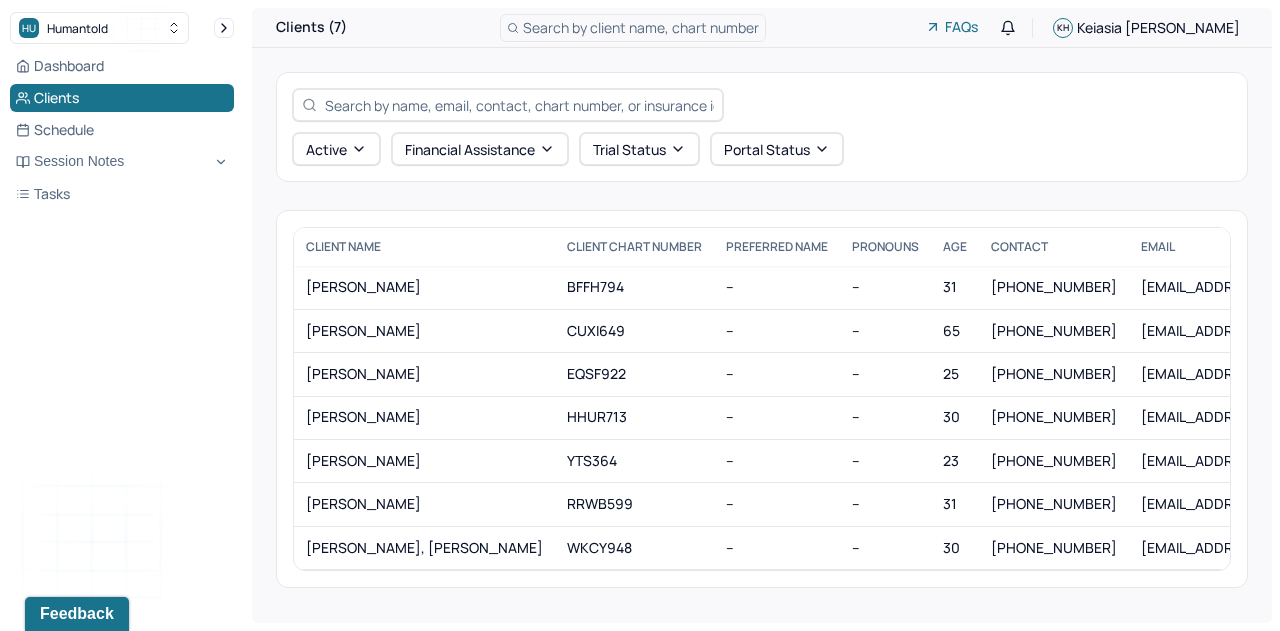 click at bounding box center (519, 105) 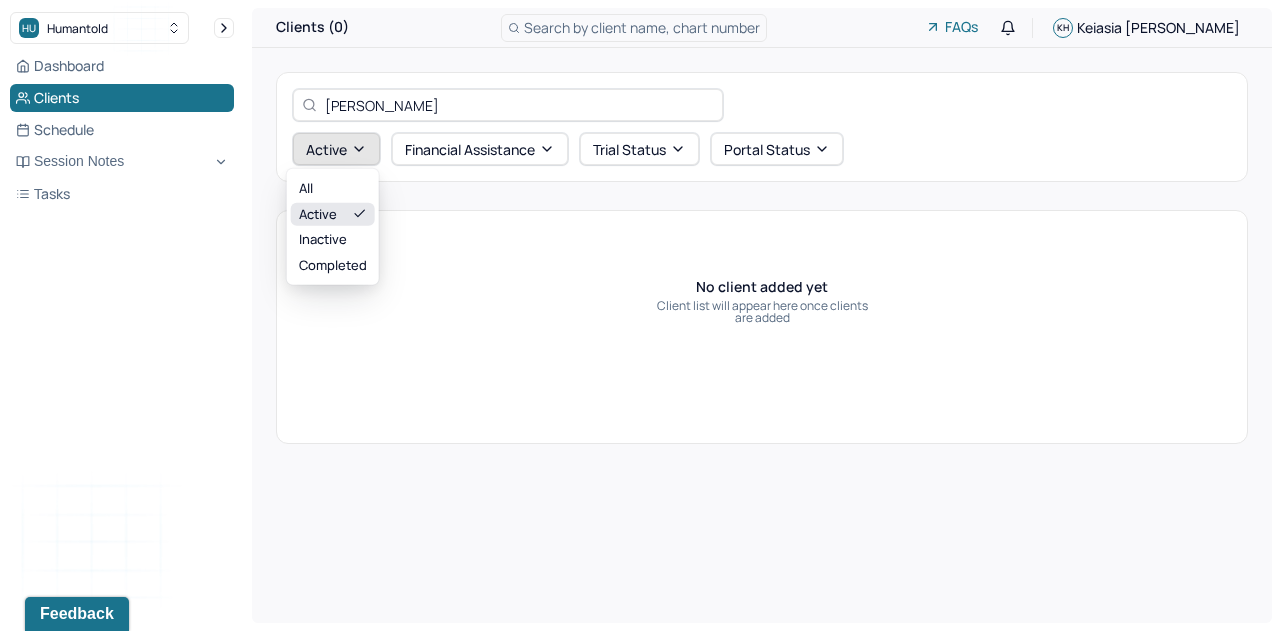 click on "Active" at bounding box center [336, 149] 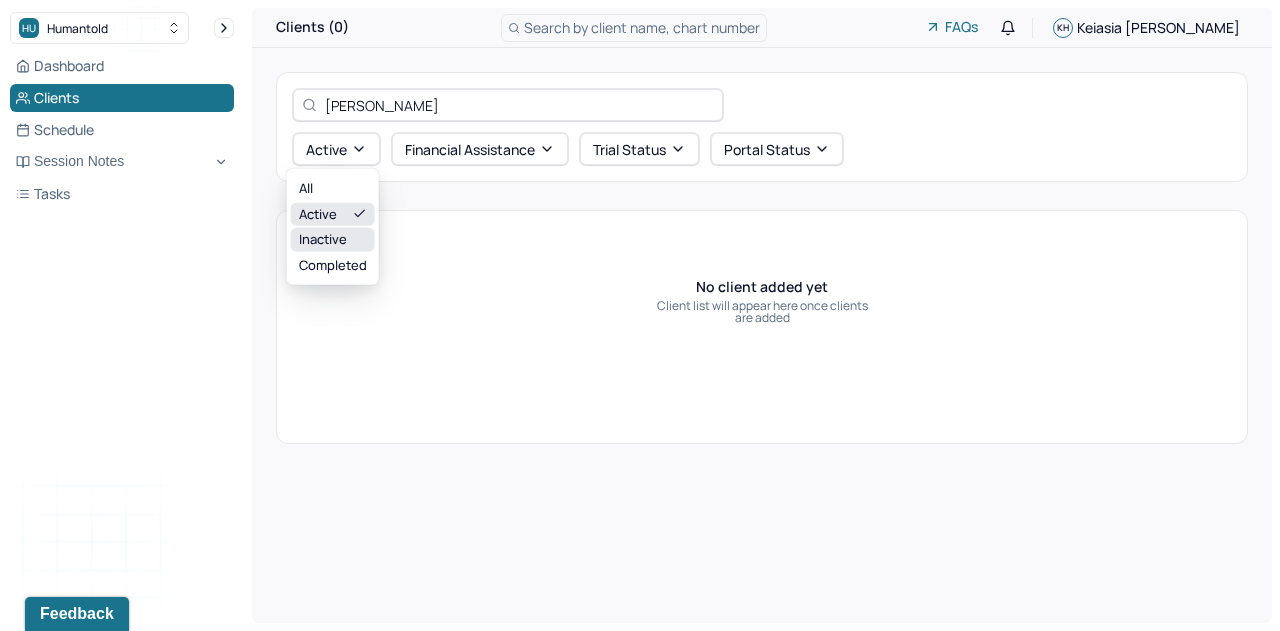 click on "inactive" at bounding box center [333, 240] 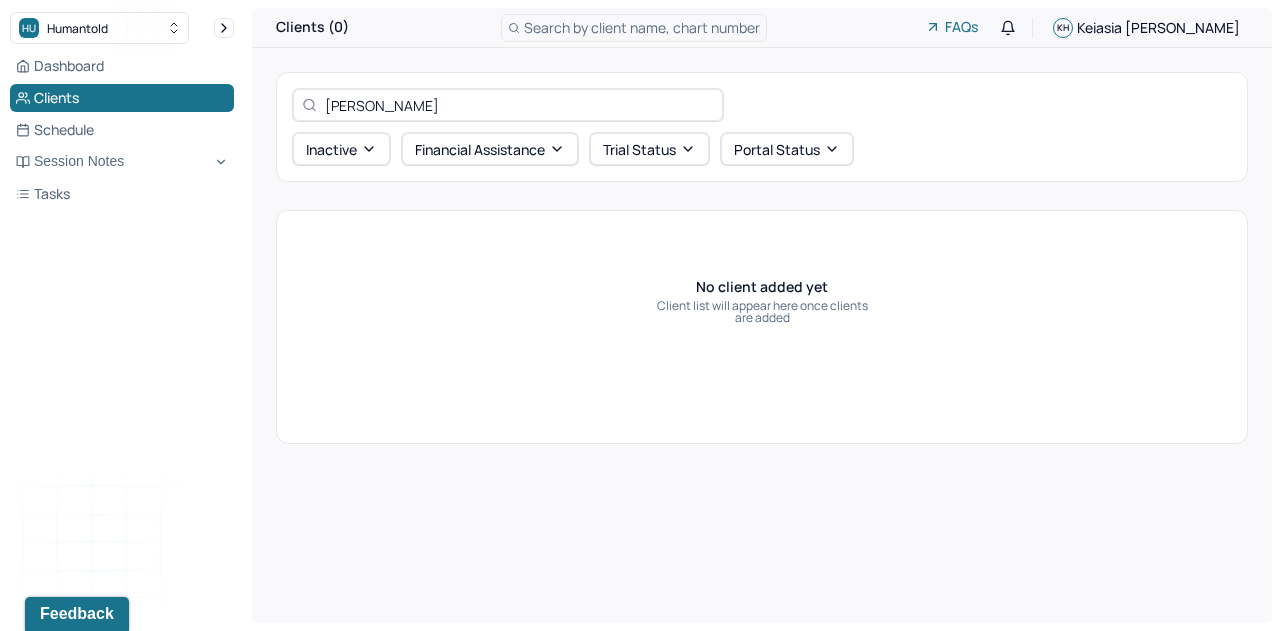 click on "[PERSON_NAME]" at bounding box center (508, 105) 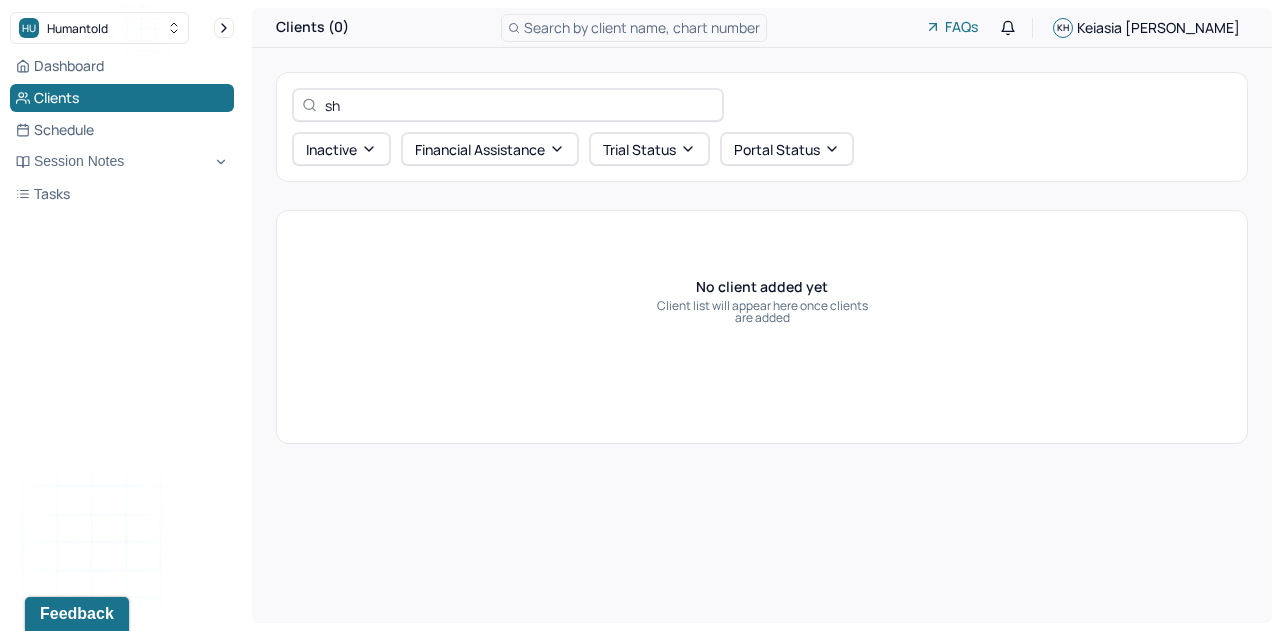 type on "s" 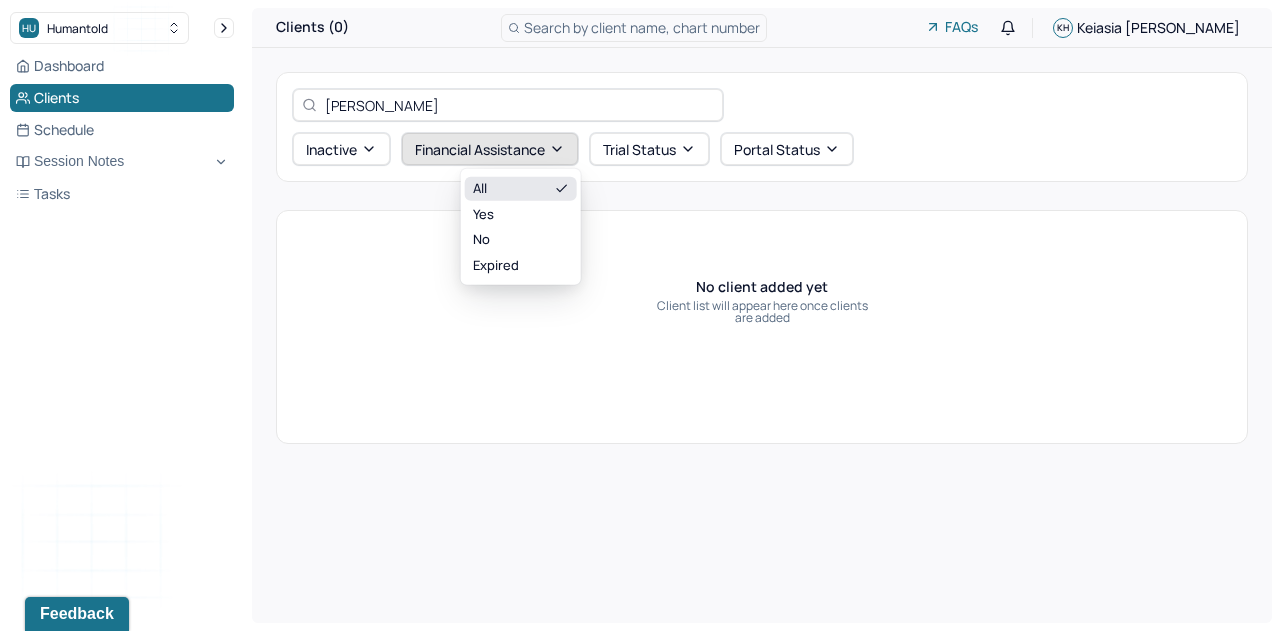 click on "Financial assistance" at bounding box center [490, 149] 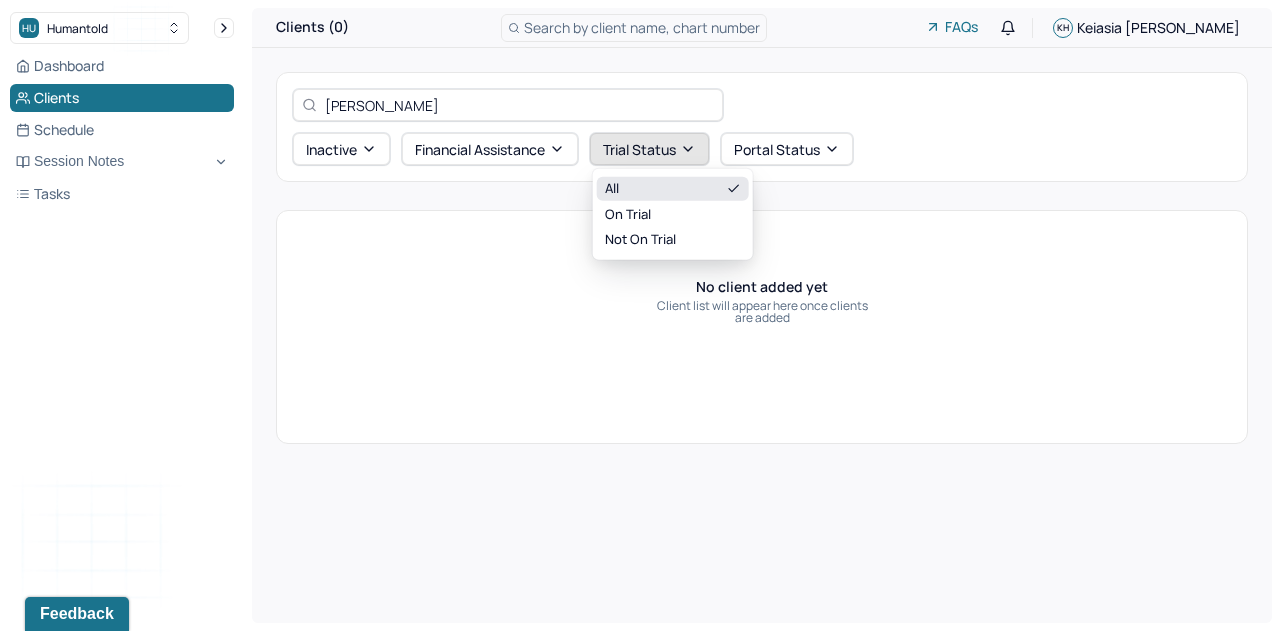 click on "Trial Status" at bounding box center [649, 149] 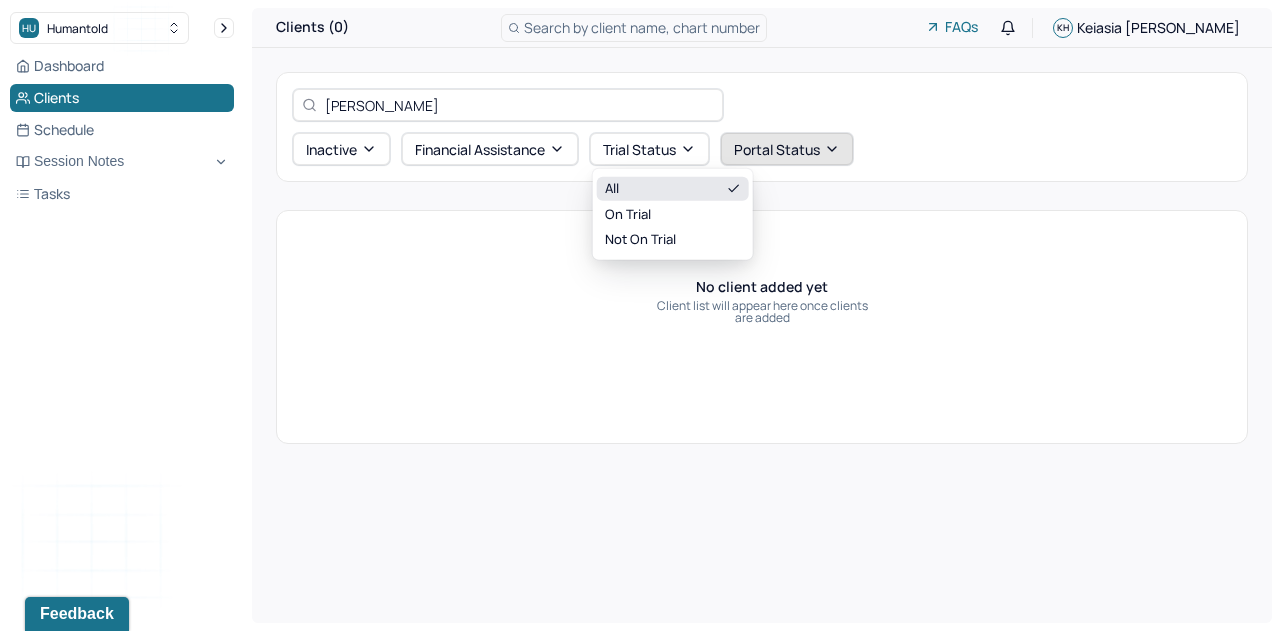 click on "Portal Status" at bounding box center [787, 149] 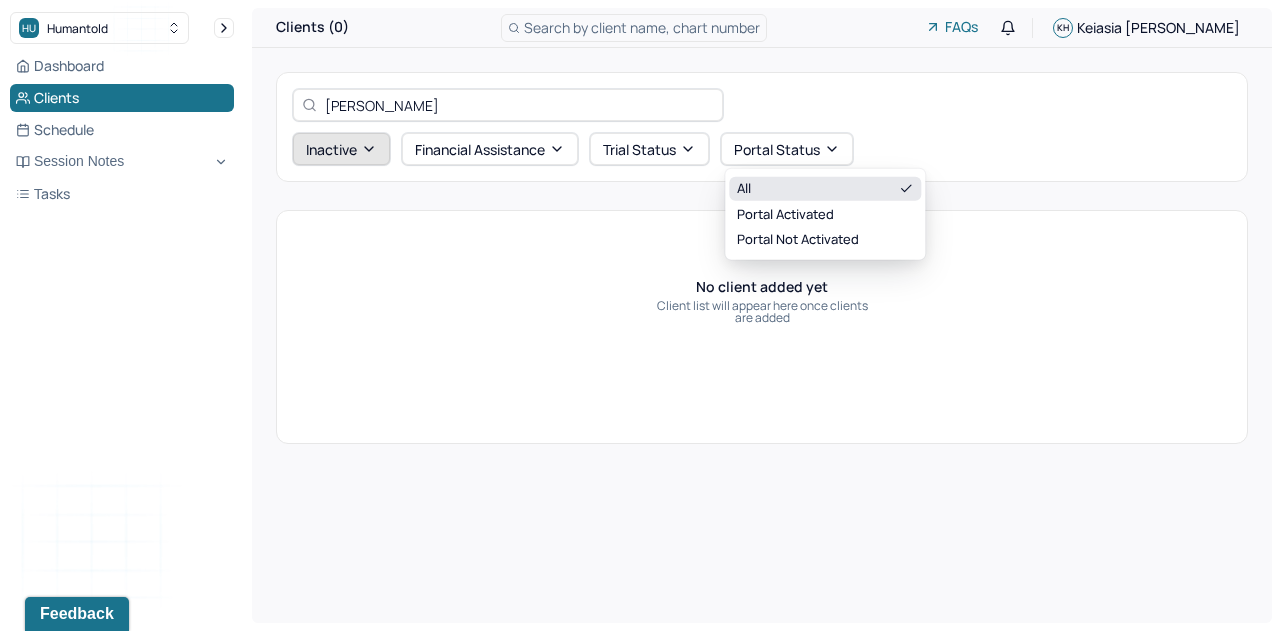 click on "Inactive" at bounding box center [341, 149] 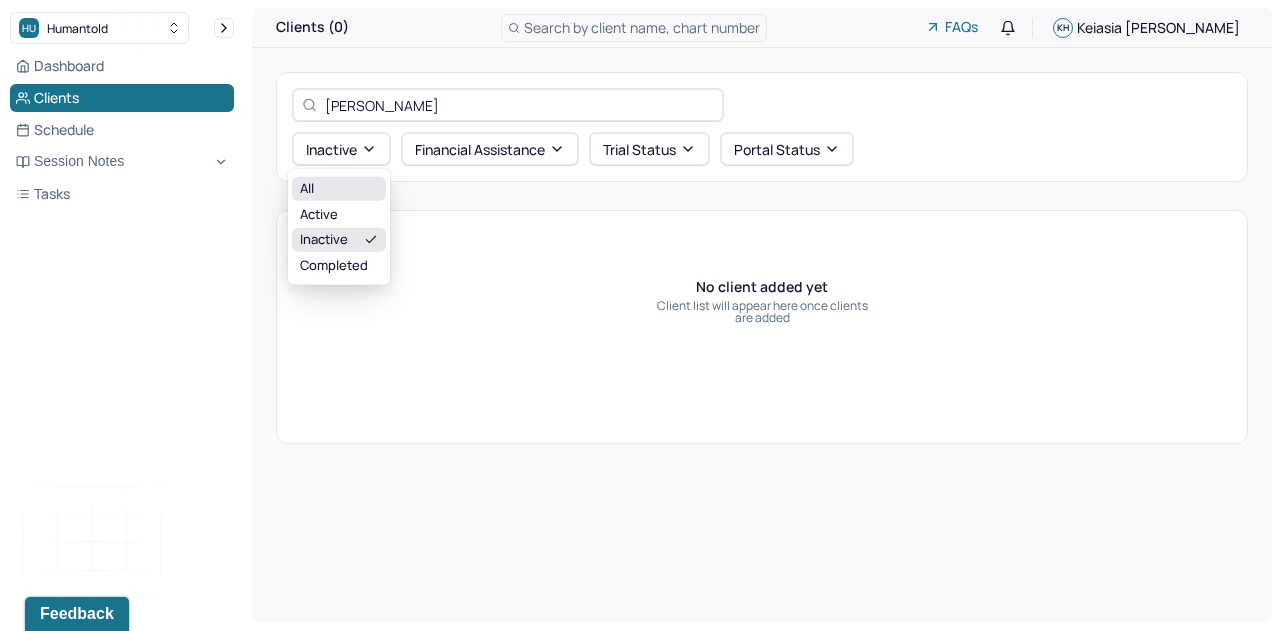 click on "All" at bounding box center [339, 189] 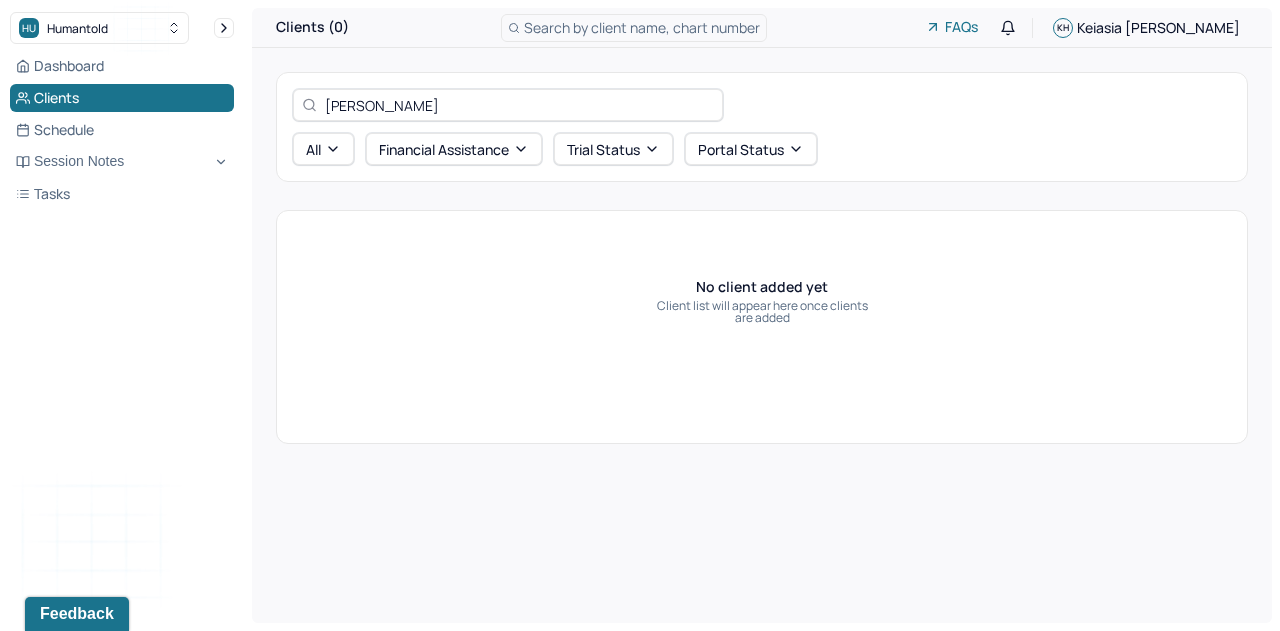 click on "shauna All Financial assistance Trial Status Portal Status" at bounding box center [762, 127] 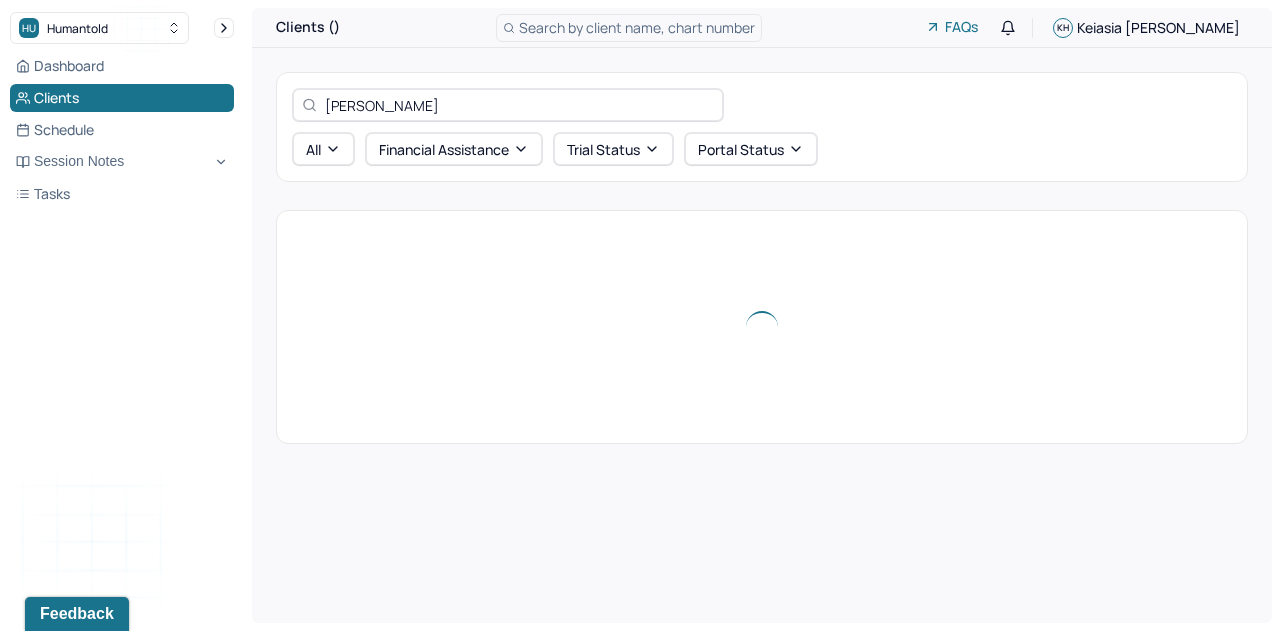 type on "shauna str" 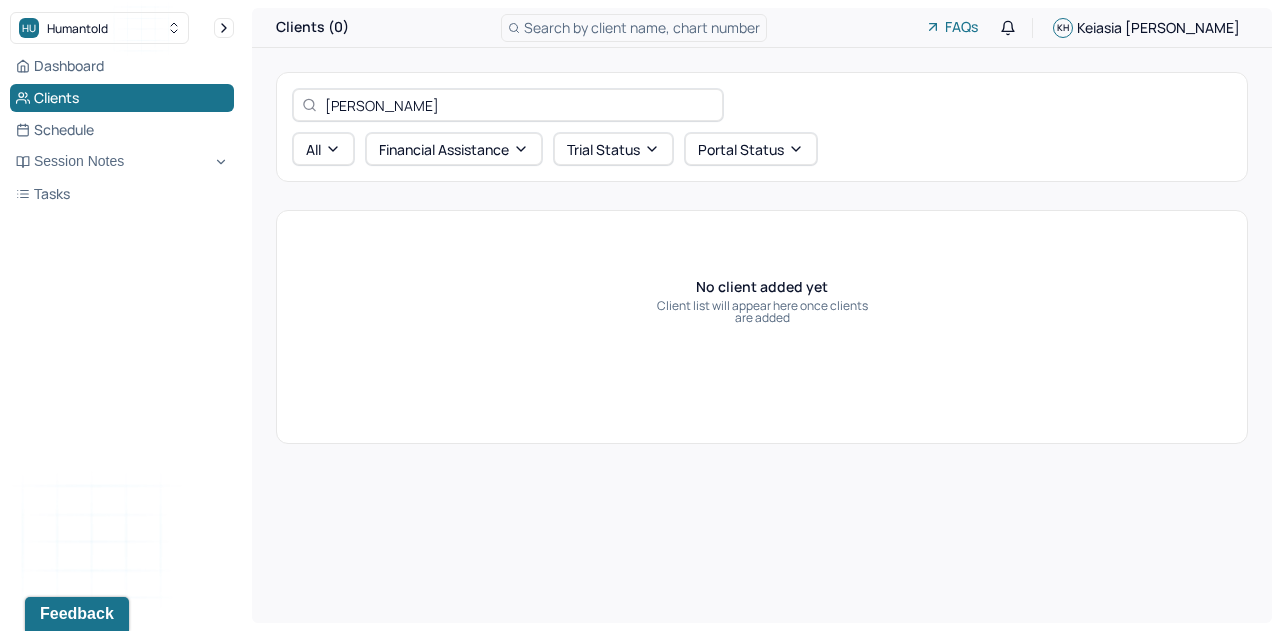 click on "Search by client name, chart number" at bounding box center [642, 27] 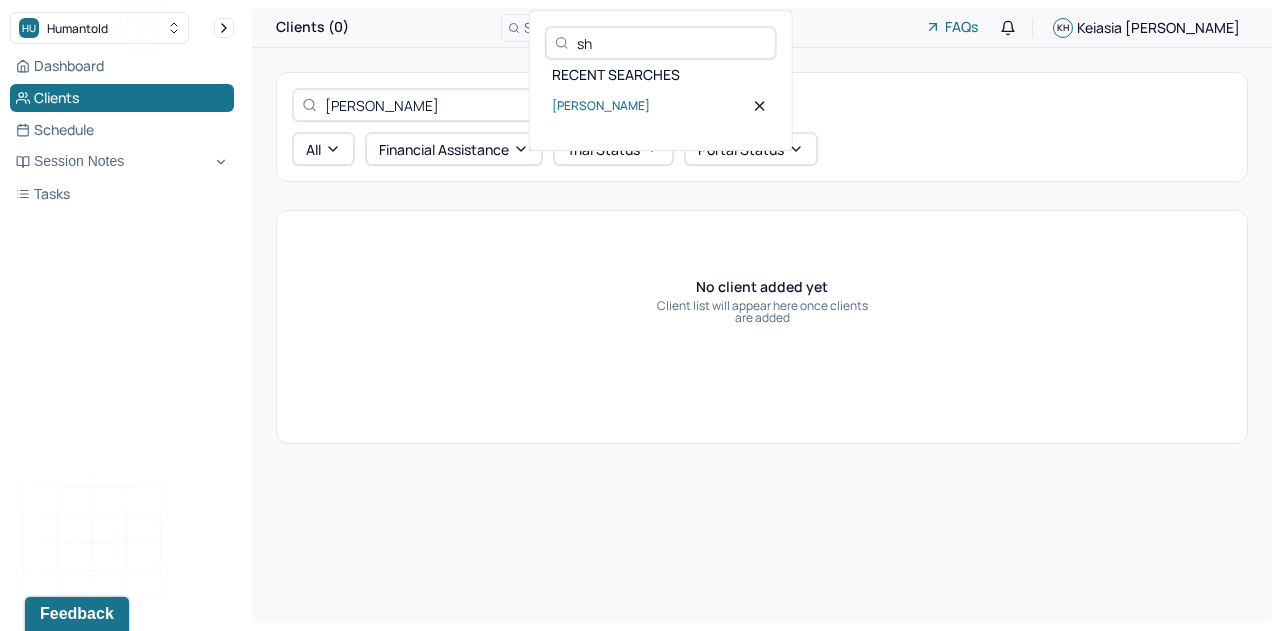 type on "s" 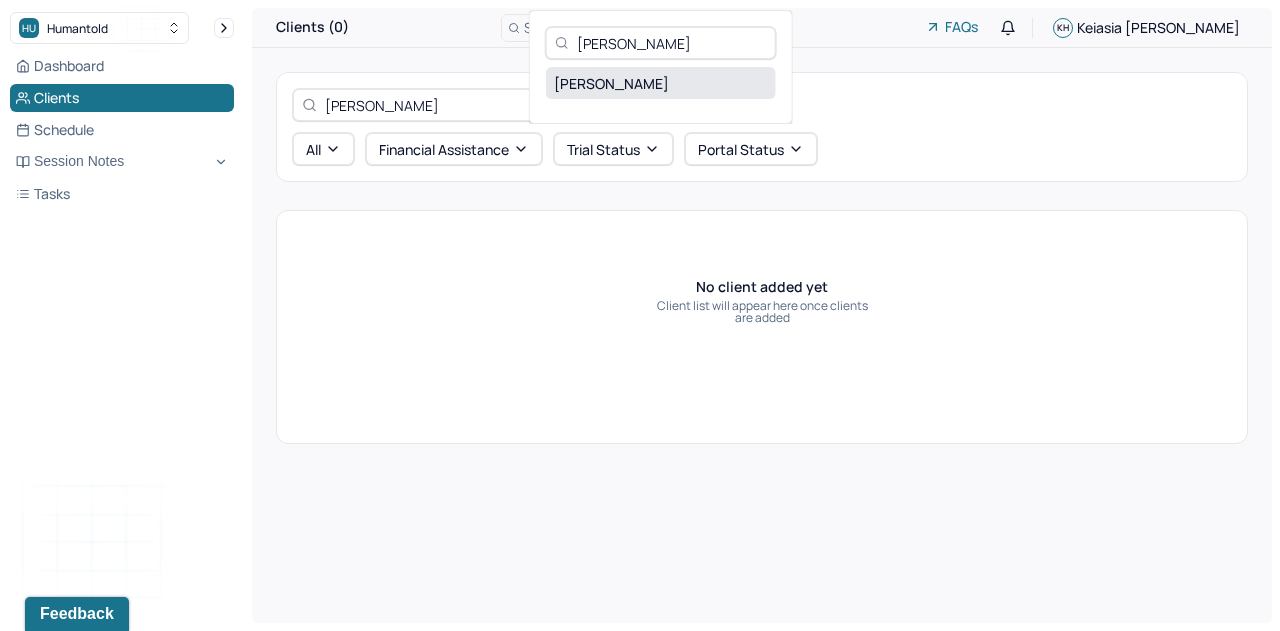 type on "[PERSON_NAME]" 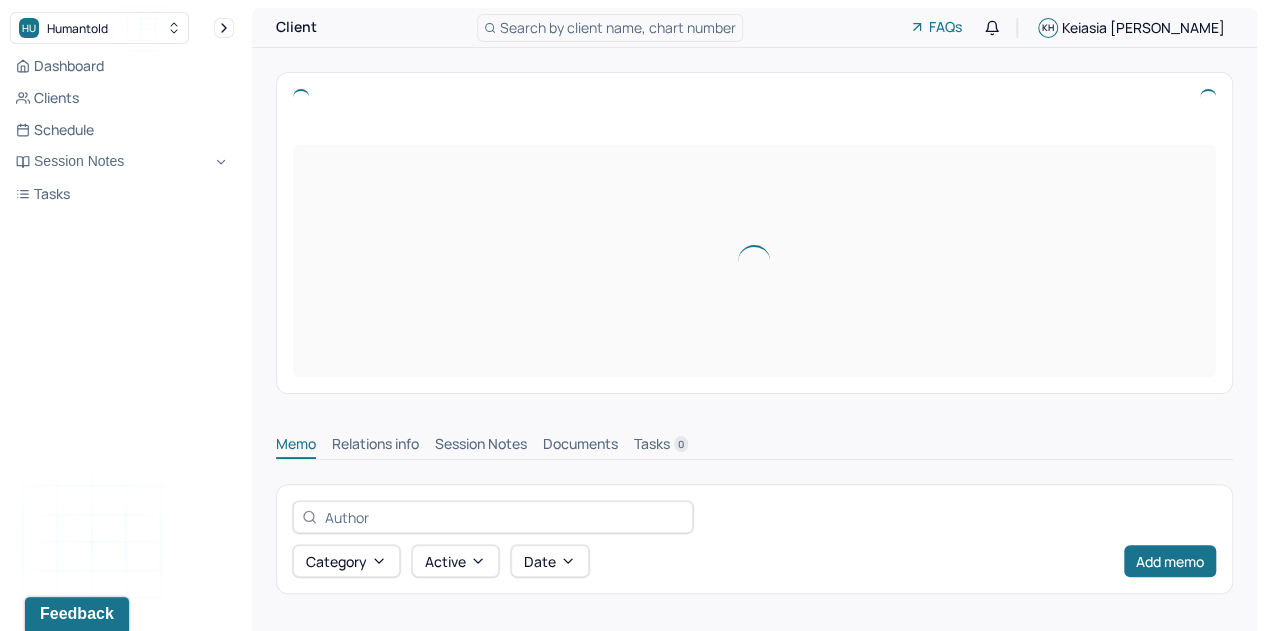 click at bounding box center [754, 233] 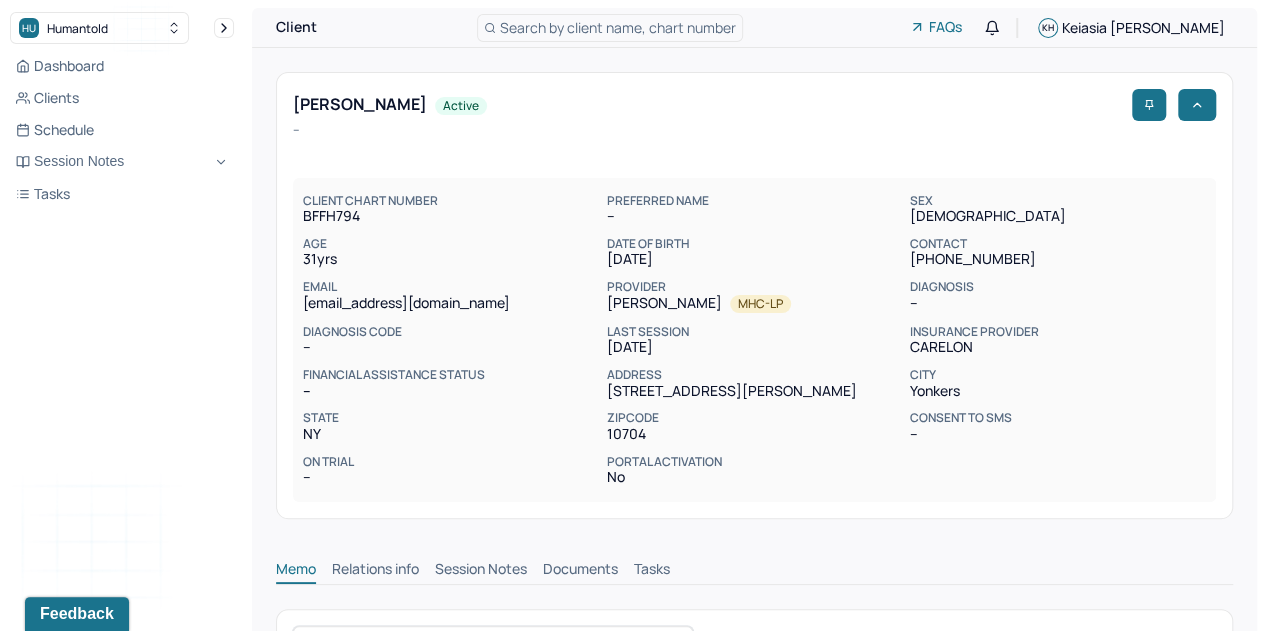 scroll, scrollTop: 0, scrollLeft: 0, axis: both 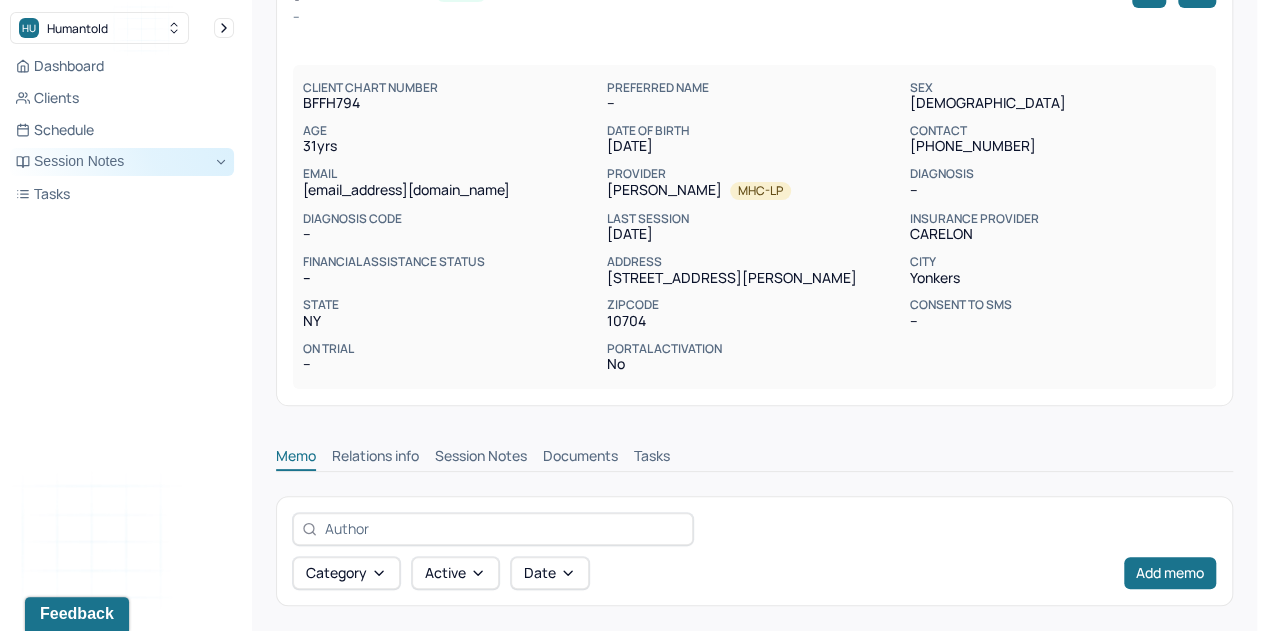 click on "Session Notes" at bounding box center [122, 162] 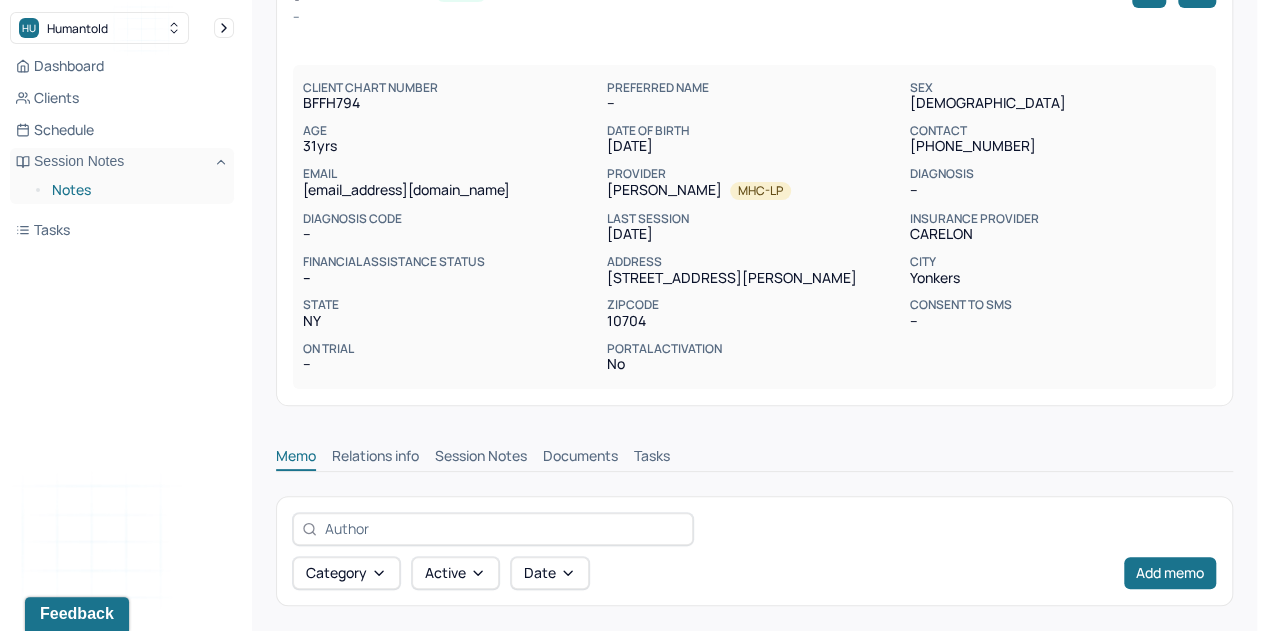 click on "Notes" at bounding box center [135, 190] 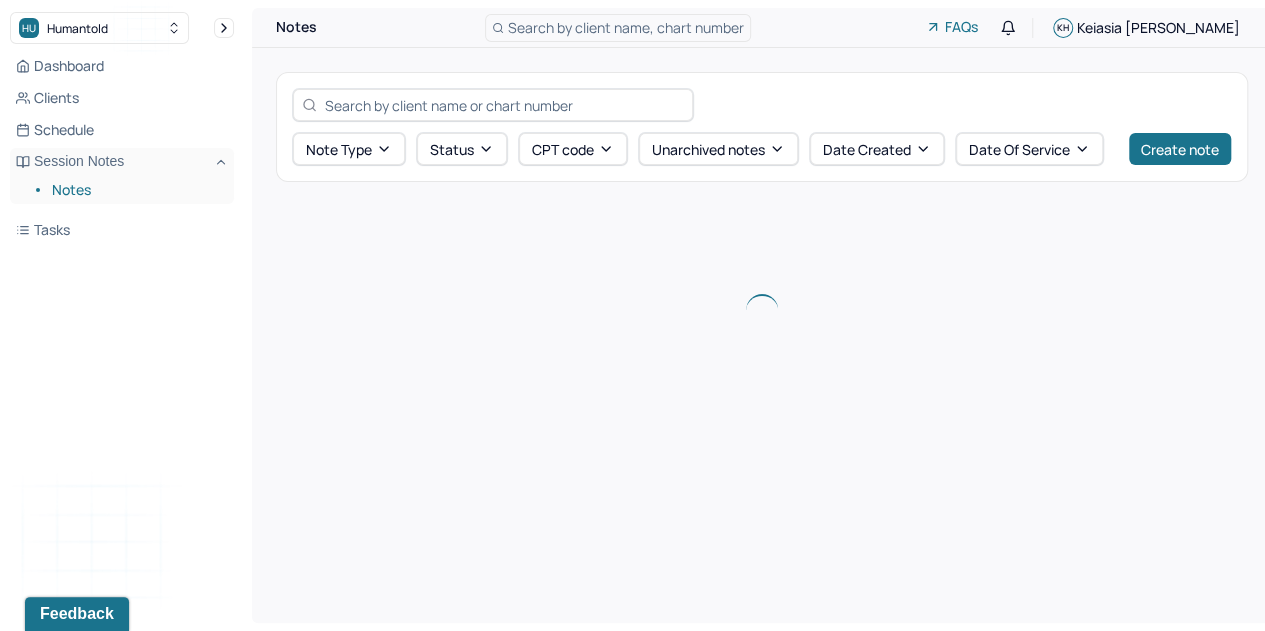 scroll, scrollTop: 0, scrollLeft: 0, axis: both 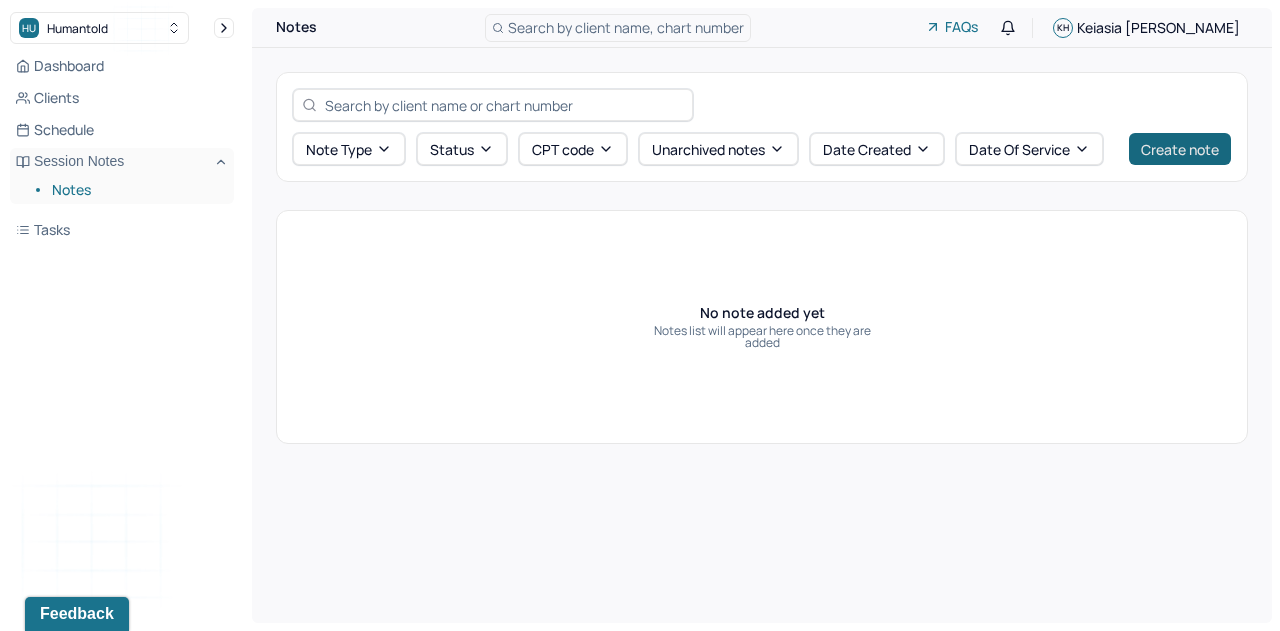 click on "Create note" at bounding box center [1180, 149] 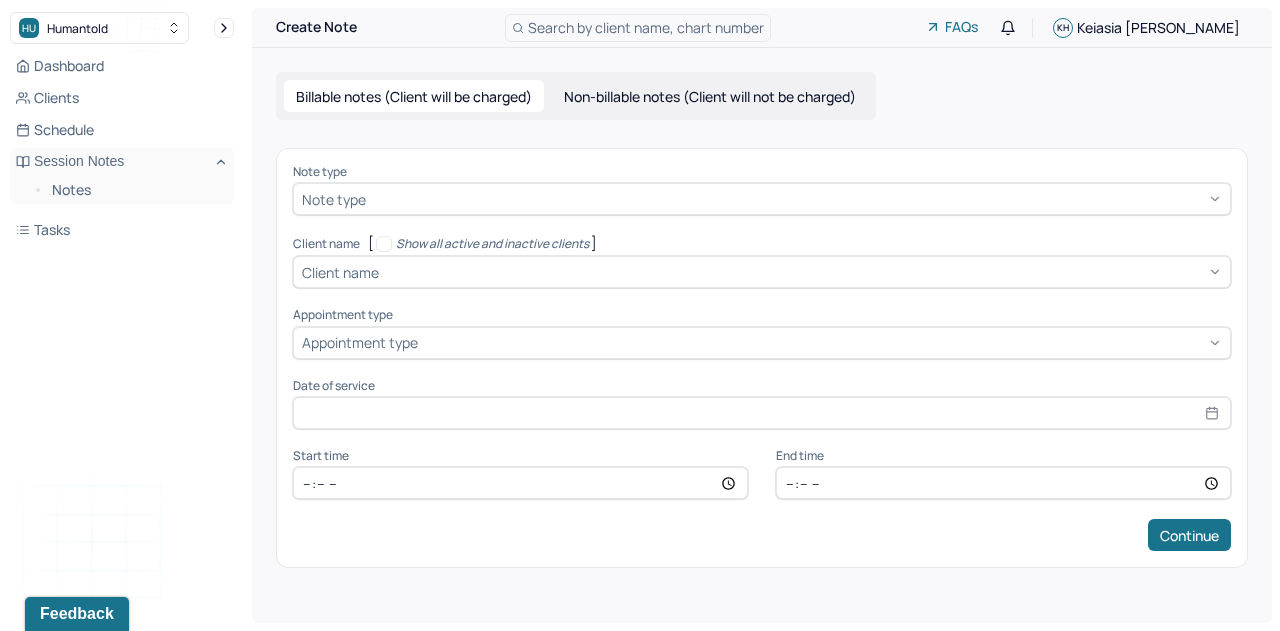 click on "Non-billable notes (Client will not be charged)" at bounding box center [710, 96] 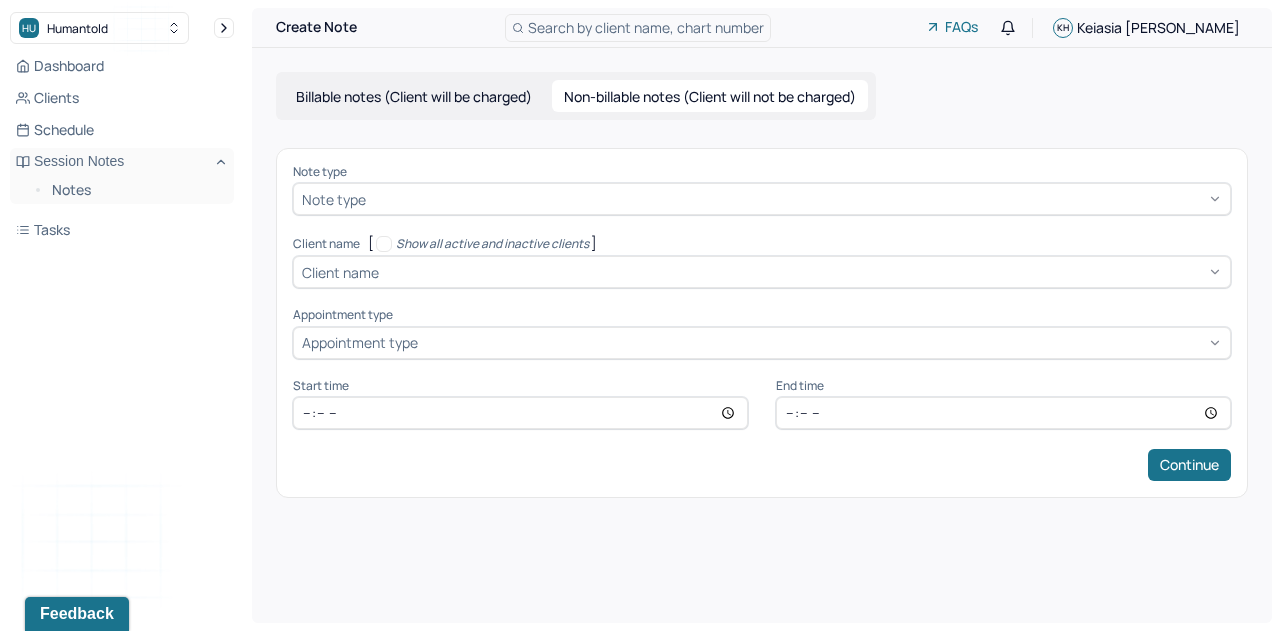 click at bounding box center [796, 199] 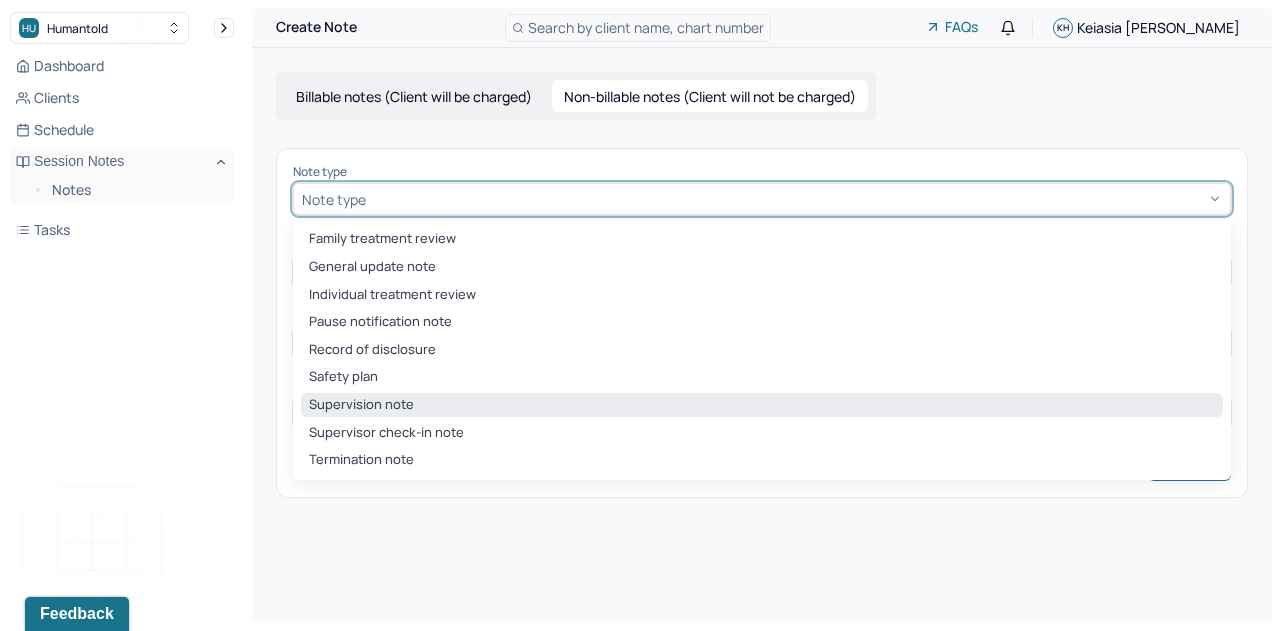 click on "Supervision note" at bounding box center (762, 405) 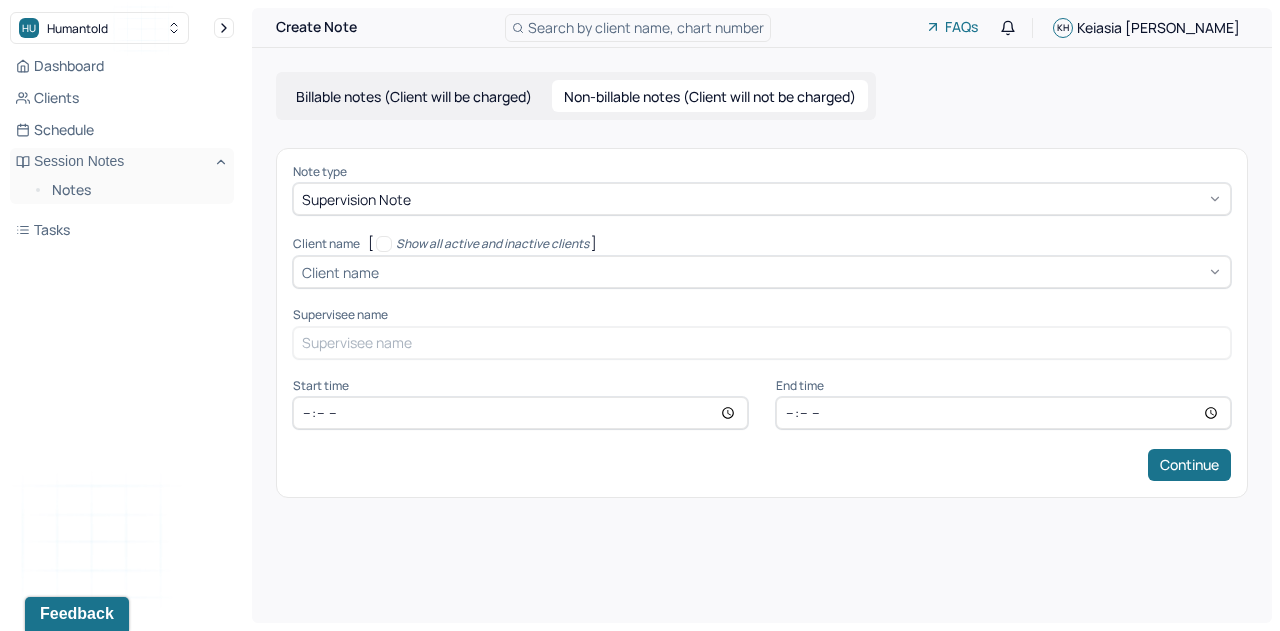 click on "Show all active and inactive clients" at bounding box center [384, 244] 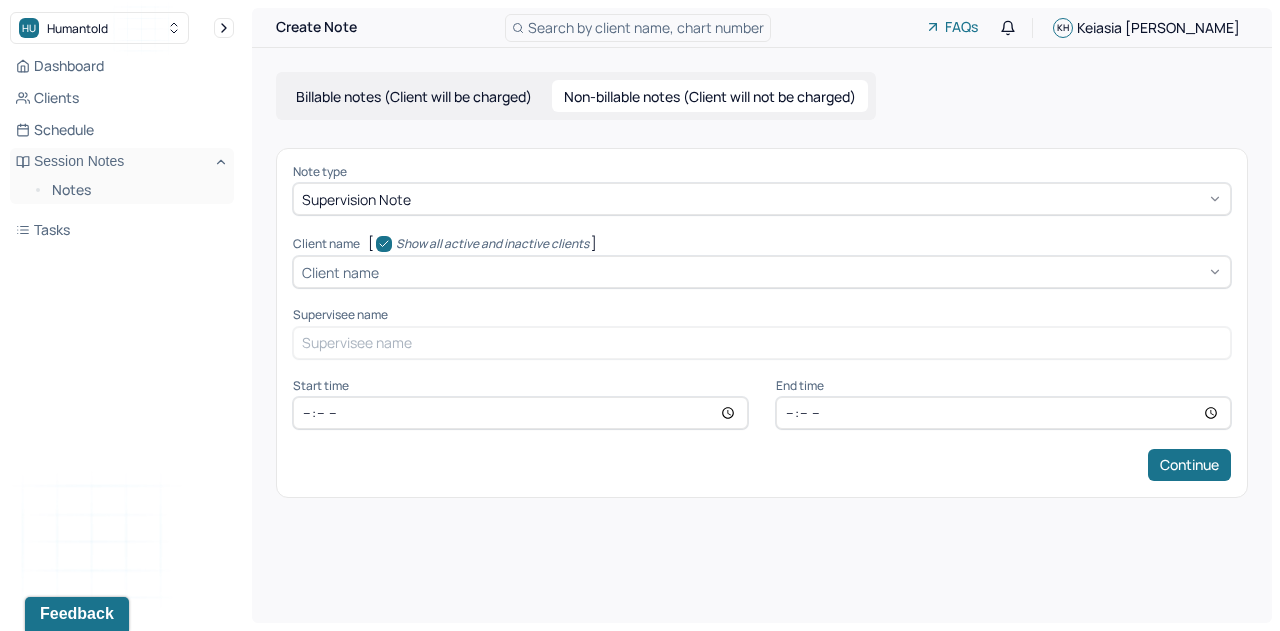checkbox on "true" 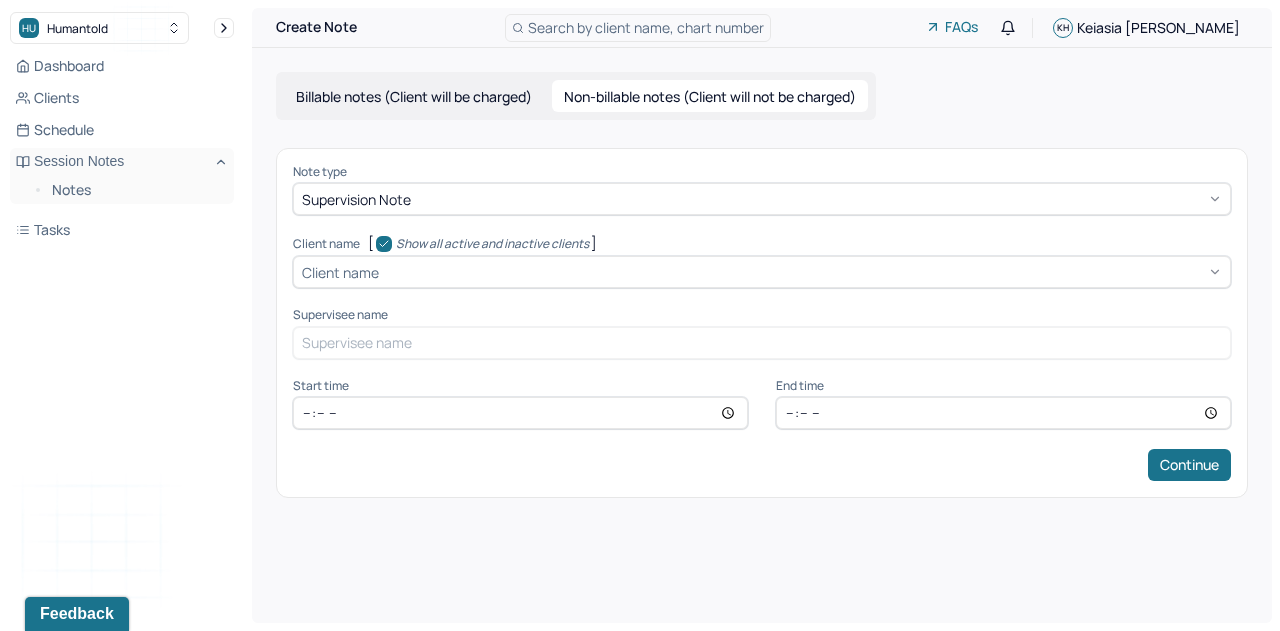 click on "Client name" at bounding box center (340, 272) 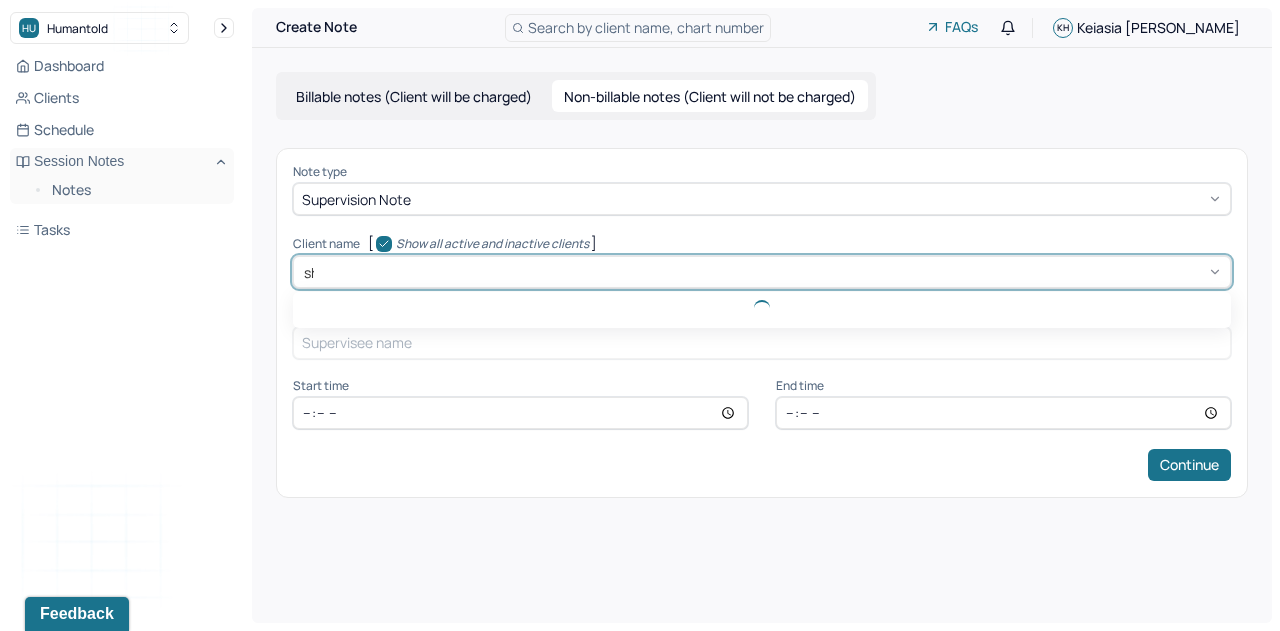type on "sha" 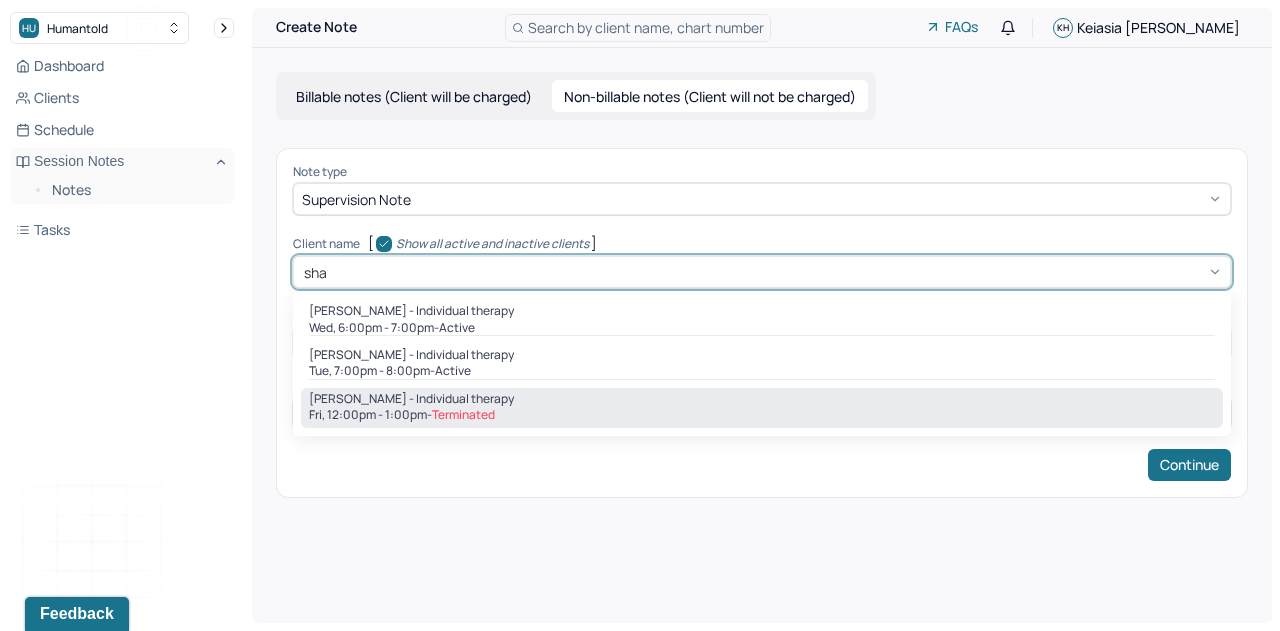 click on "[PERSON_NAME] - Individual therapy" at bounding box center (411, 399) 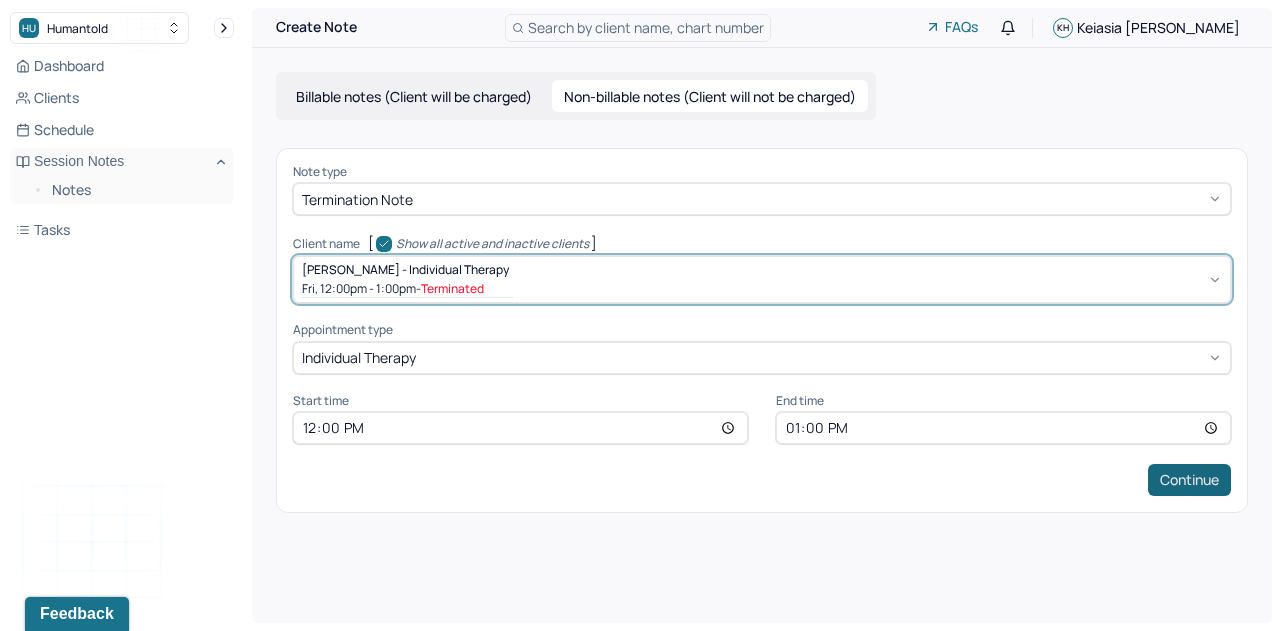 click on "Continue" at bounding box center (1189, 480) 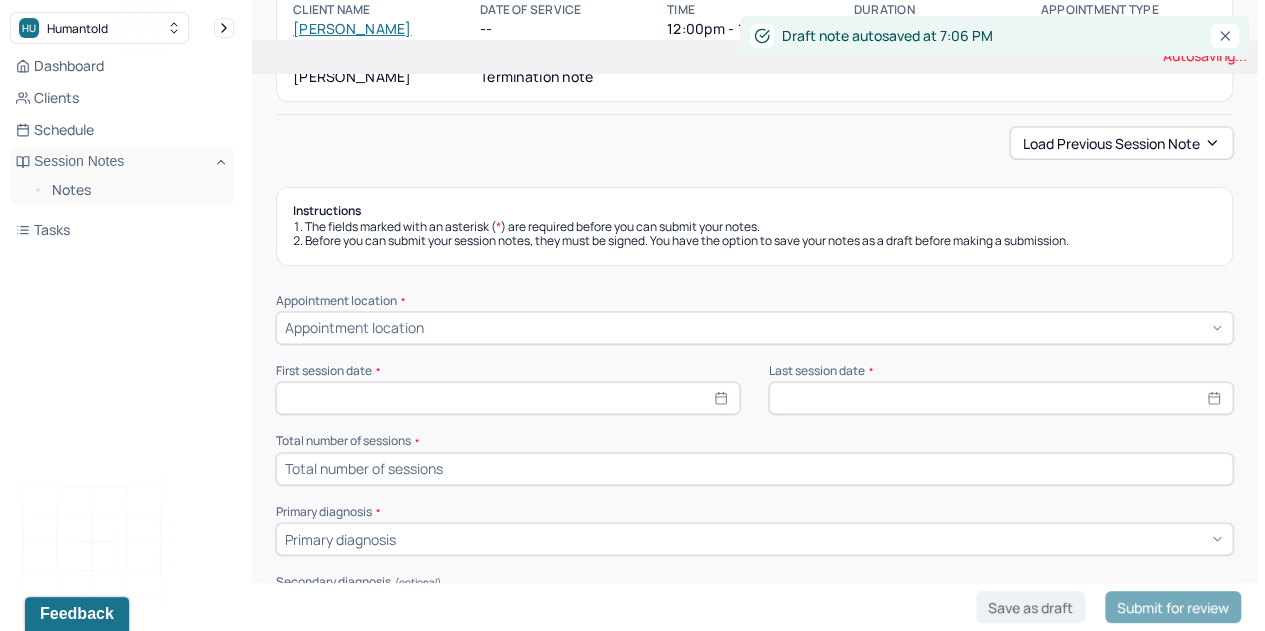 scroll, scrollTop: 152, scrollLeft: 0, axis: vertical 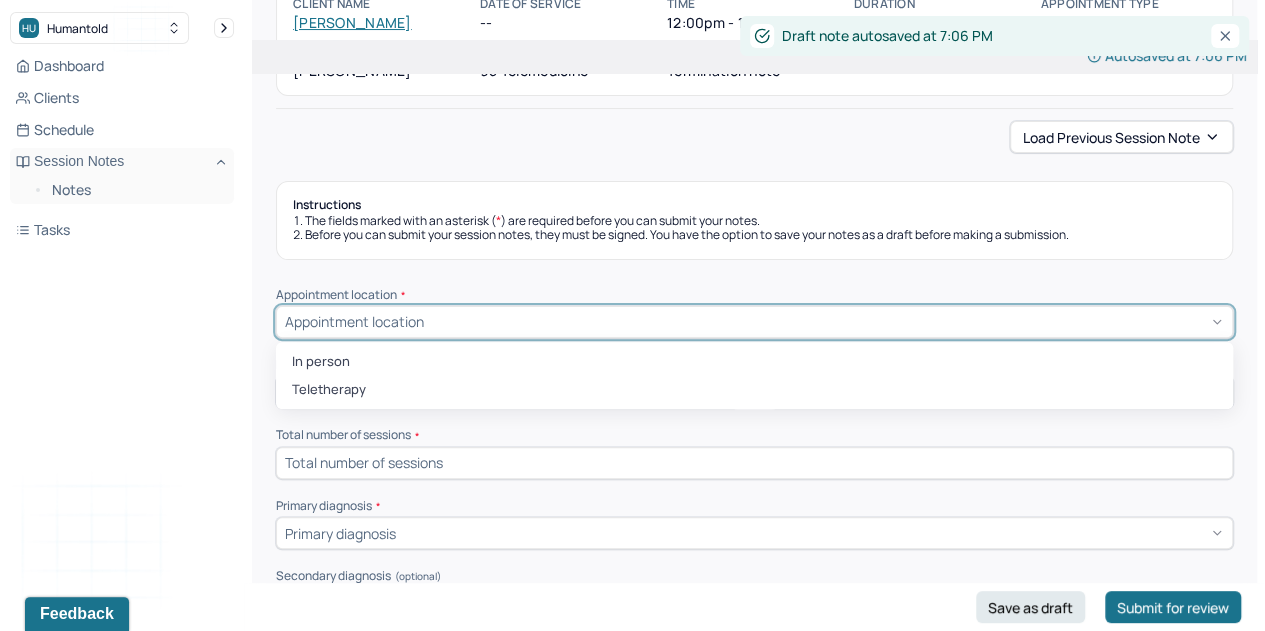 click on "Appointment location" at bounding box center (754, 322) 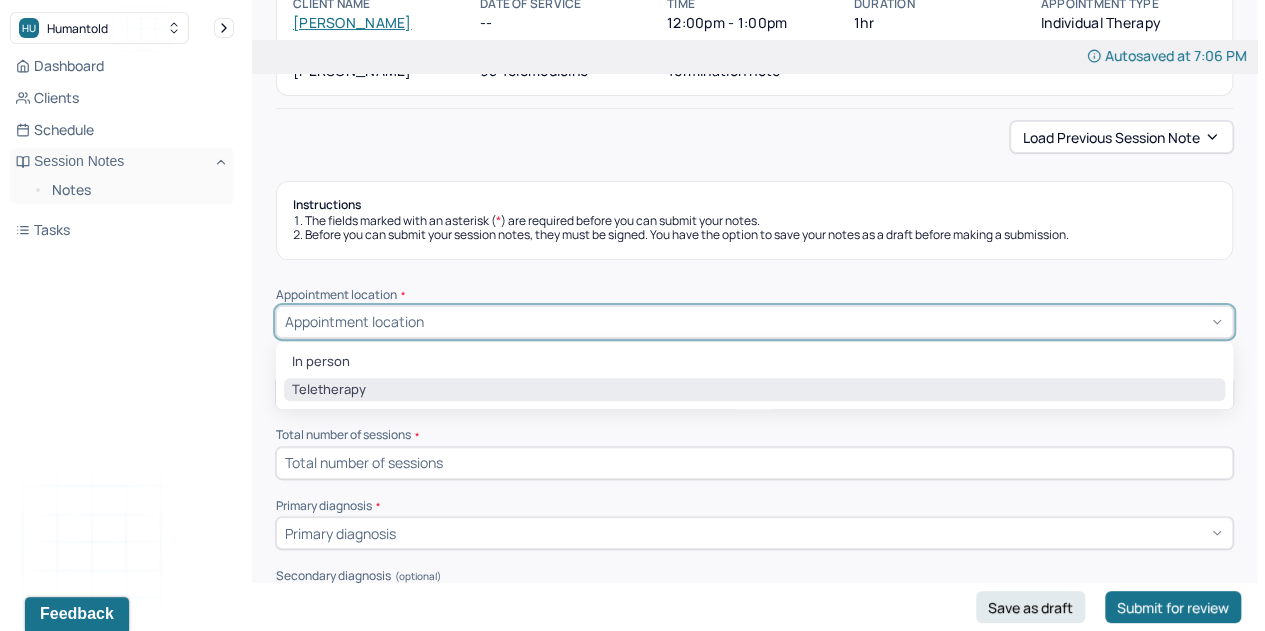 click on "Teletherapy" at bounding box center [754, 390] 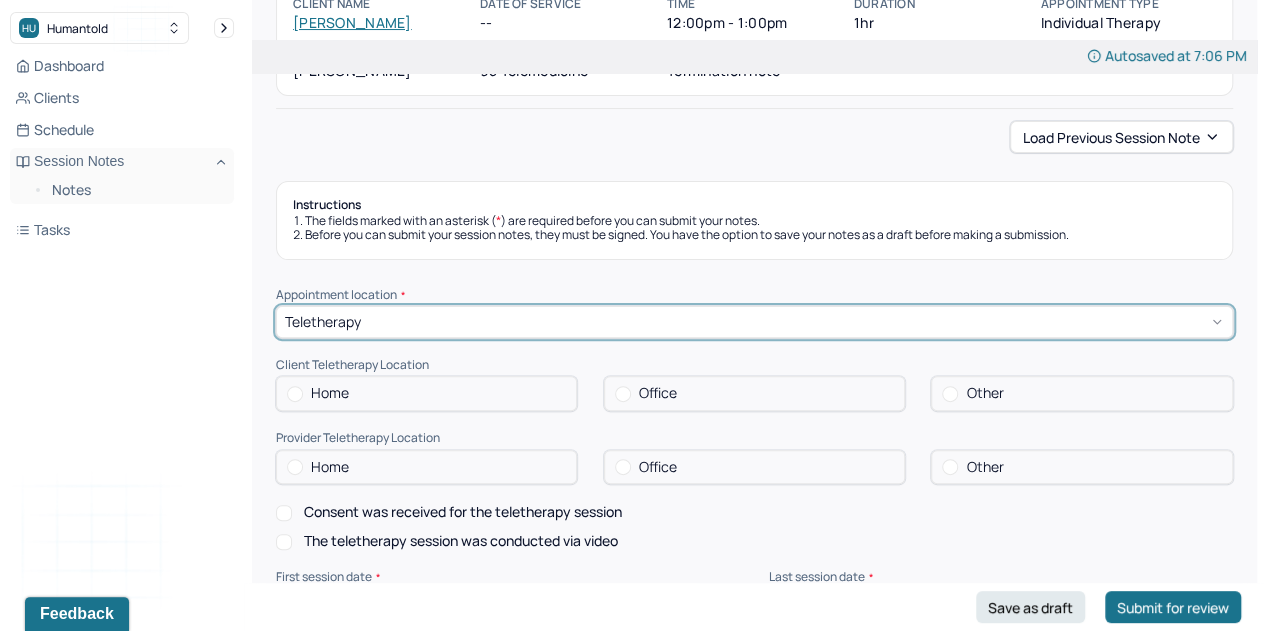 click on "Home" at bounding box center (330, 393) 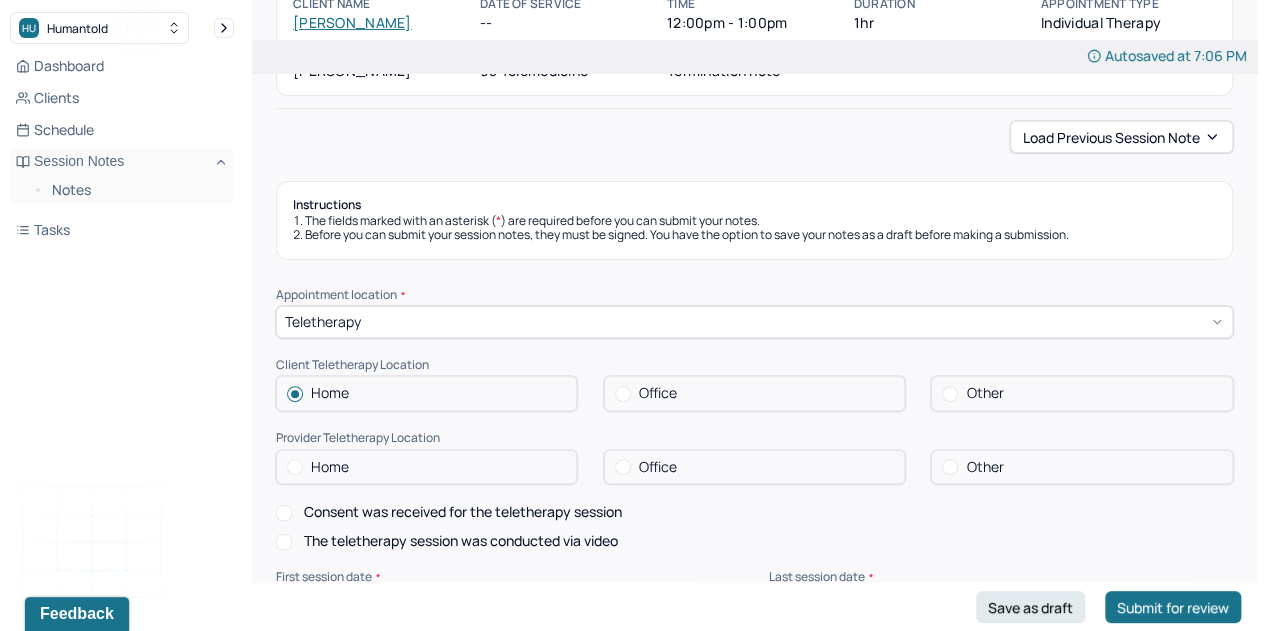 click on "Home" at bounding box center (330, 467) 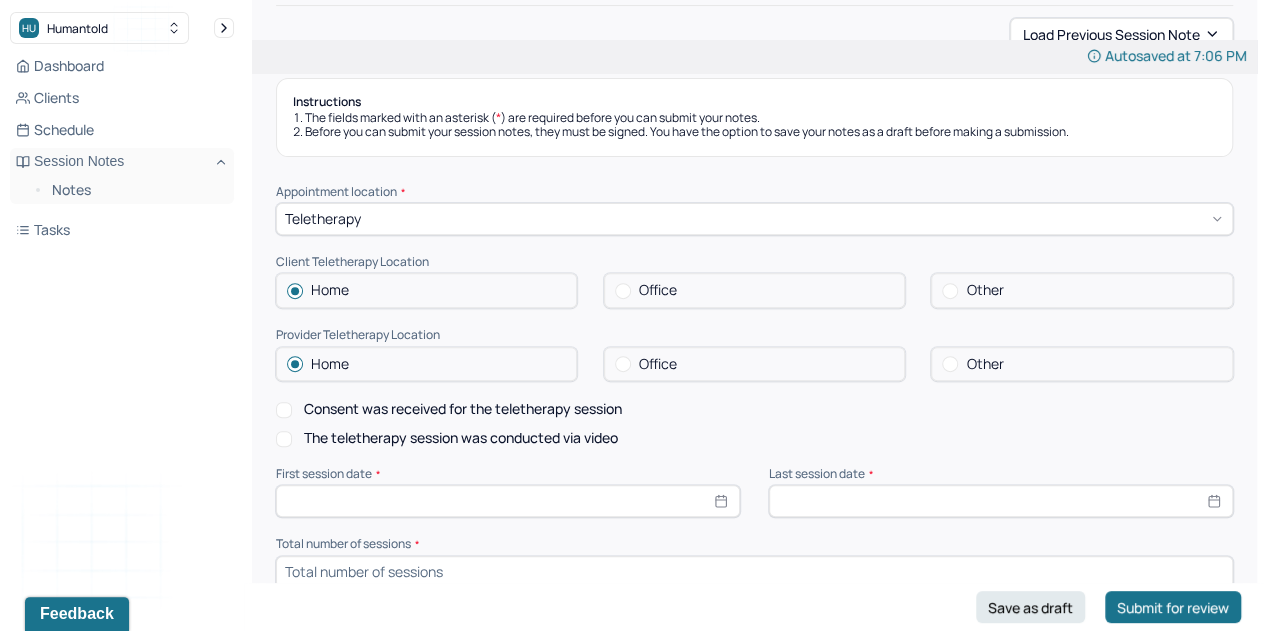 scroll, scrollTop: 256, scrollLeft: 0, axis: vertical 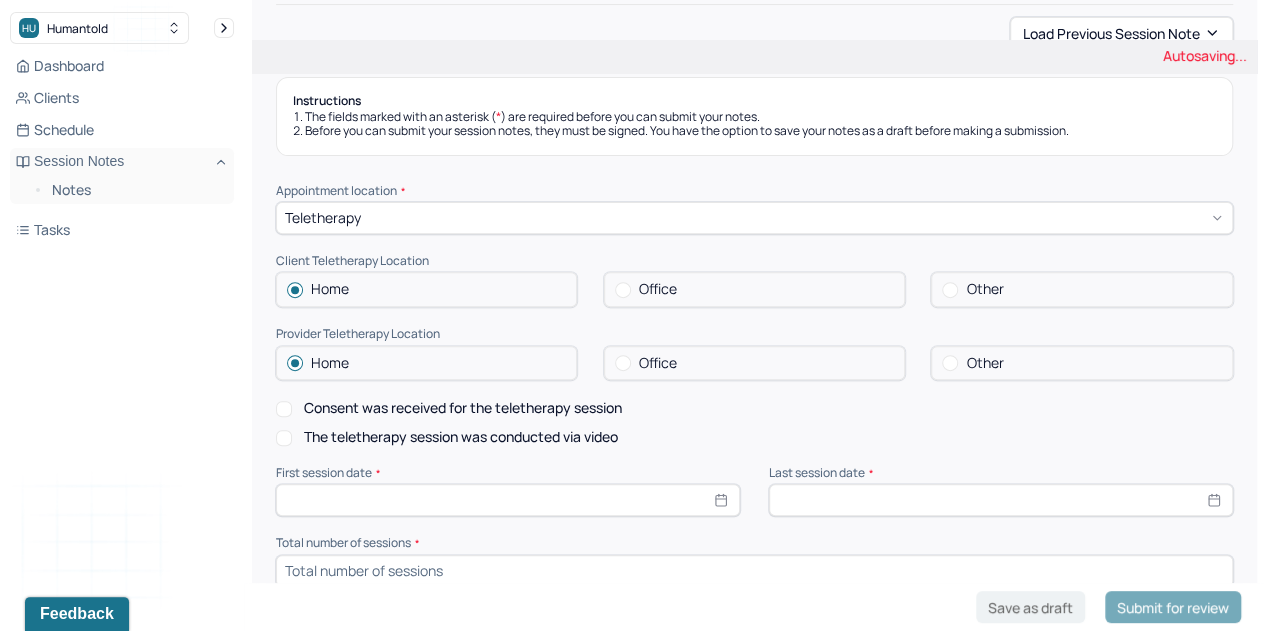 click on "Consent was received for the teletherapy session" at bounding box center (284, 409) 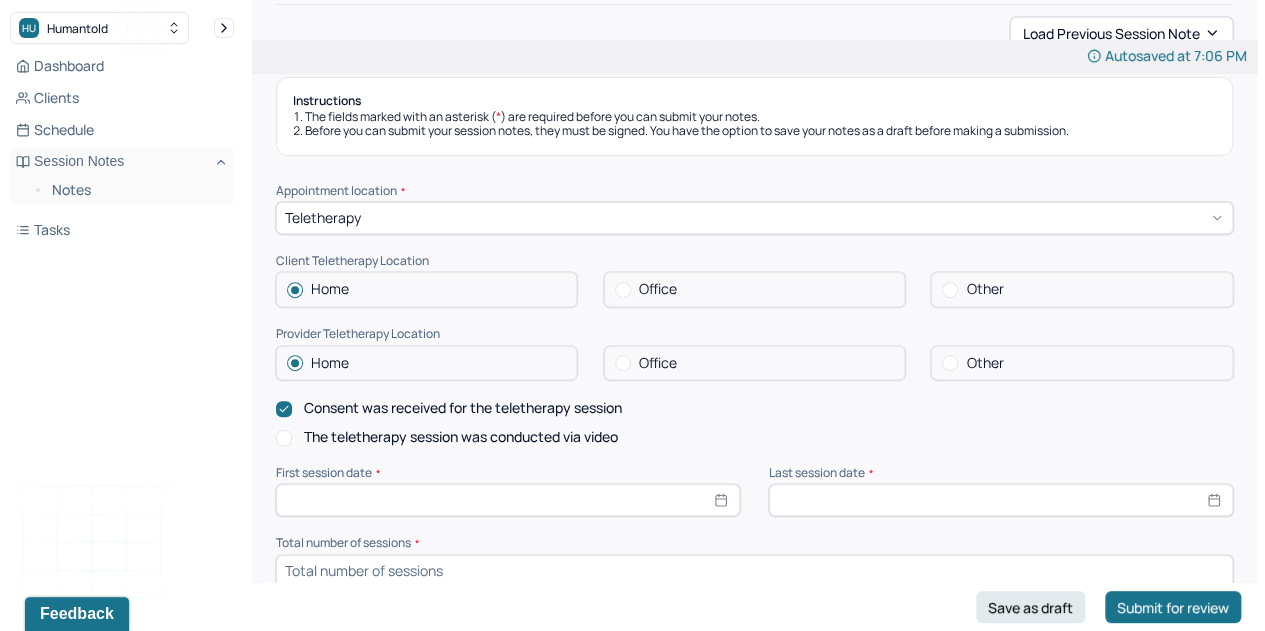 click on "Instructions The fields marked with an asterisk ( * ) are required before you can submit your notes. Before you can submit your session notes, they must be signed. You have the option to save your notes as a draft before making a submission. Appointment location * Teletherapy Client Teletherapy Location Home Office Other Provider Teletherapy Location Home Office Other Consent was received for the teletherapy session The teletherapy session was conducted via video First session date * Last session date * Total number of sessions * Primary diagnosis * Primary diagnosis Secondary diagnosis (optional) Secondary diagnosis Tertiary diagnosis (optional) Tertiary diagnosis Presenting problems * Planned treatment and goals * Course of treatment * Patient final condition * Prognosis * Reason for termination * Discharge plan and follow-up * Date created * Sign note here Provider's Initials * Save as draft Submit for review" at bounding box center [754, 904] 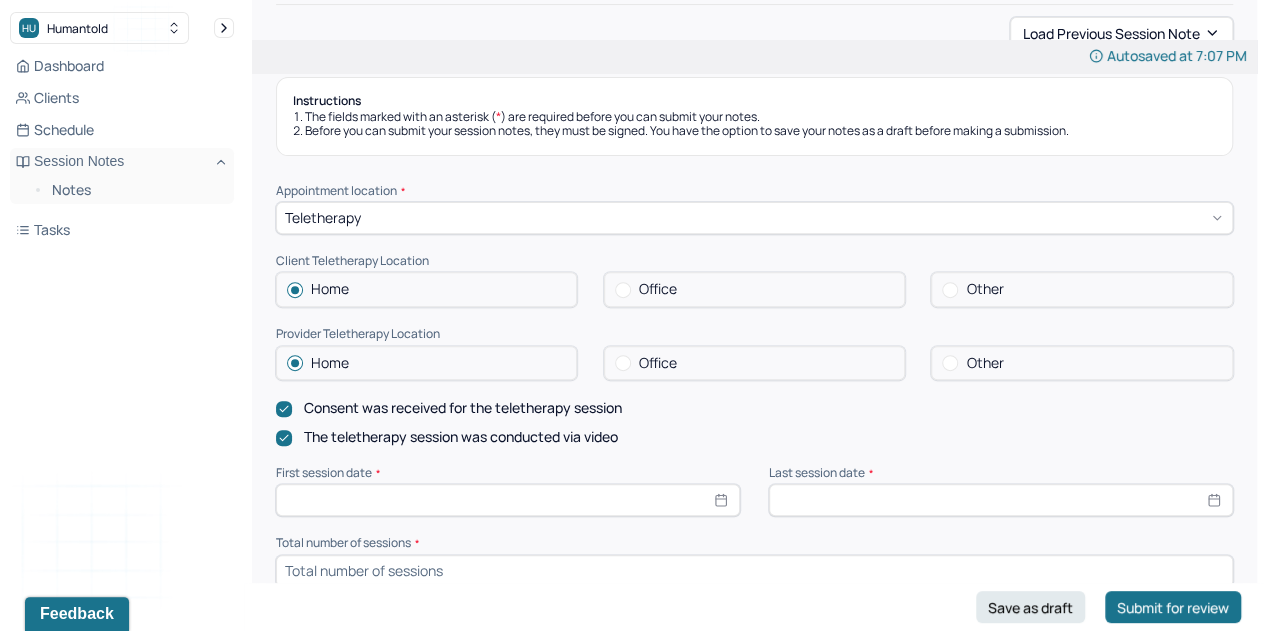 select on "6" 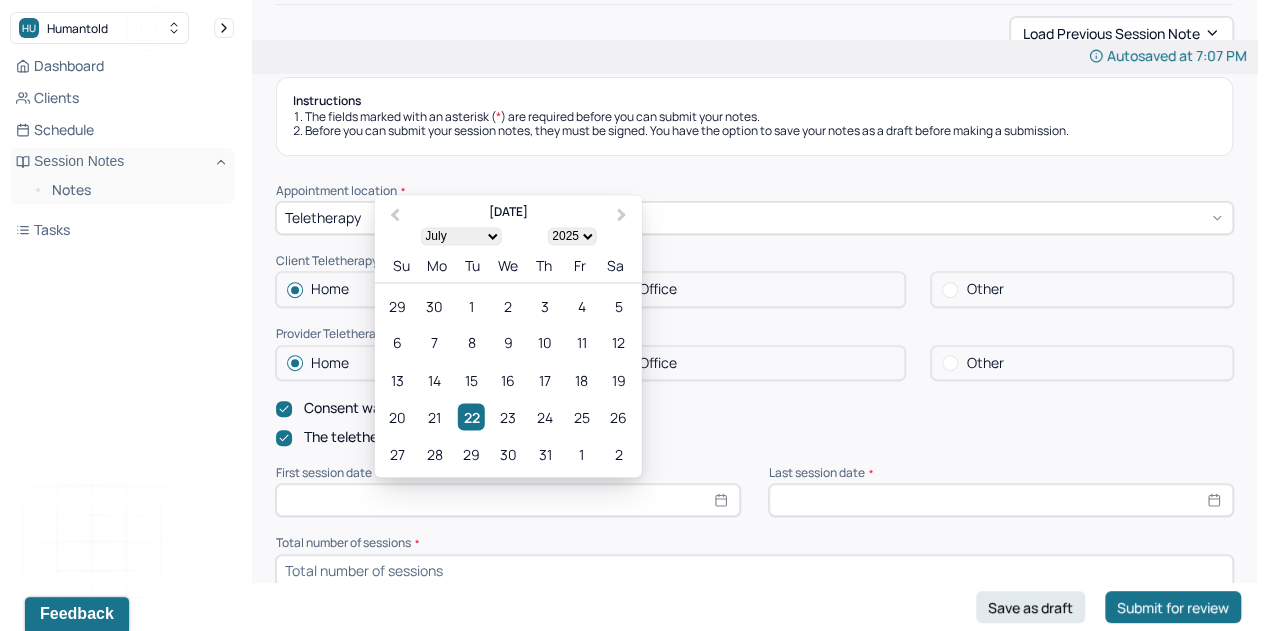 click at bounding box center [508, 500] 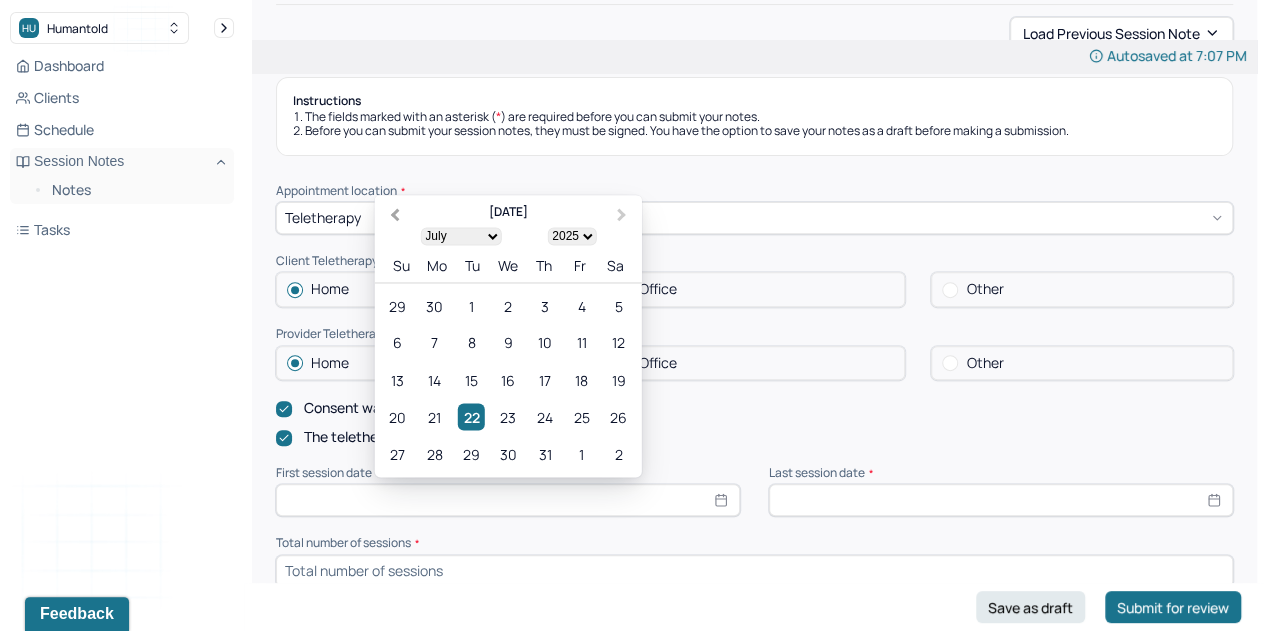 click on "Previous Month" at bounding box center [395, 215] 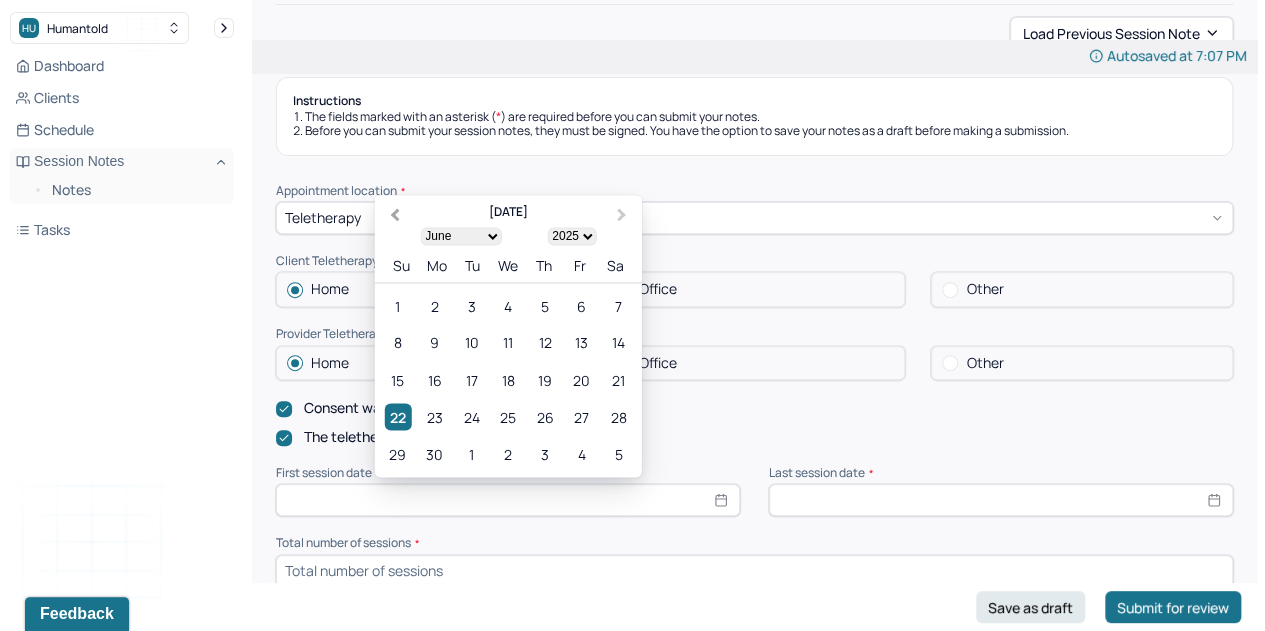click on "Previous Month" at bounding box center [395, 215] 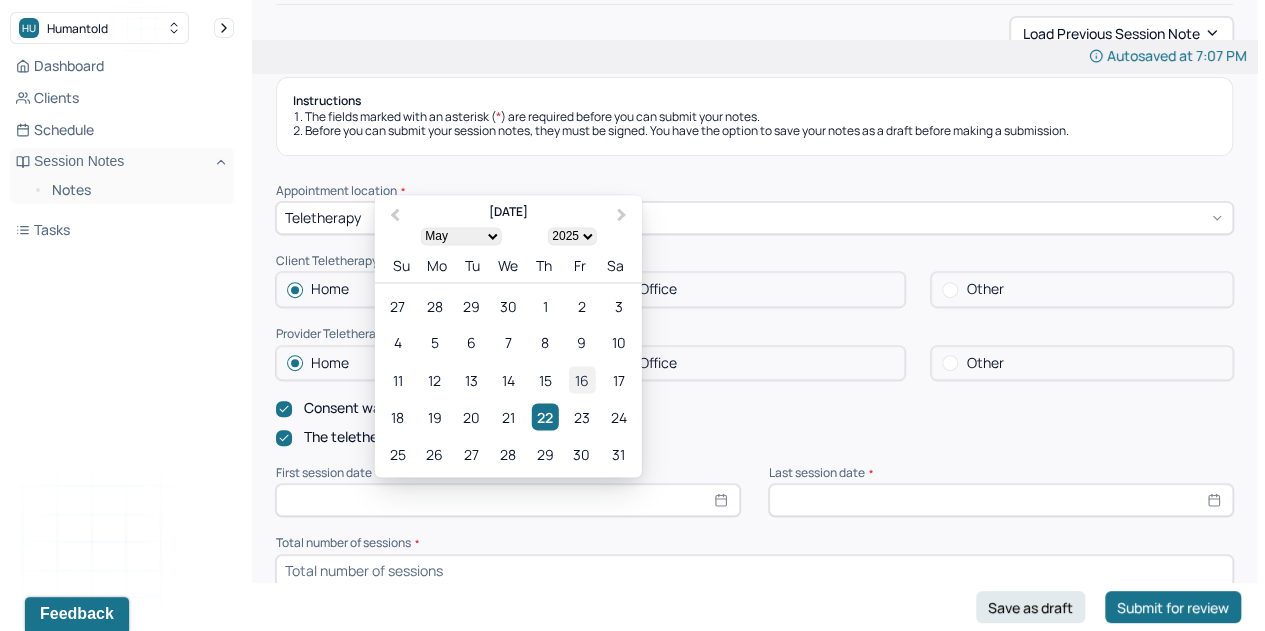 click on "16" at bounding box center [581, 380] 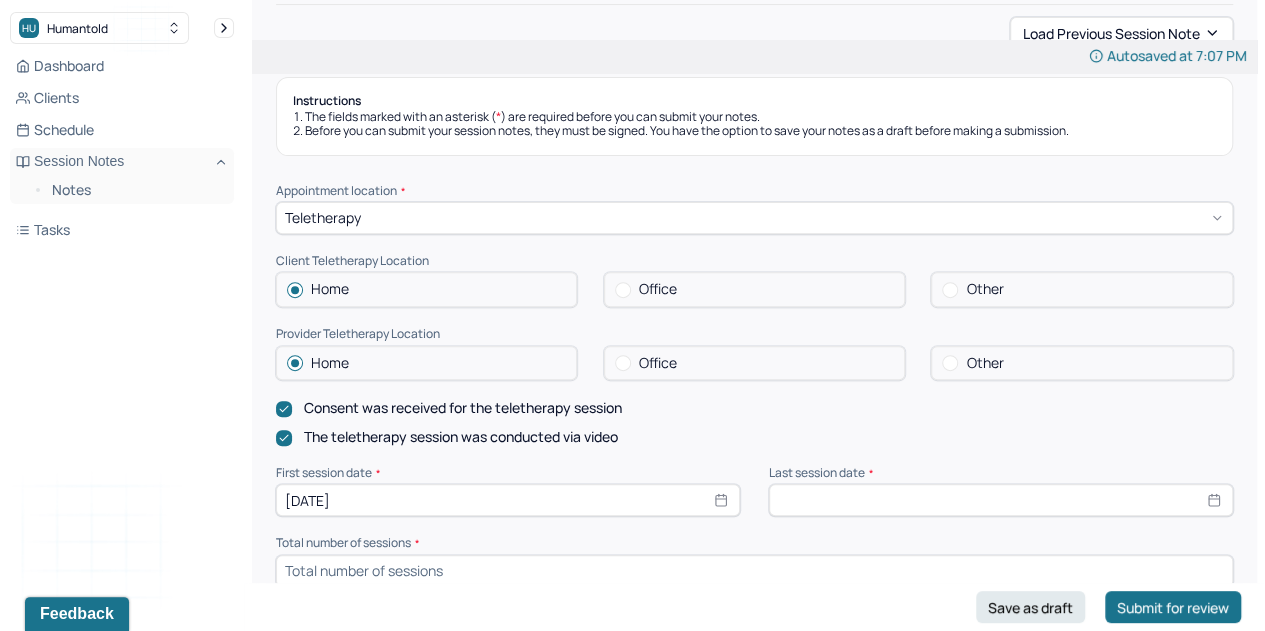 select on "6" 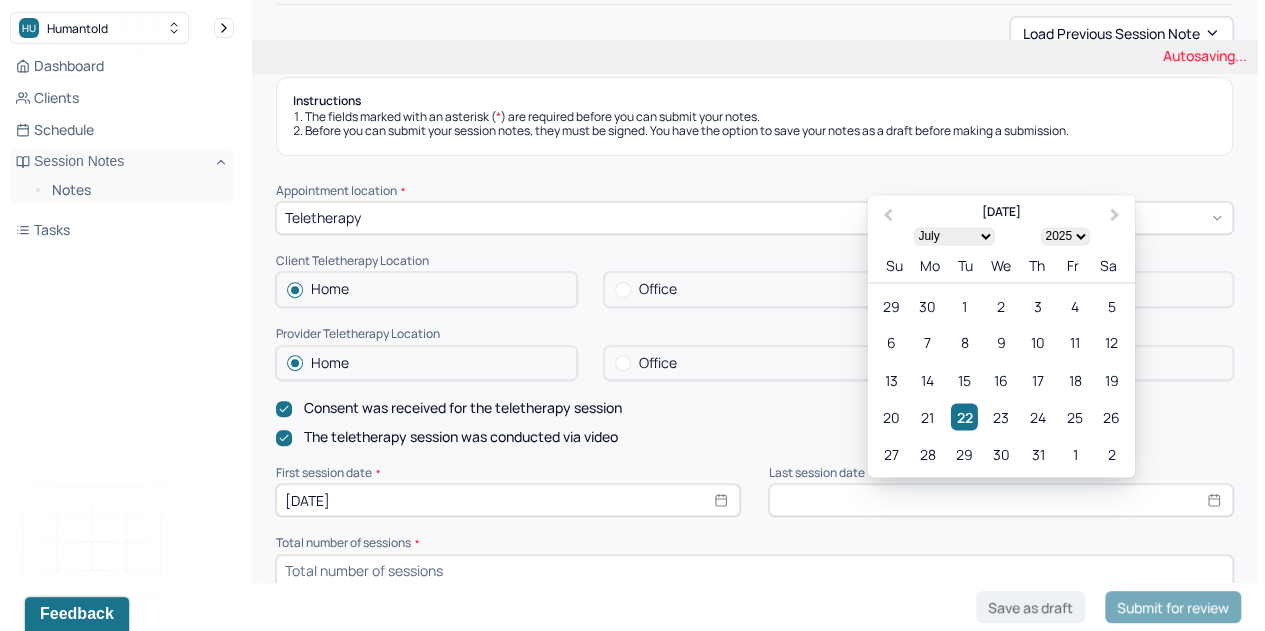 click at bounding box center (1001, 500) 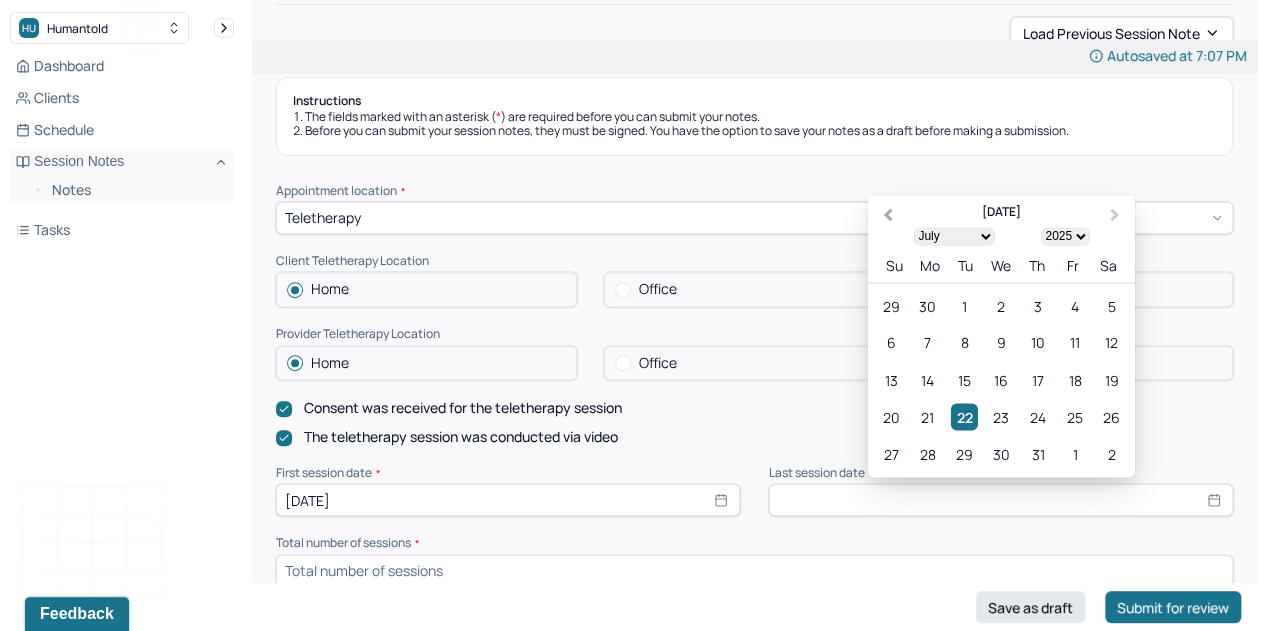 click on "Previous Month" at bounding box center [885, 217] 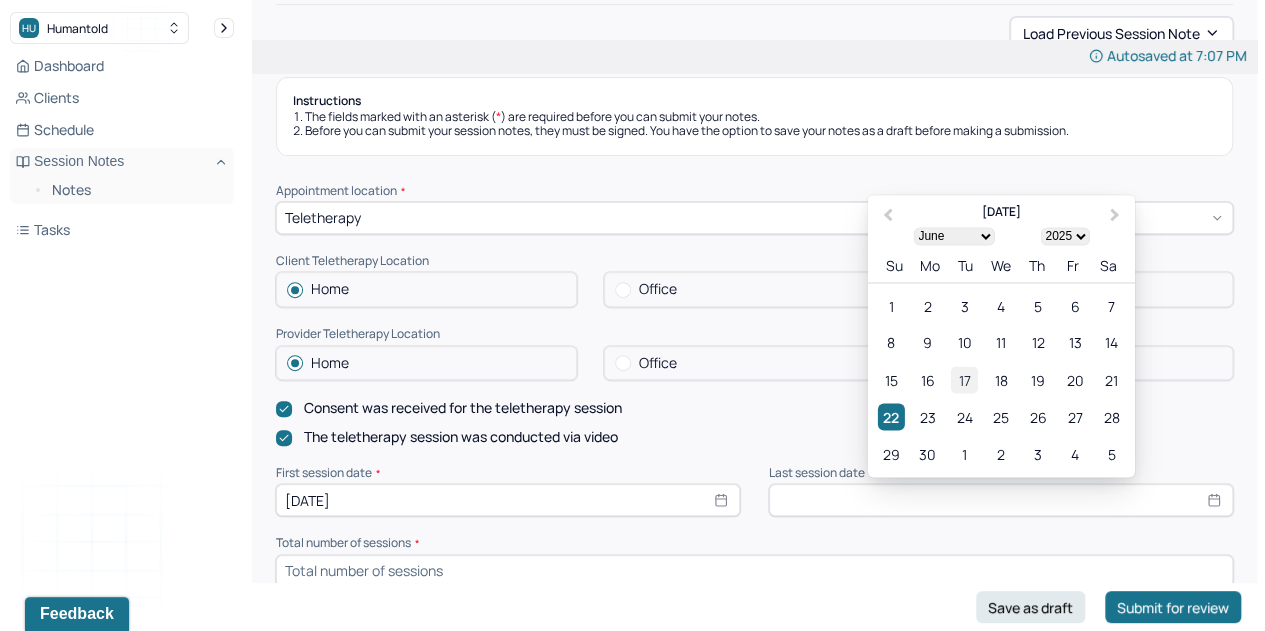 click on "17" at bounding box center (964, 380) 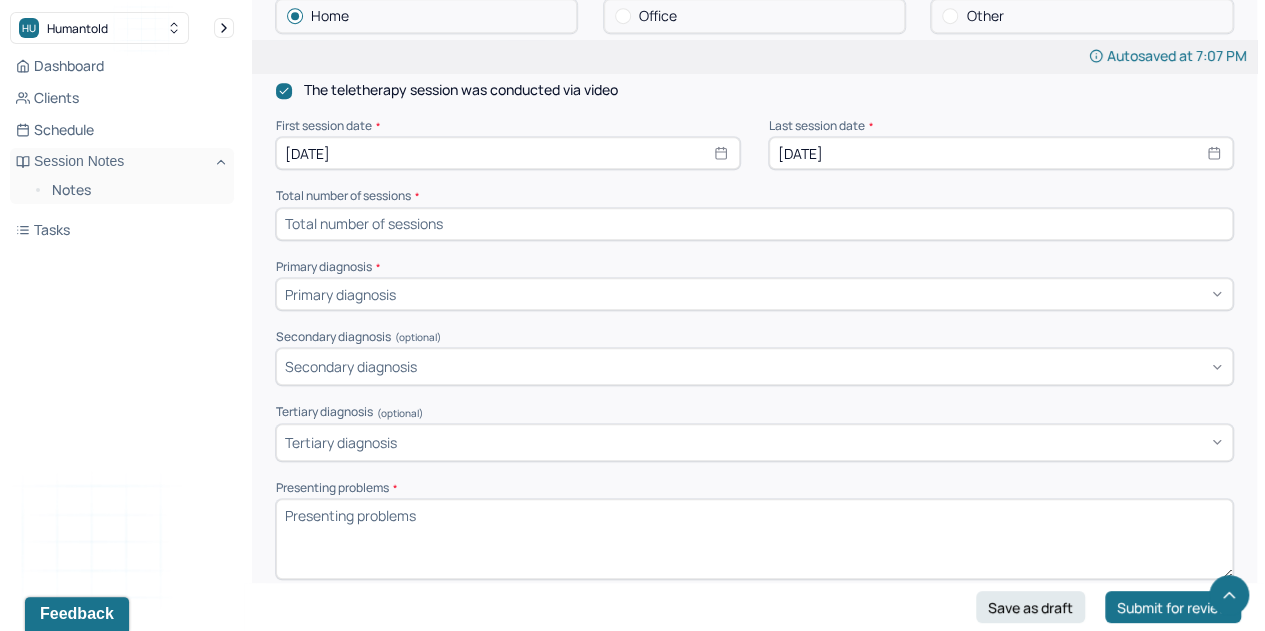 scroll, scrollTop: 624, scrollLeft: 0, axis: vertical 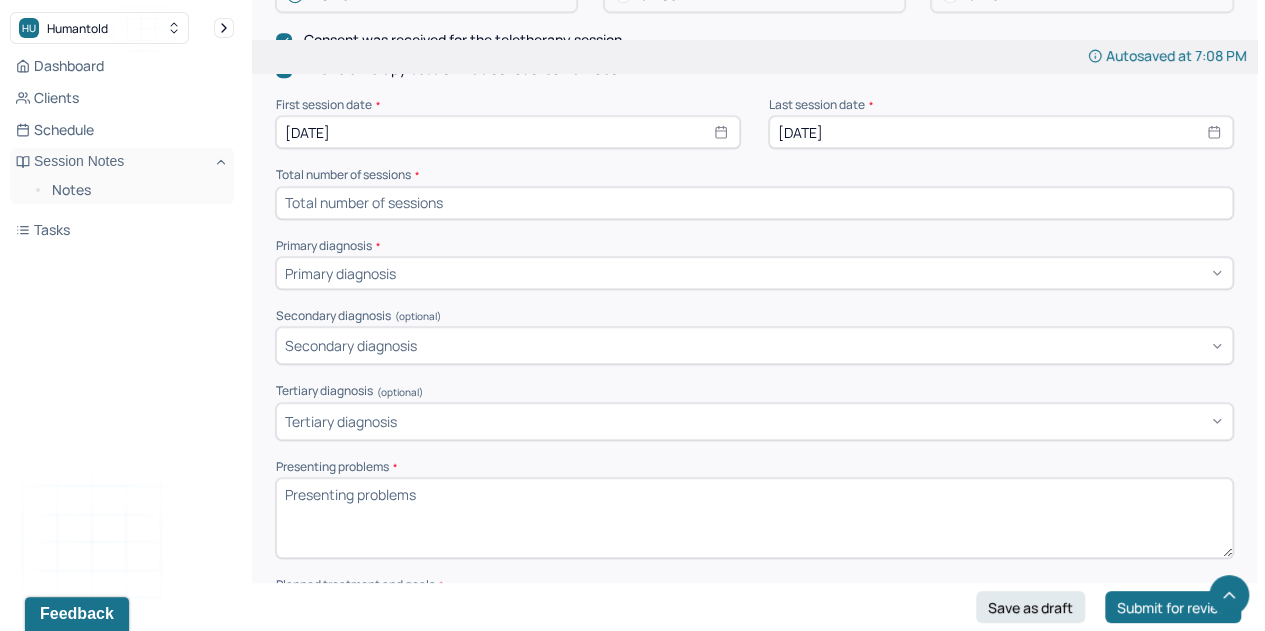 click at bounding box center (754, 203) 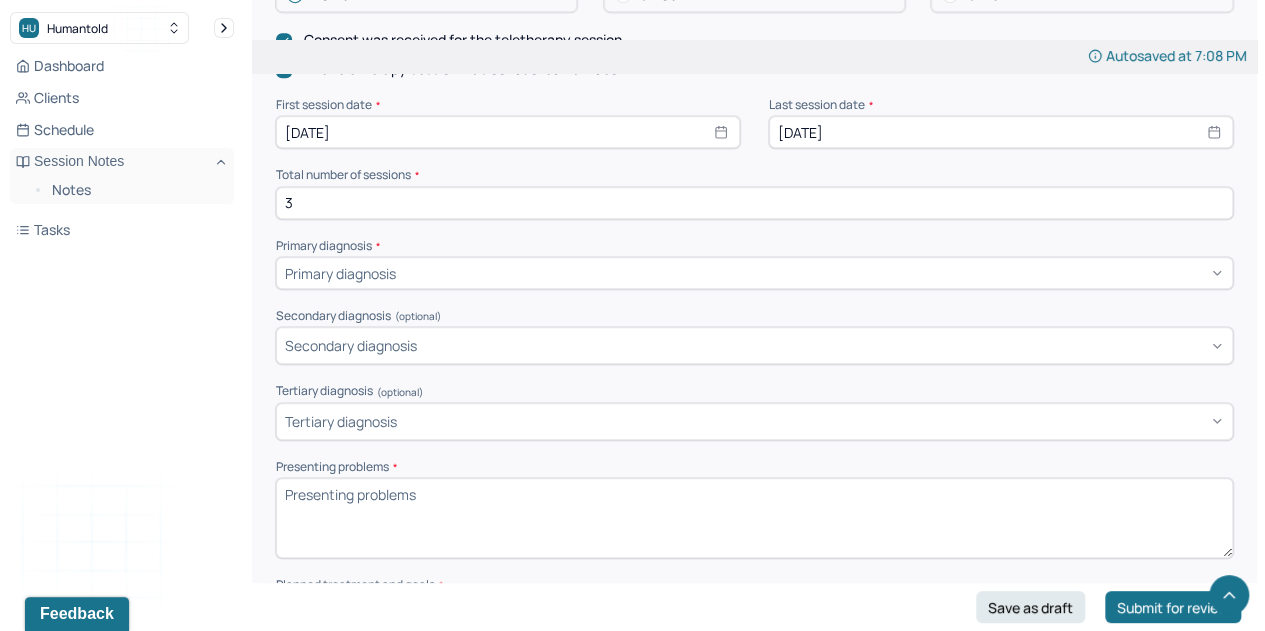 type on "3" 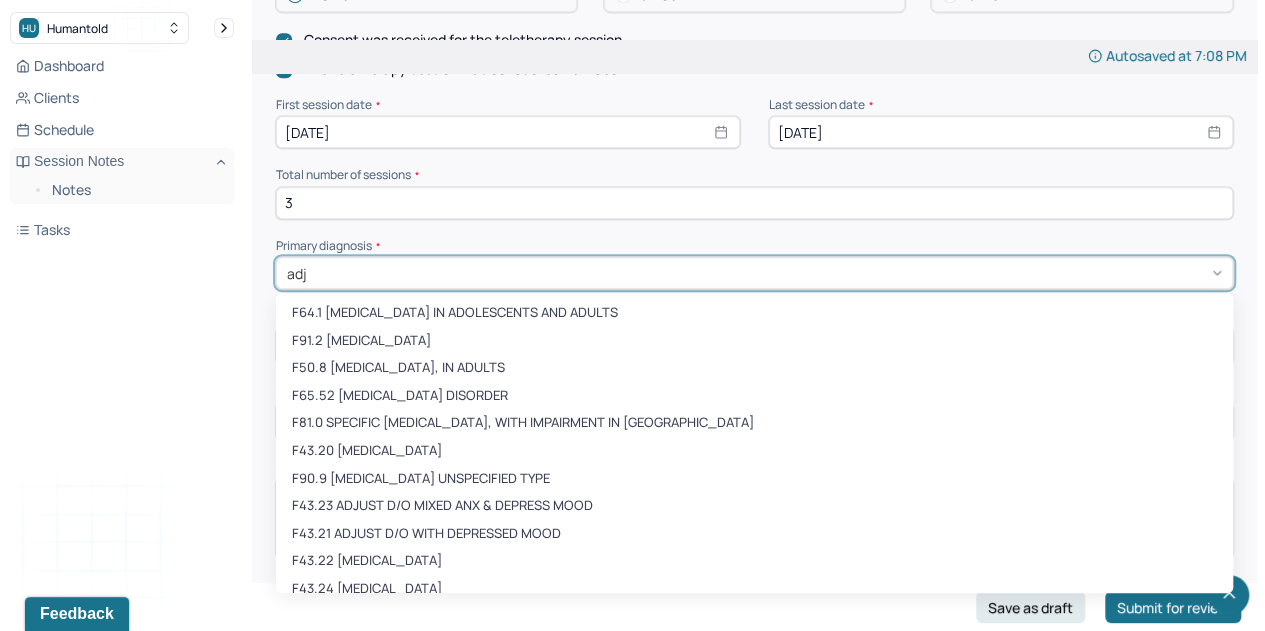 type on "adju" 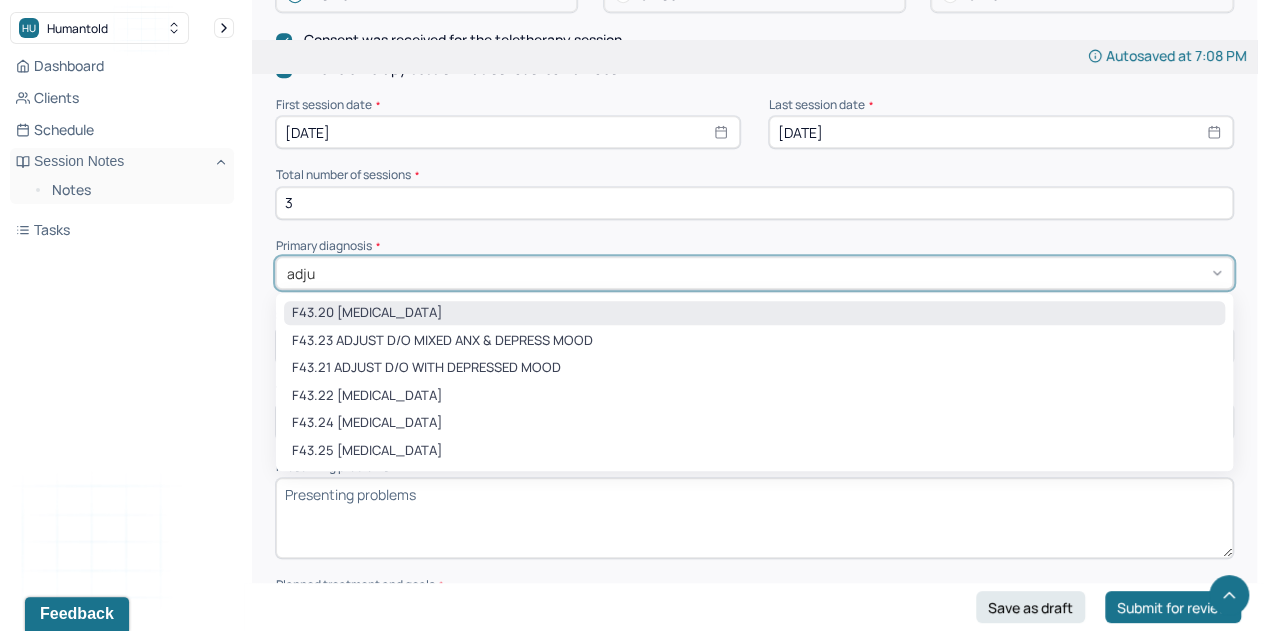 click on "F43.20 ADJUSTMENT DISORDER UNSPECIFIED" at bounding box center [754, 313] 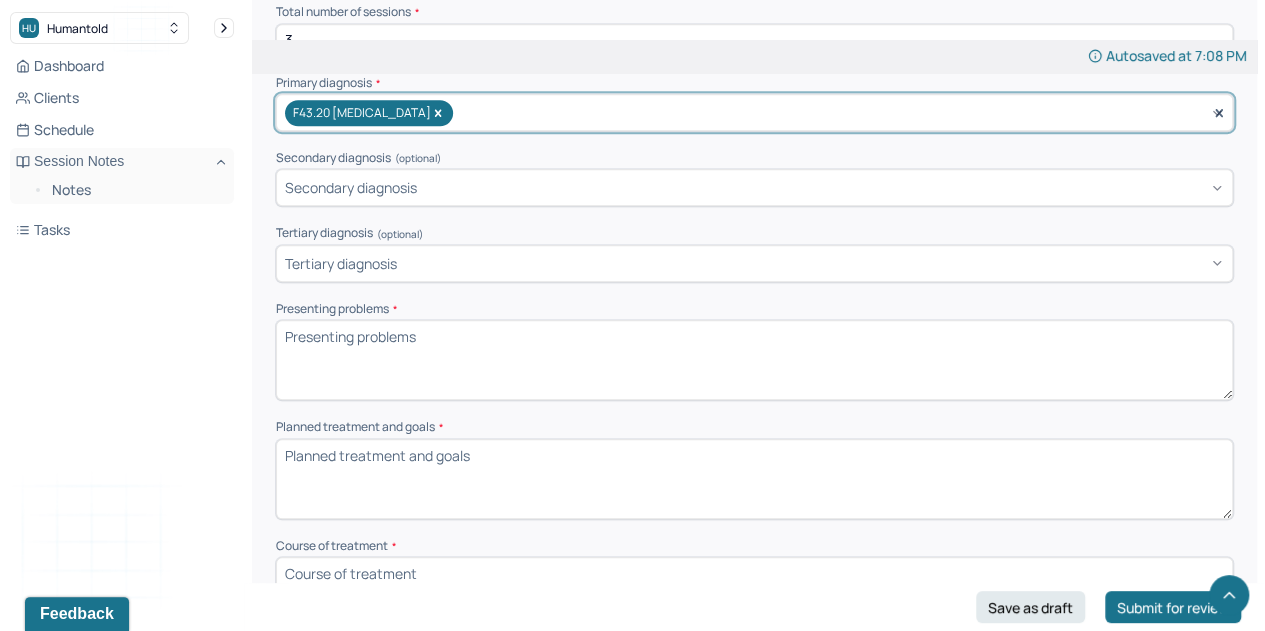 scroll, scrollTop: 794, scrollLeft: 0, axis: vertical 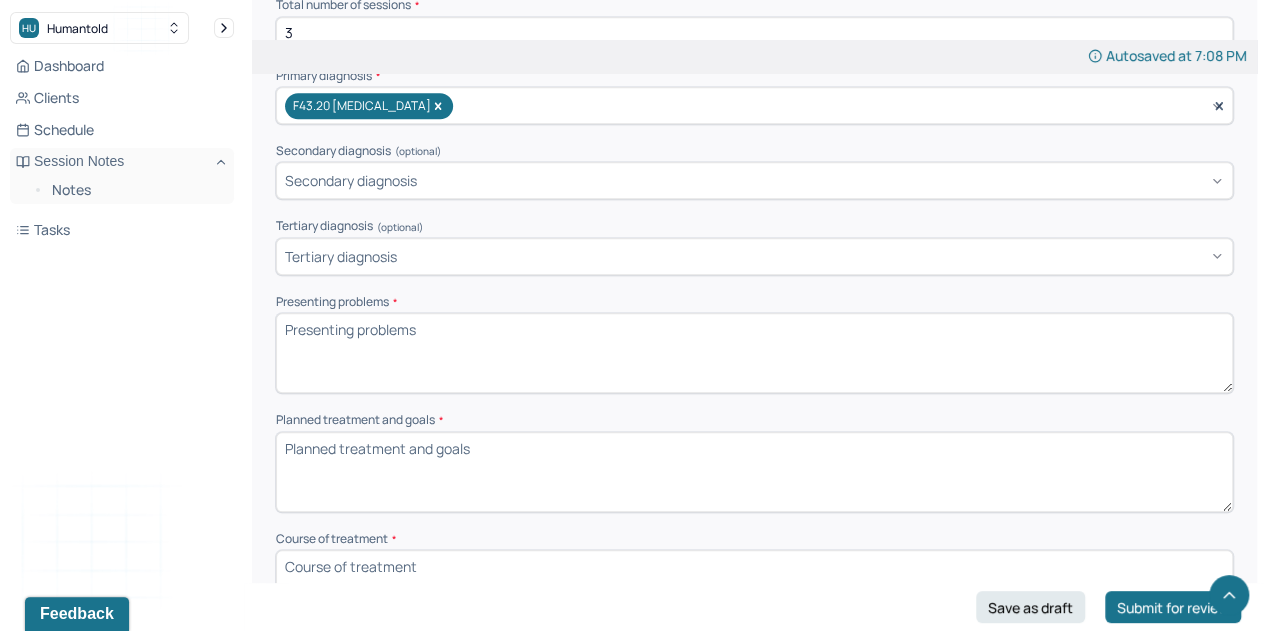 click on "Presenting problems *" at bounding box center [754, 353] 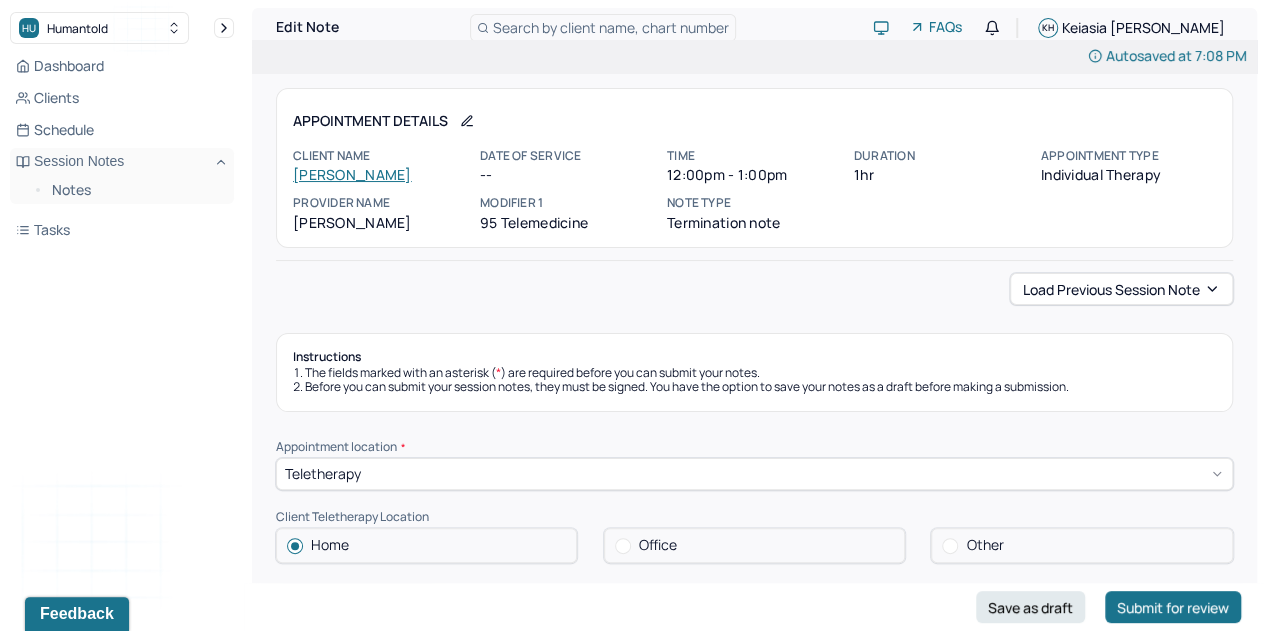 scroll, scrollTop: 624, scrollLeft: 0, axis: vertical 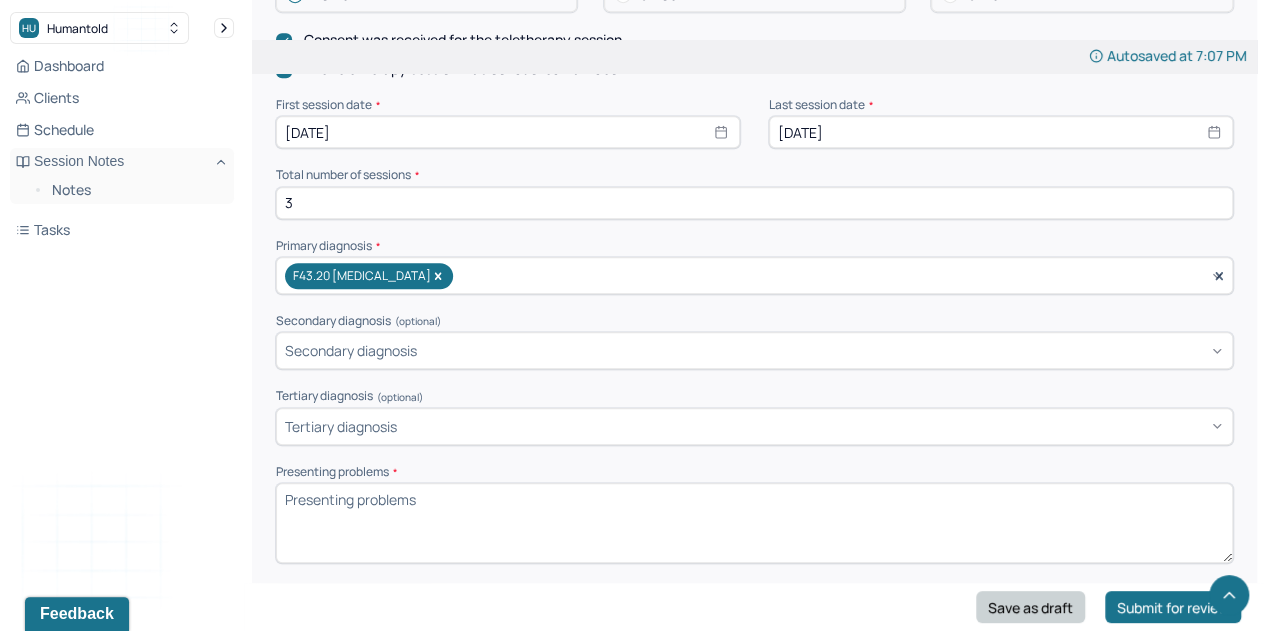 click on "Save as draft" at bounding box center (1030, 607) 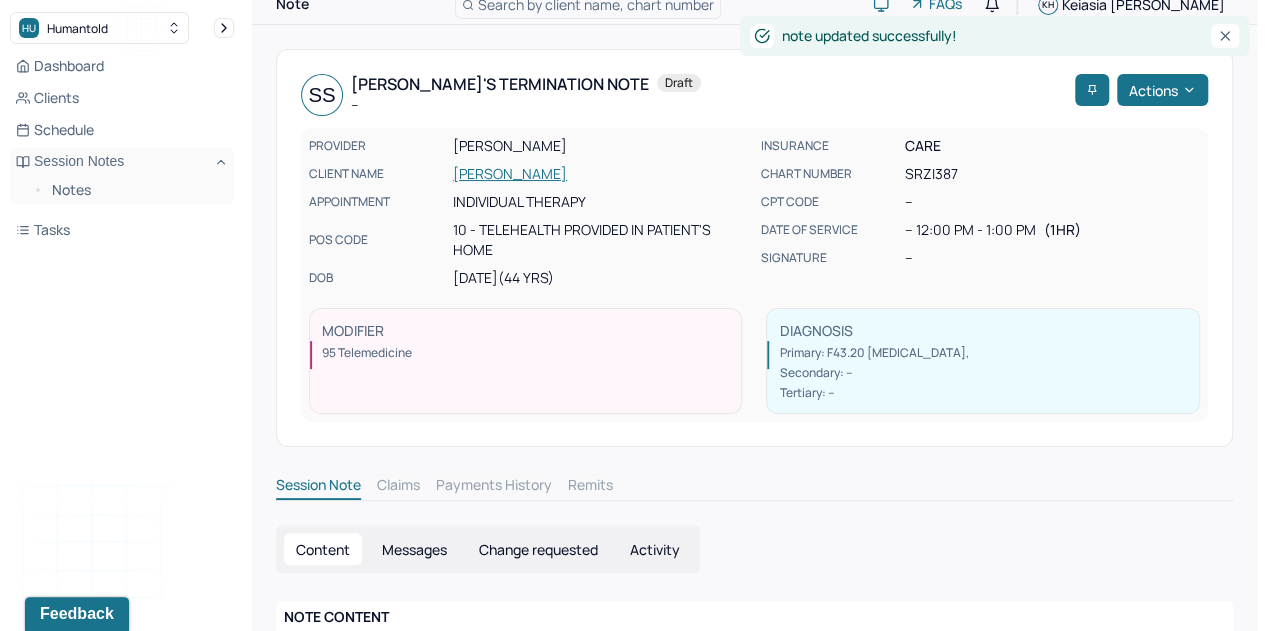 scroll, scrollTop: 0, scrollLeft: 0, axis: both 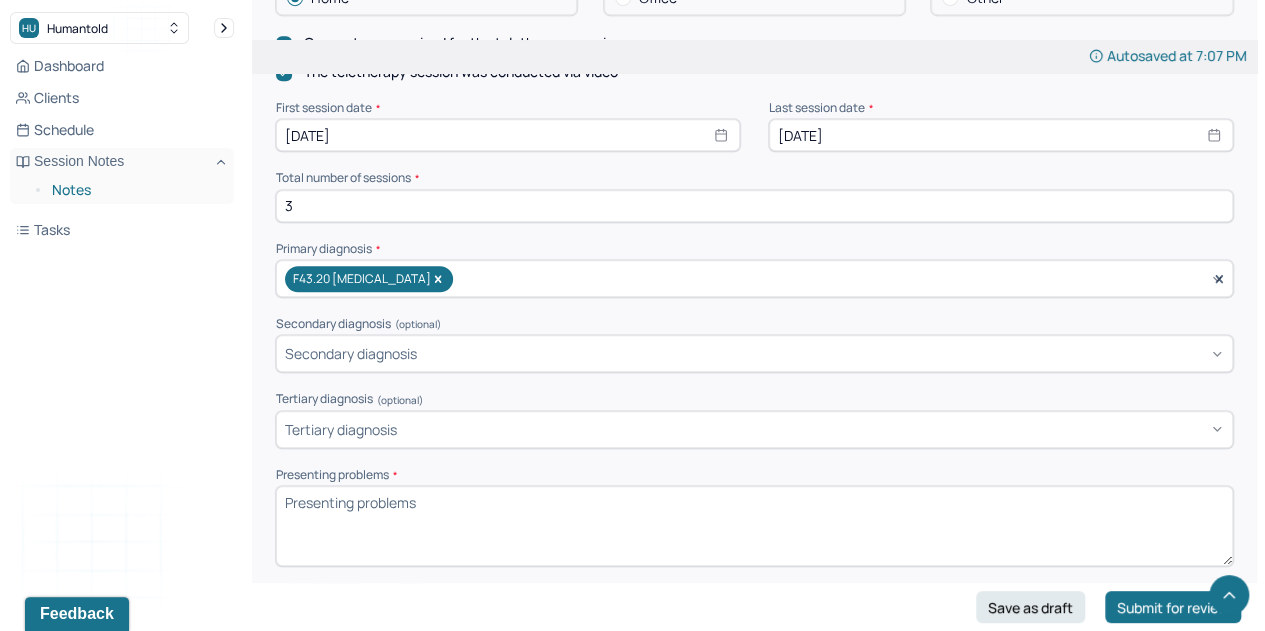 click on "Notes" at bounding box center (135, 190) 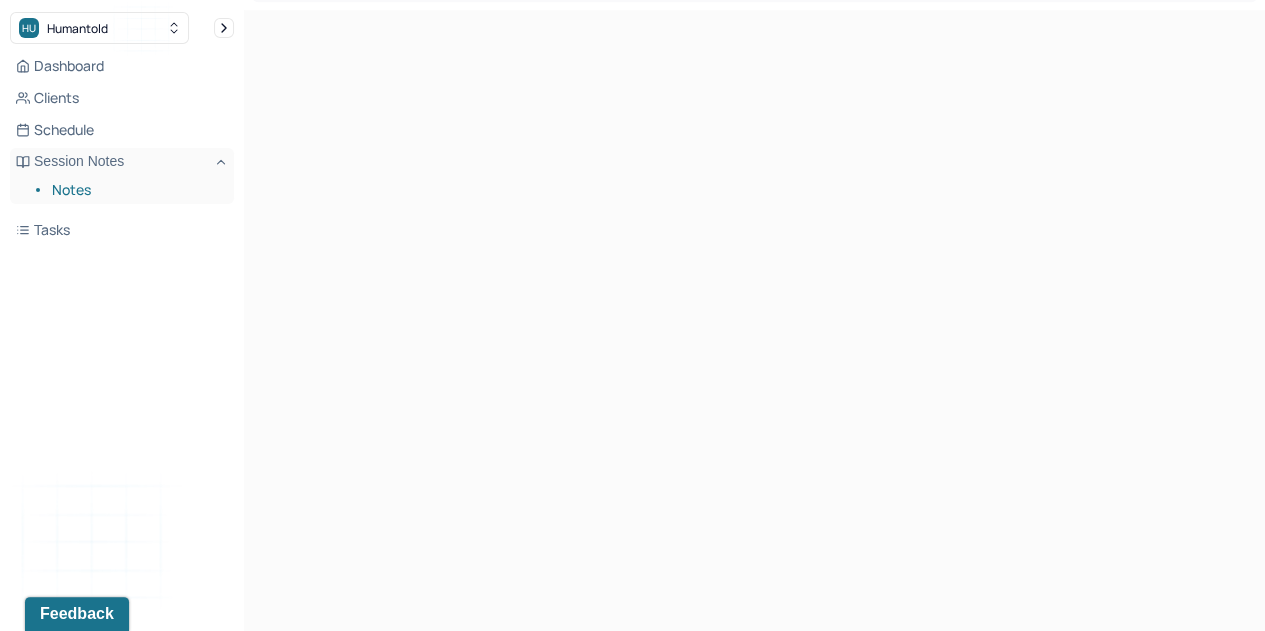 scroll, scrollTop: 0, scrollLeft: 0, axis: both 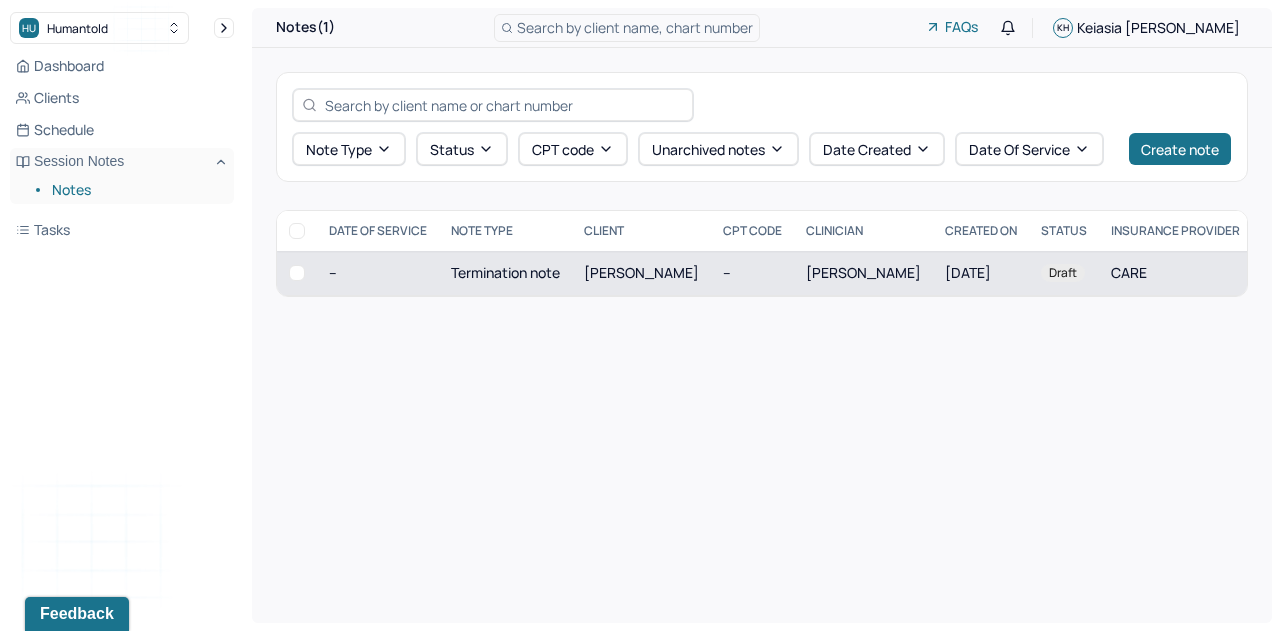 click on "CARE" at bounding box center [1175, 273] 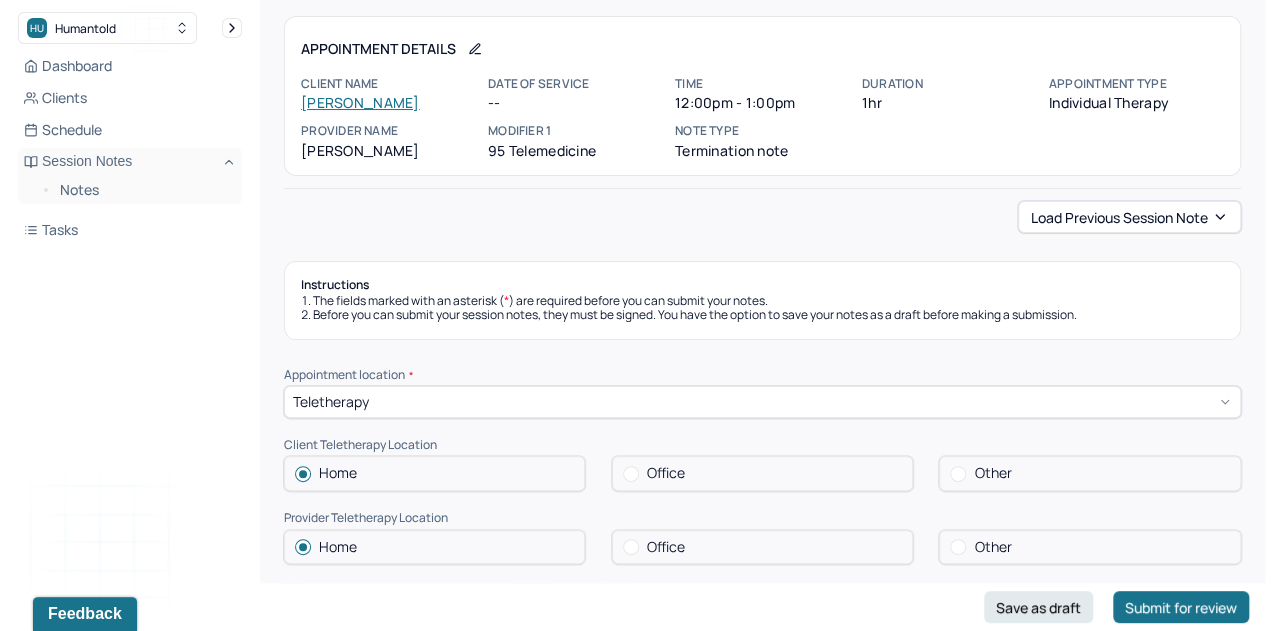 scroll, scrollTop: 0, scrollLeft: 0, axis: both 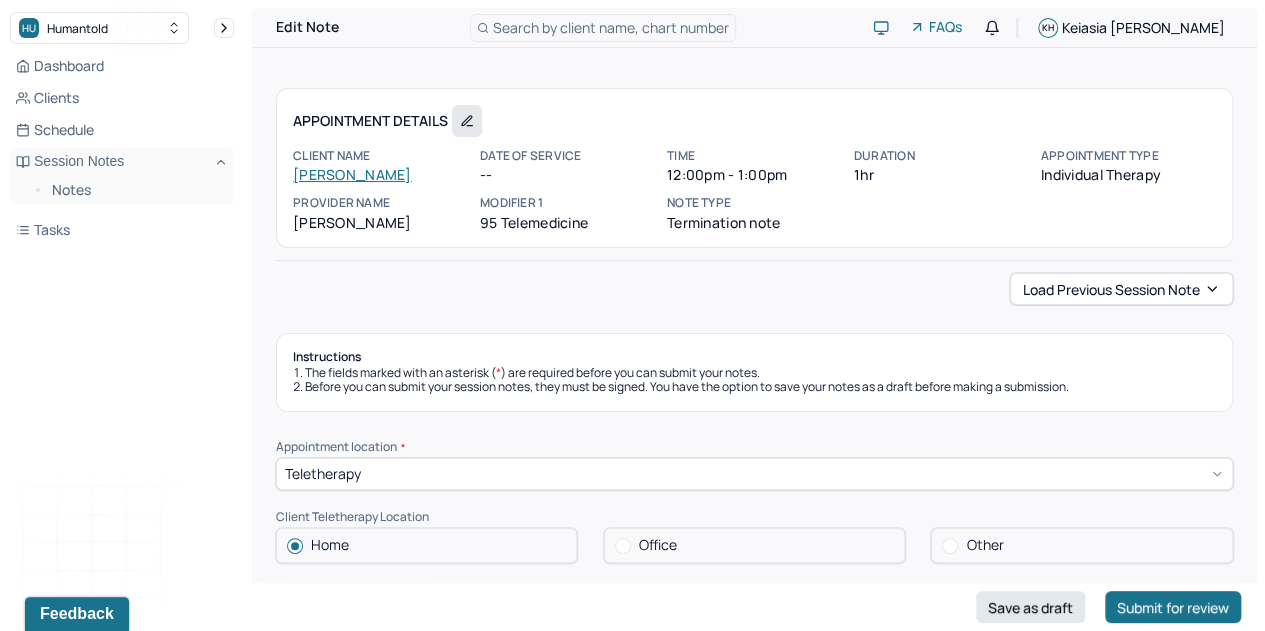 click 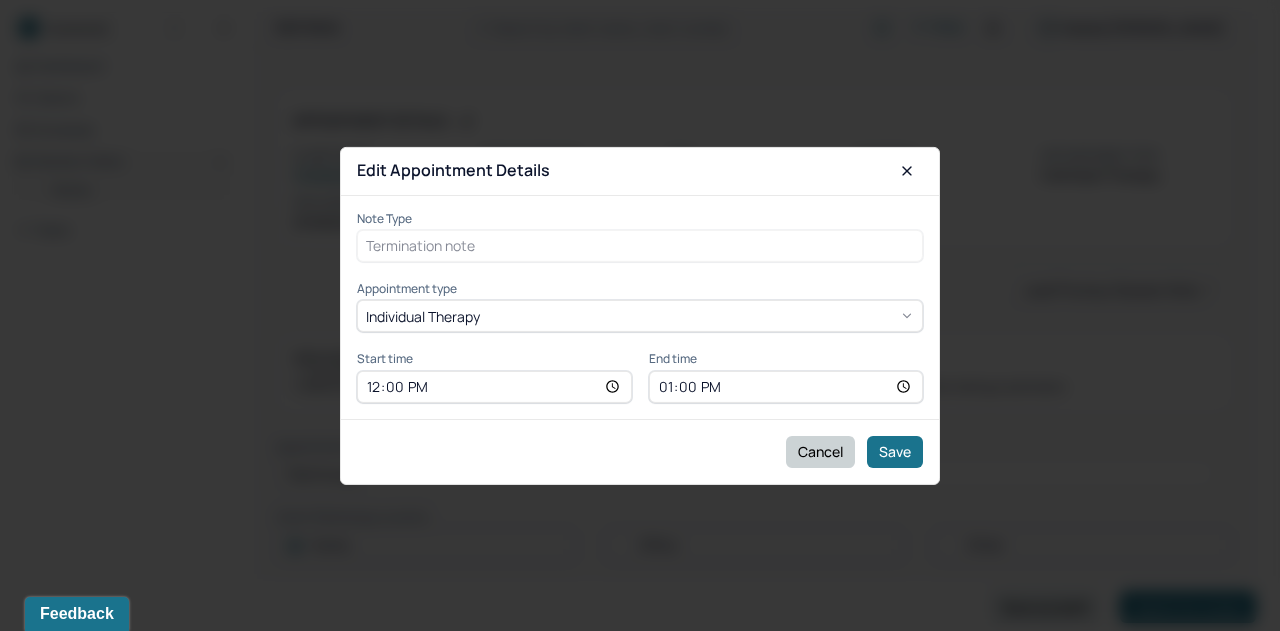 click on "Cancel" at bounding box center (820, 452) 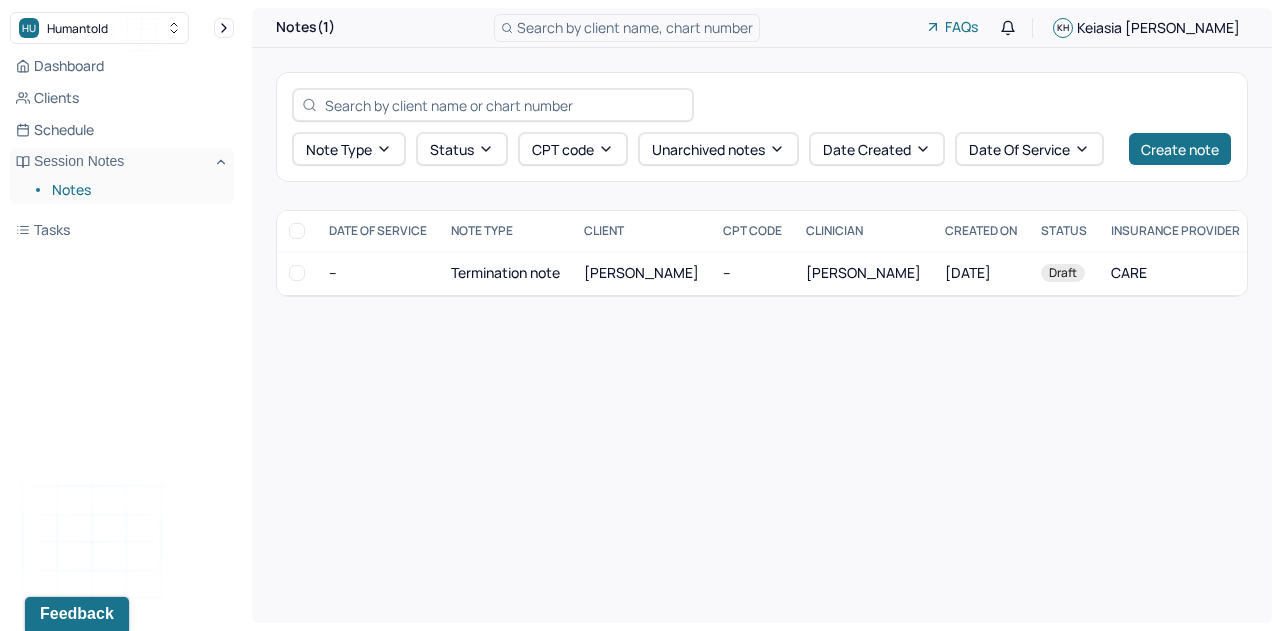 scroll, scrollTop: 0, scrollLeft: 74, axis: horizontal 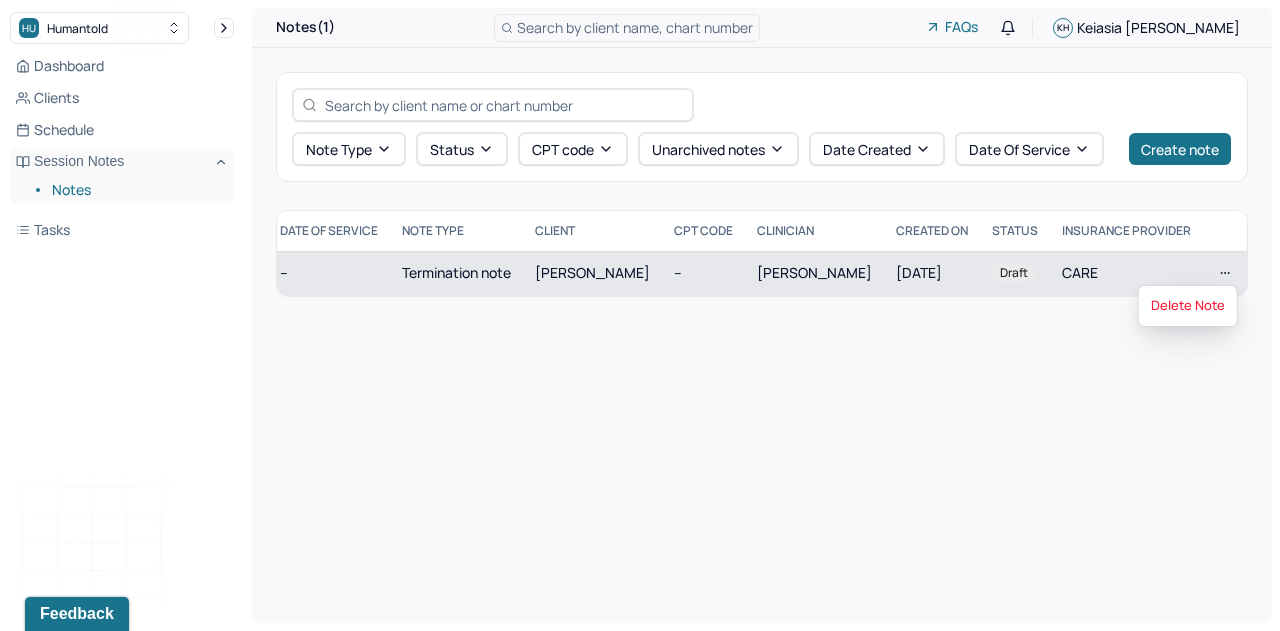 click 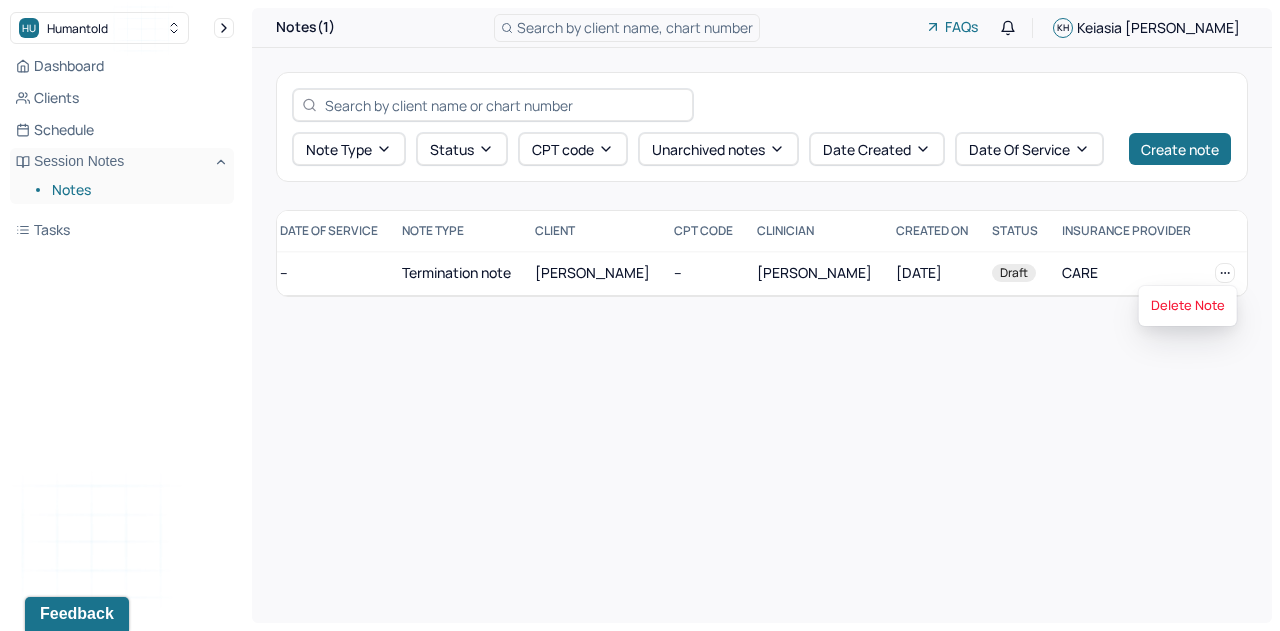 click on "Delete Note" at bounding box center (1188, 306) 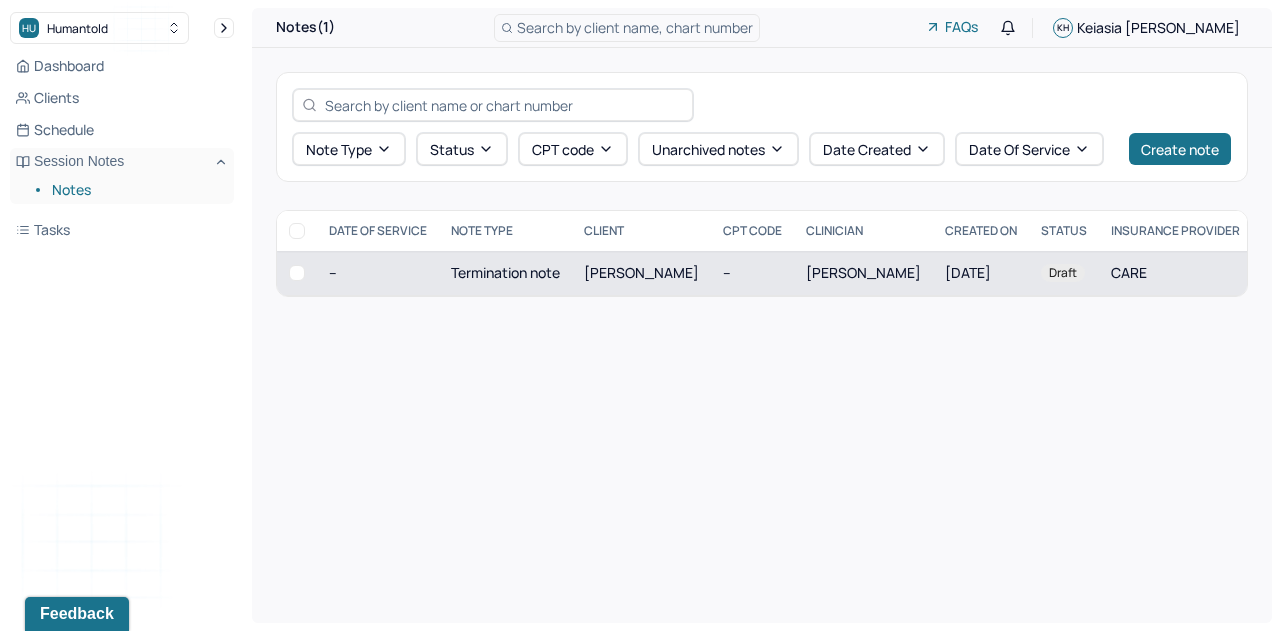 scroll, scrollTop: 0, scrollLeft: 74, axis: horizontal 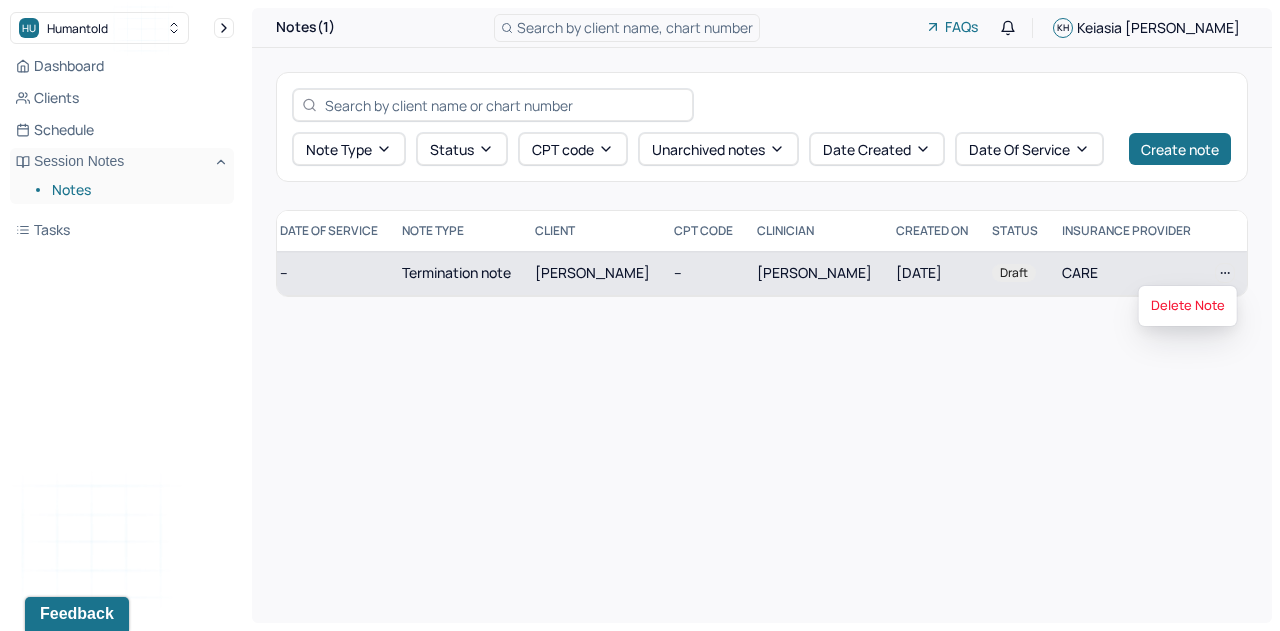 click 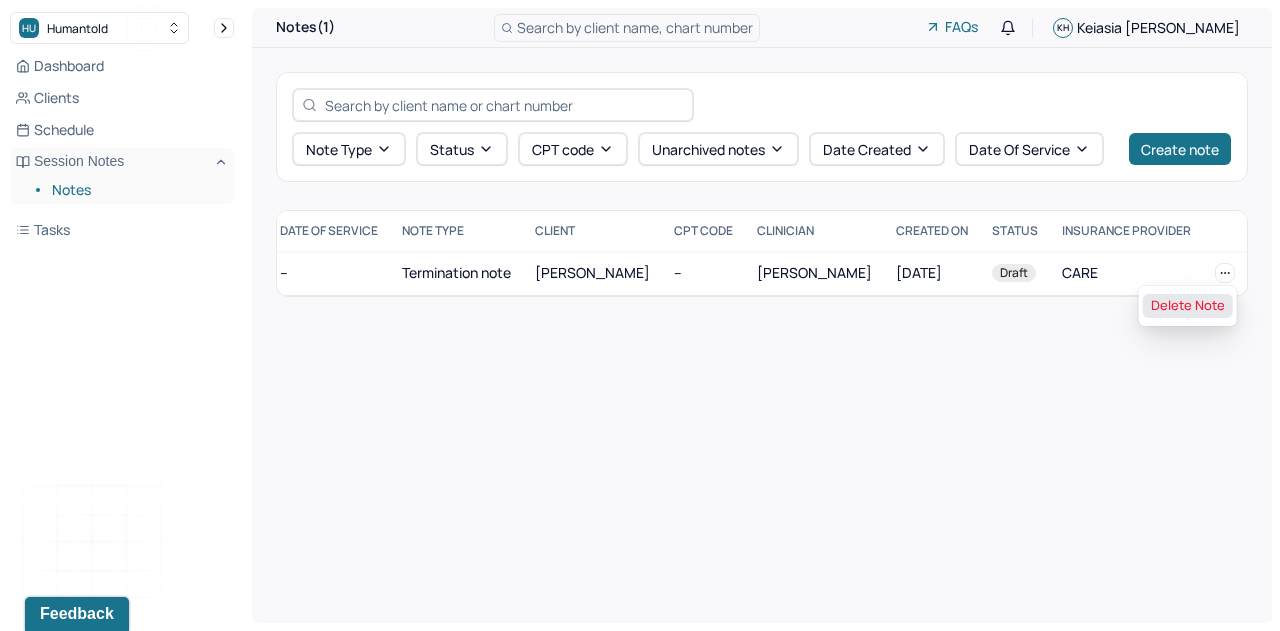 click on "Delete Note" at bounding box center [1188, 306] 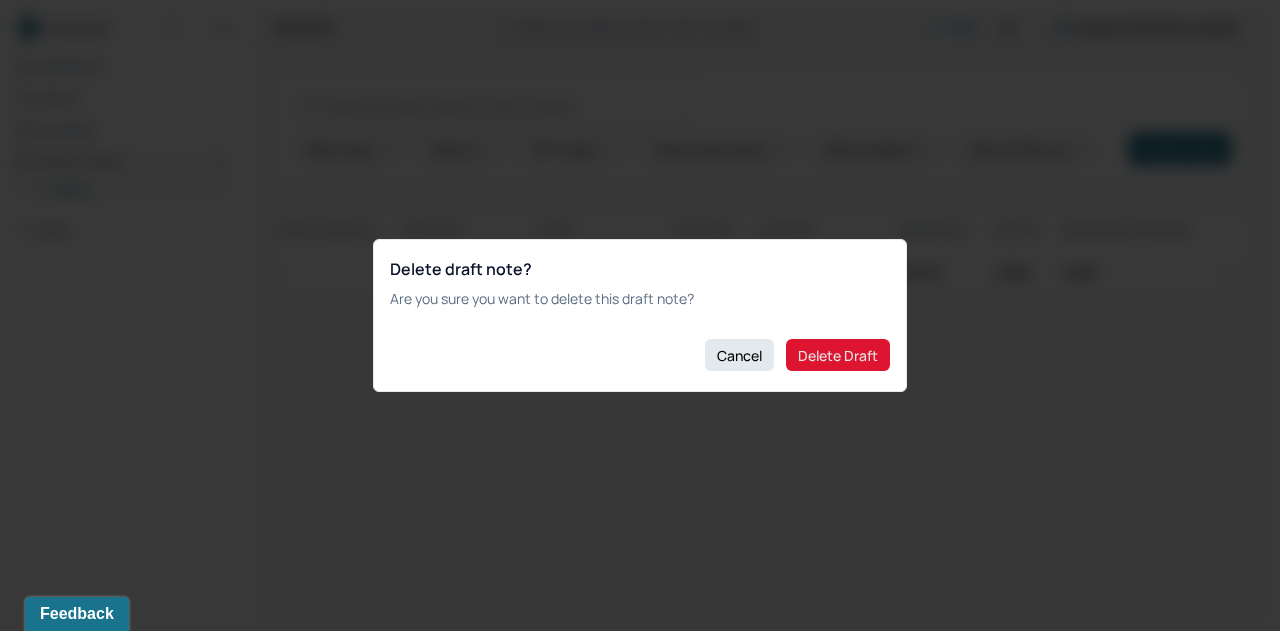 click on "Delete Draft" at bounding box center (838, 355) 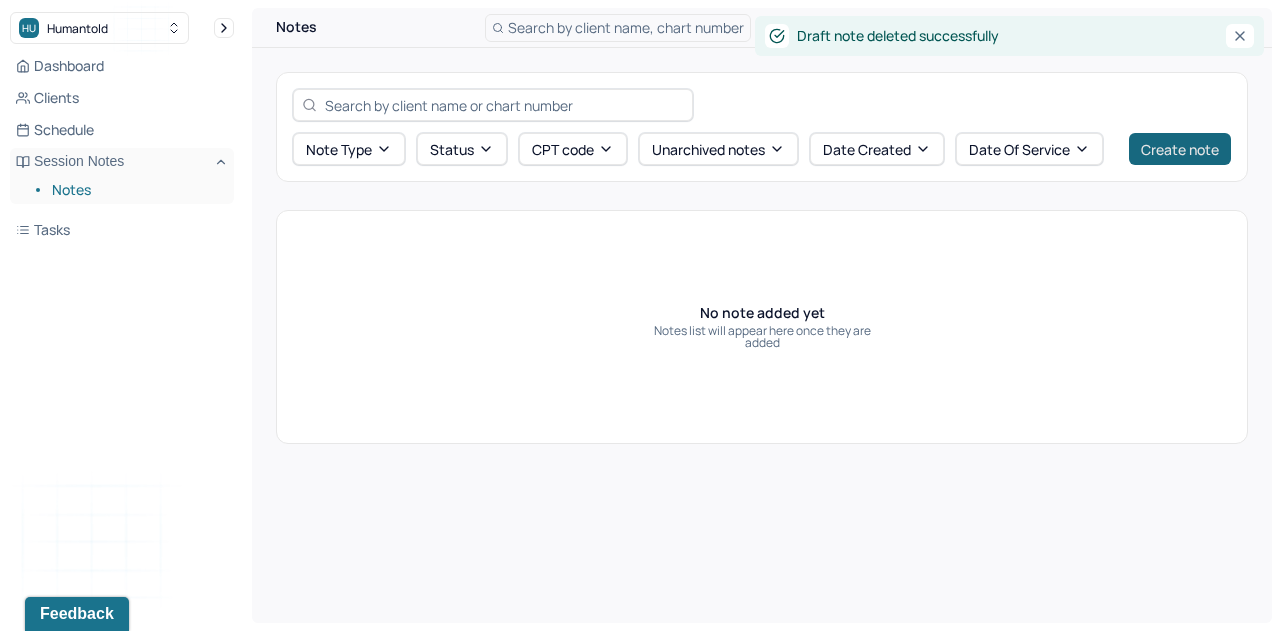 click on "Create note" at bounding box center [1180, 149] 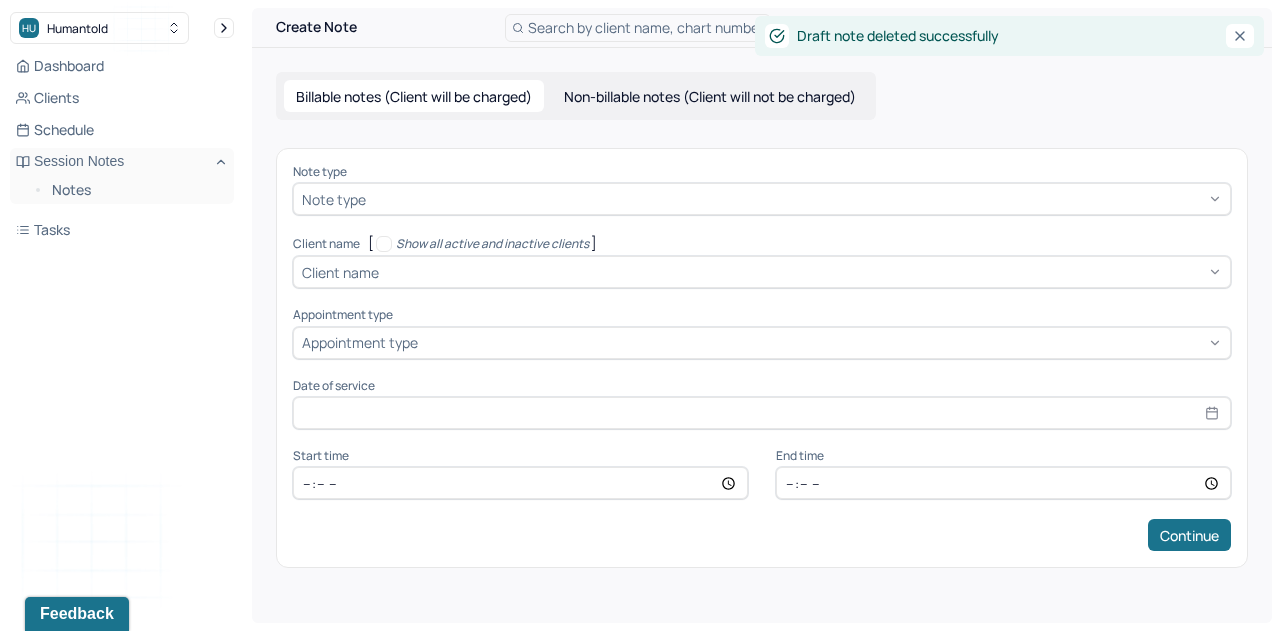 click on "Non-billable notes (Client will not be charged)" at bounding box center [710, 96] 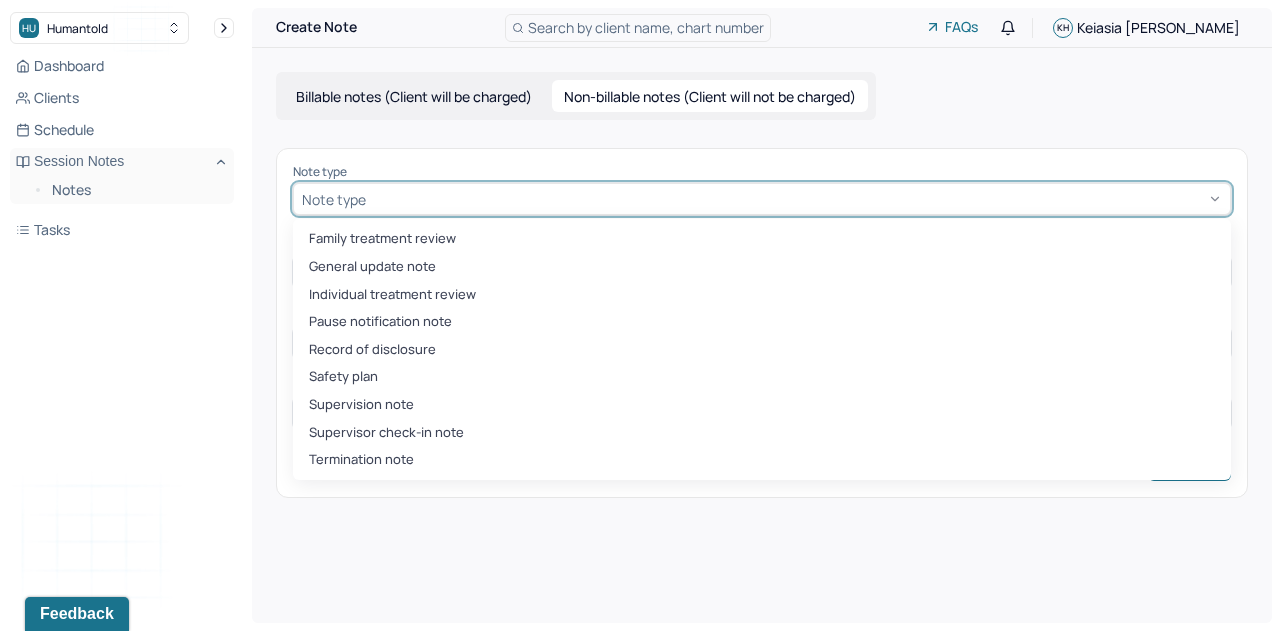 click at bounding box center [796, 199] 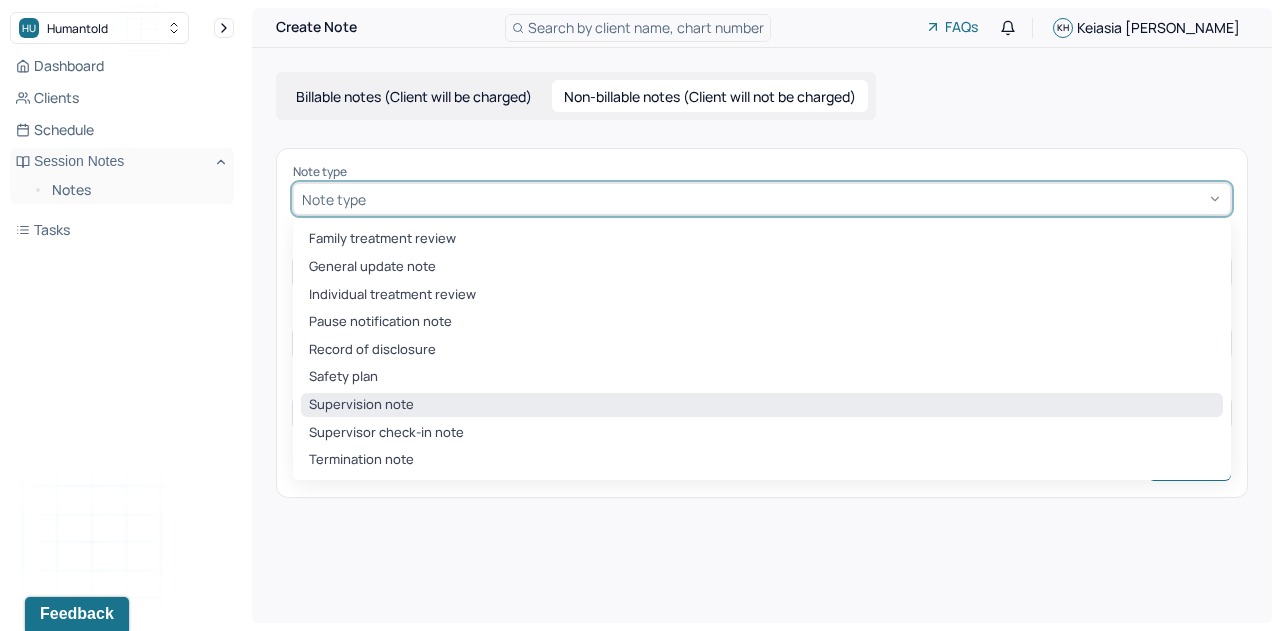click on "Supervision note" at bounding box center (762, 405) 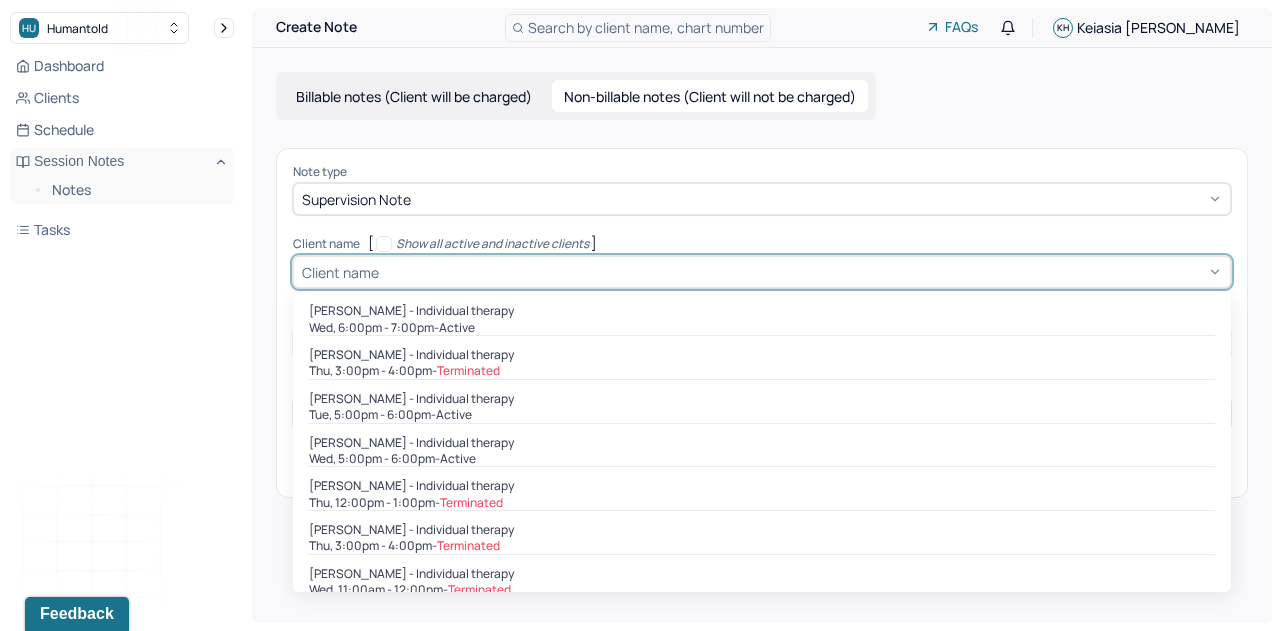 click at bounding box center (802, 272) 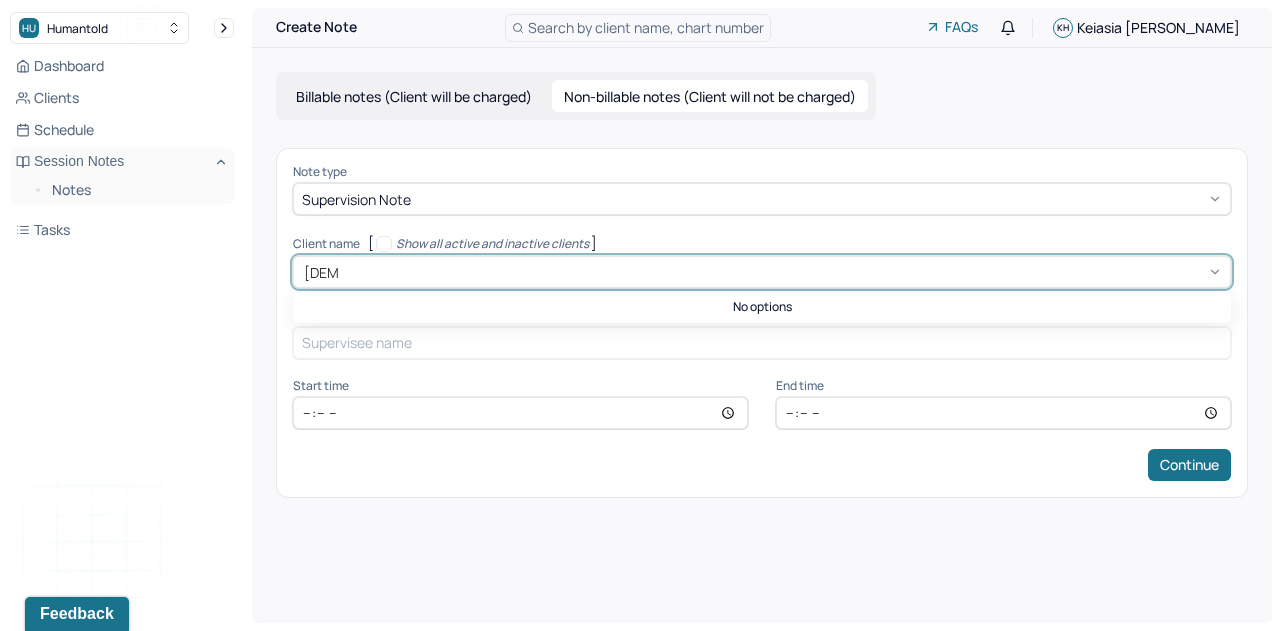 type on "[DEMOGRAPHIC_DATA]" 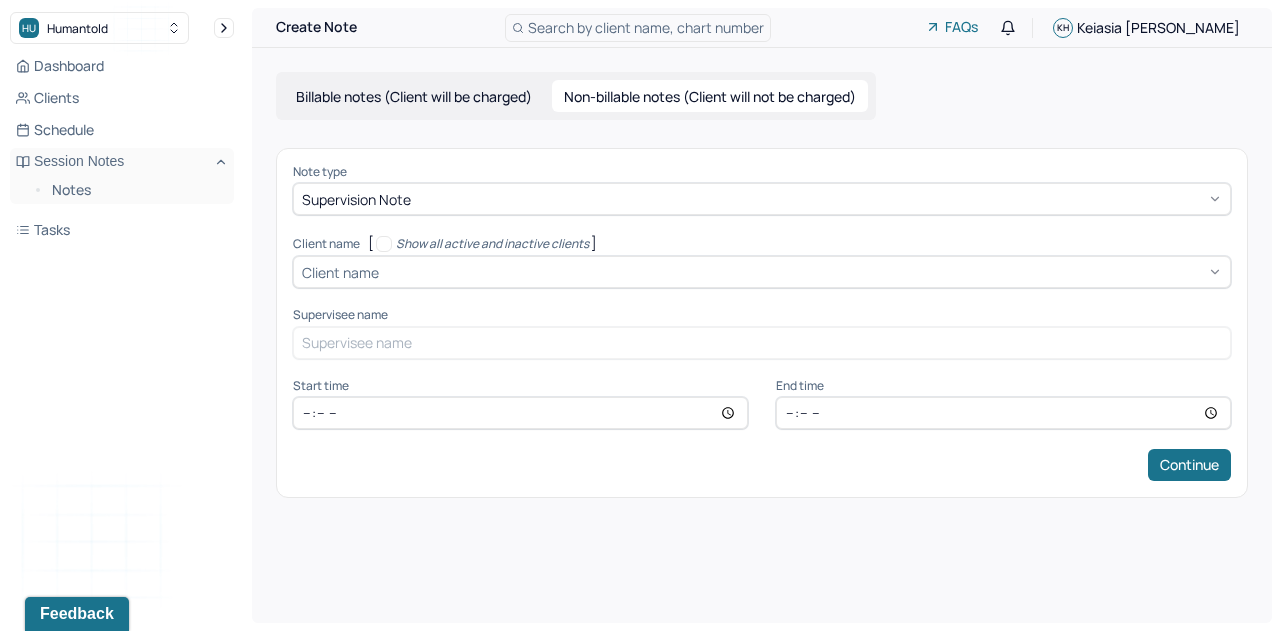 click on "Show all active and inactive clients" at bounding box center [482, 244] 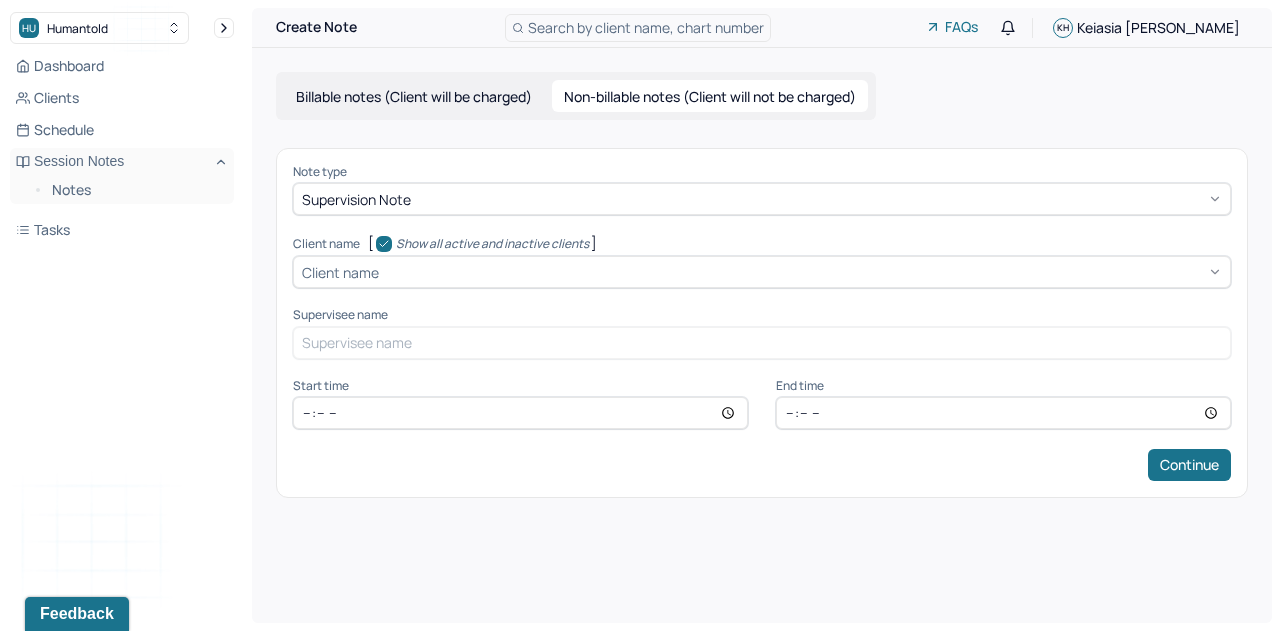 checkbox on "true" 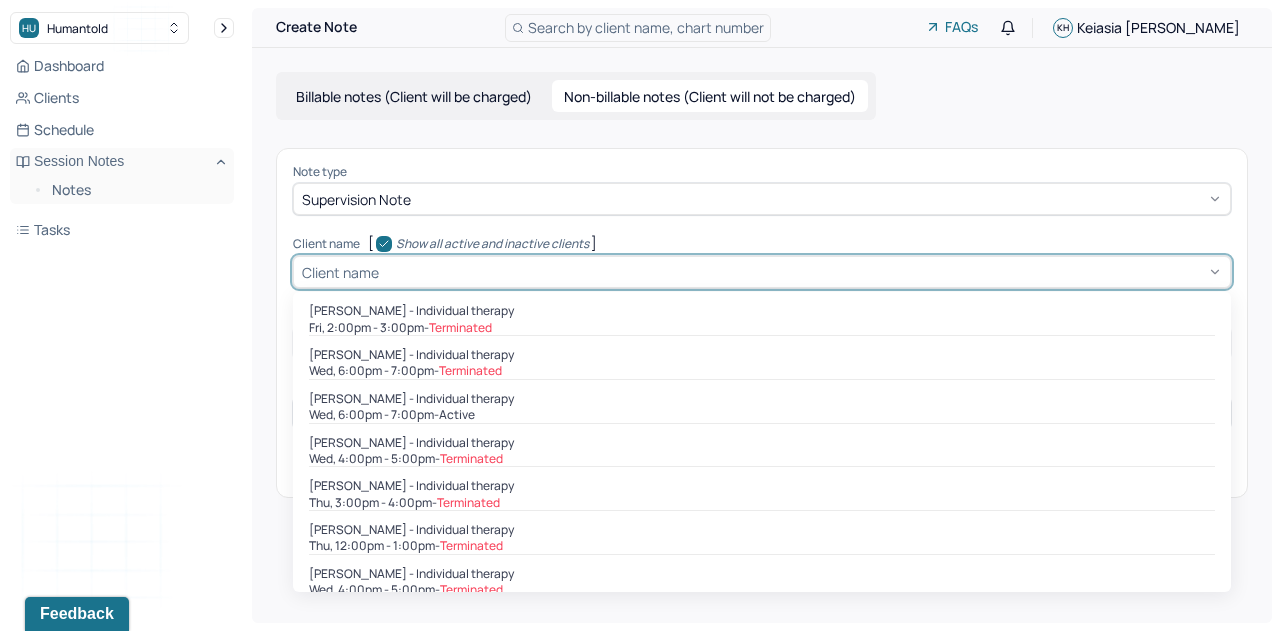 click at bounding box center (802, 272) 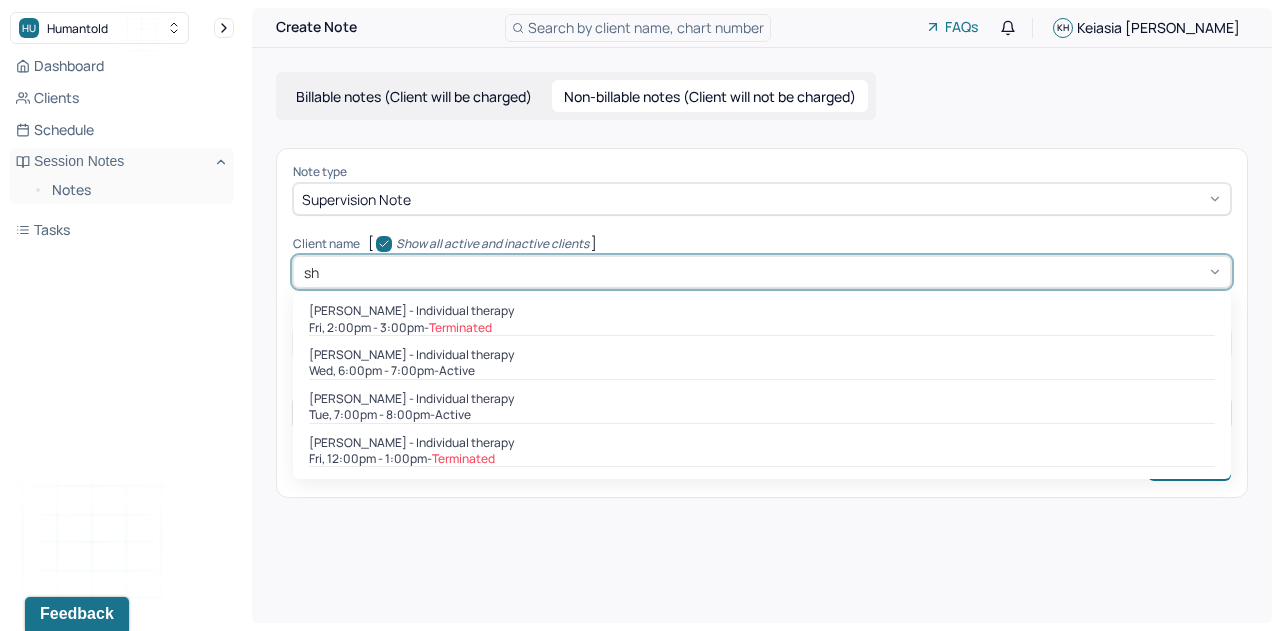 type on "sha" 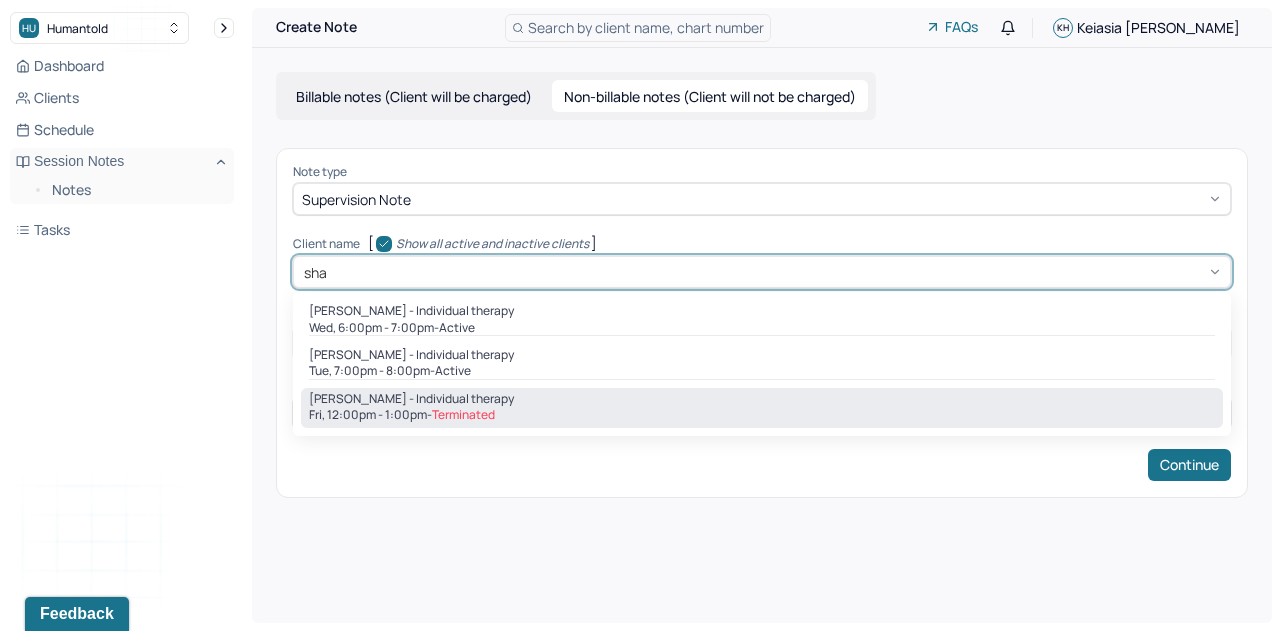 click on "[PERSON_NAME] - Individual therapy" at bounding box center [411, 399] 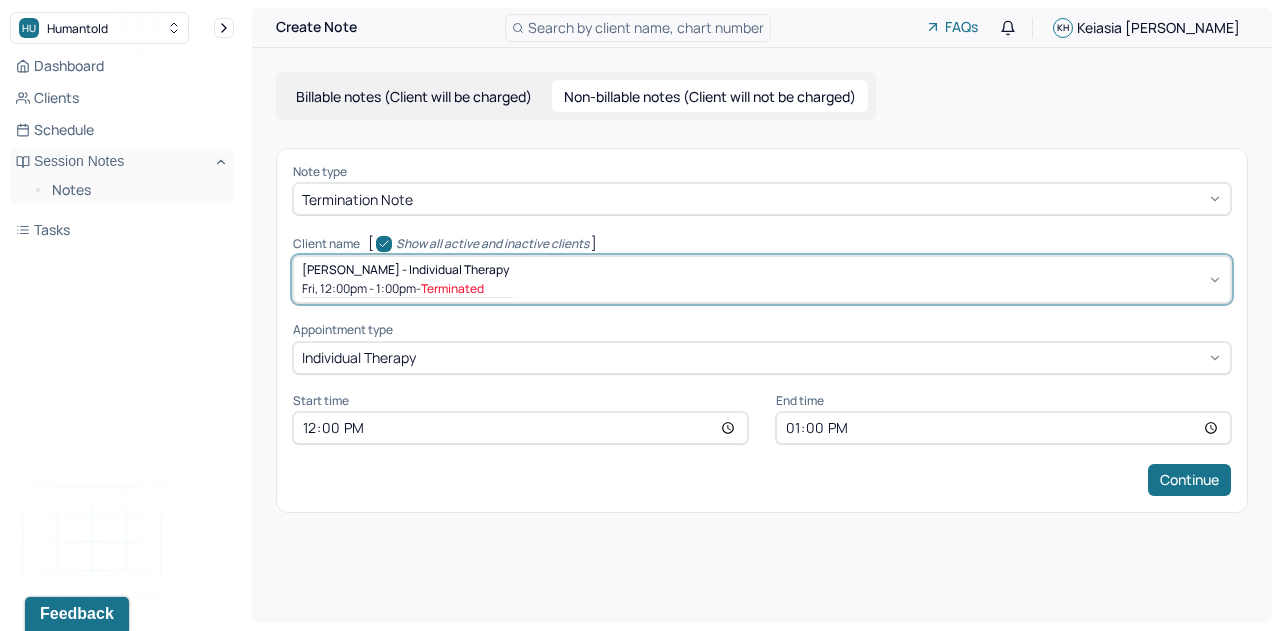 click on "Termination note" at bounding box center [762, 199] 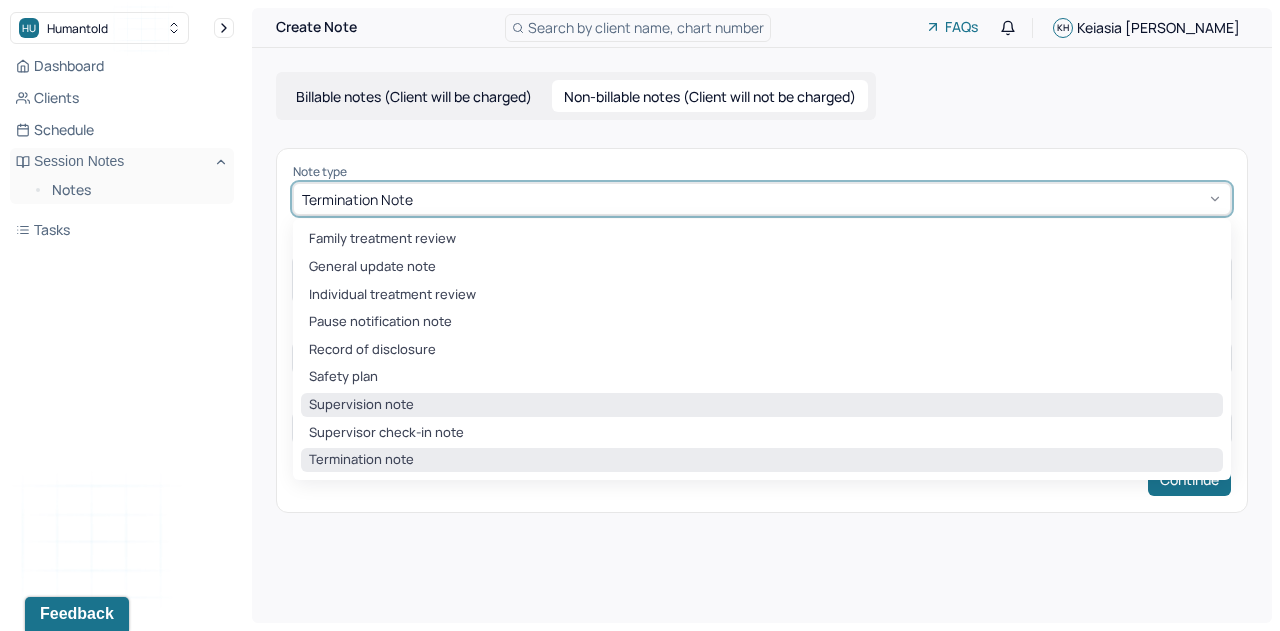 click on "Supervision note" at bounding box center [762, 405] 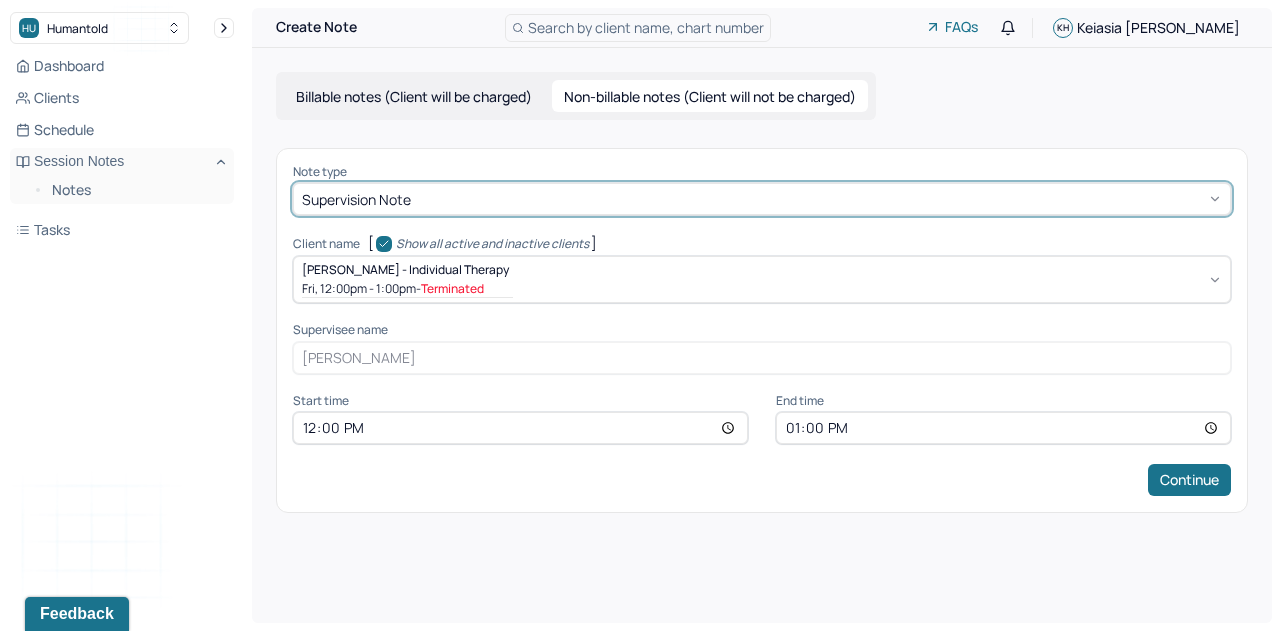 click on "12:00" at bounding box center [520, 428] 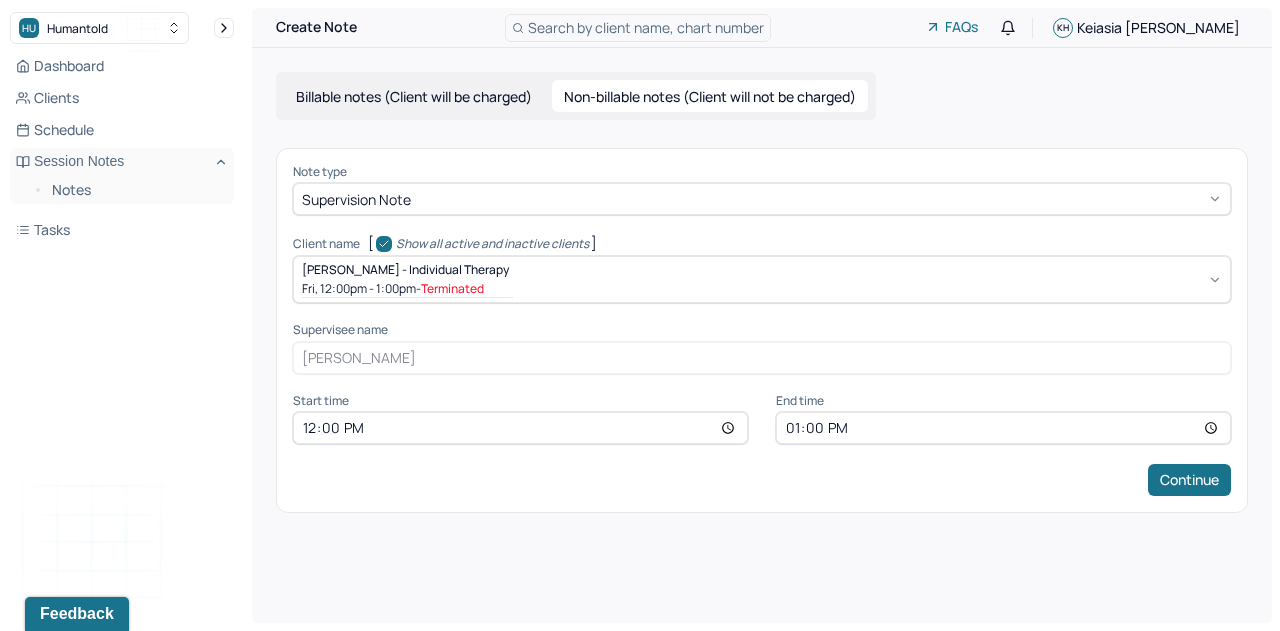 type on "13:00" 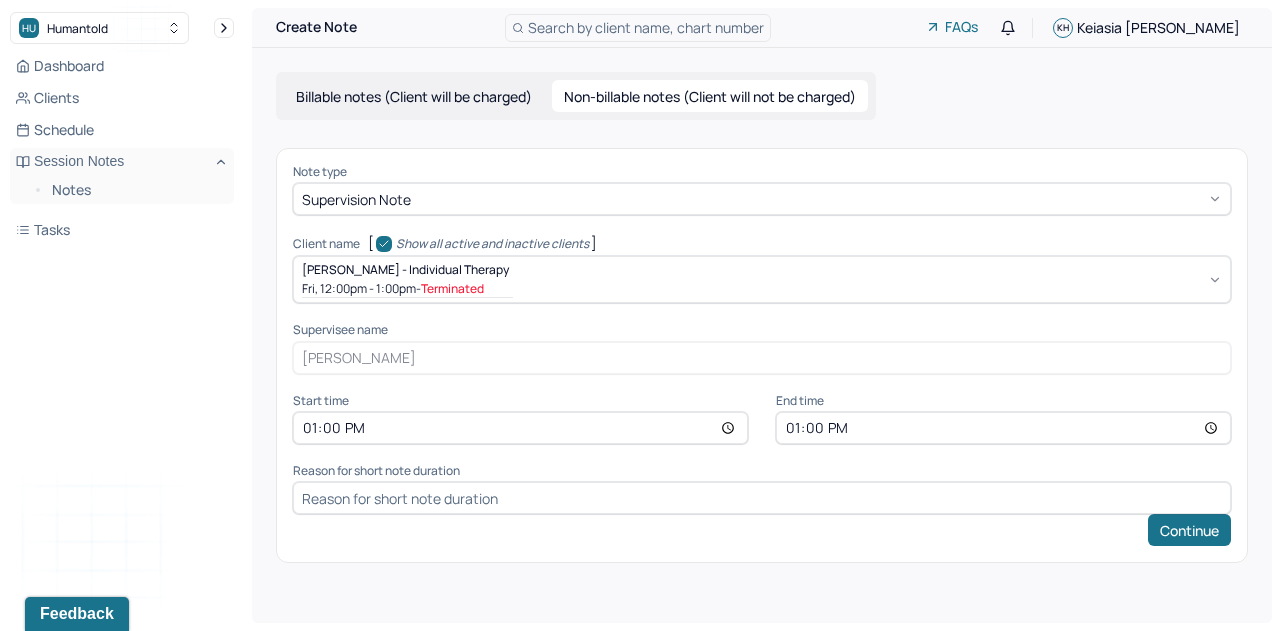 click on "13:00" at bounding box center (1003, 428) 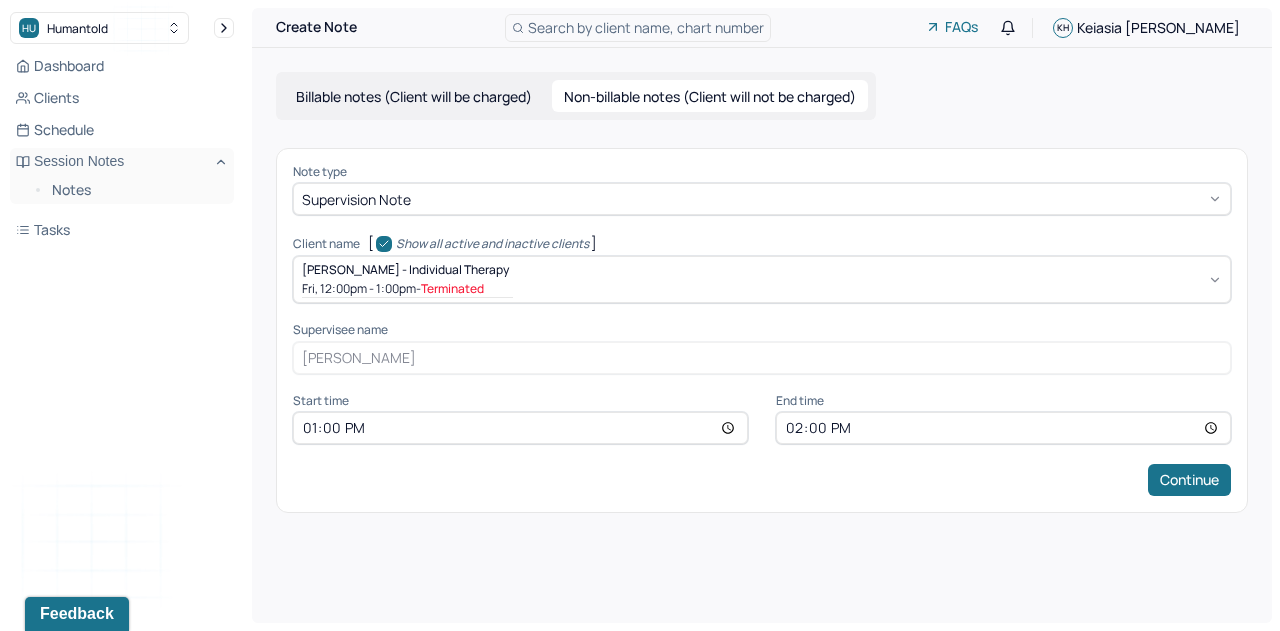 click on "Create Note Search by client name, chart number  FAQs KH Keiasia   Holeman Billable notes (Client will be charged) Non-billable notes (Client will not be charged) Note type Supervision note Client name [ Show all active and inactive clients ] Shauna Stribula - Individual therapy Fri, 12:00pm - 1:00pm  -  Terminated Supervisee name Keiasia Holeman Appointment type individual therapy Start time 13:00 End time 14:00 Continue" at bounding box center (762, 315) 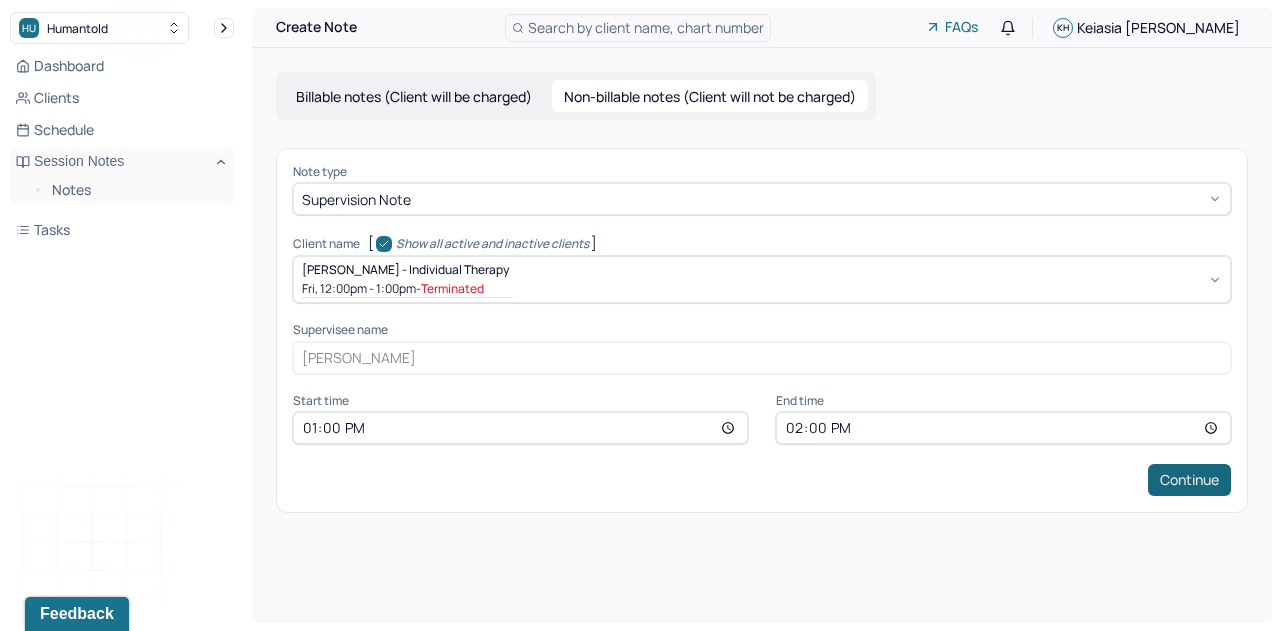 click on "Continue" at bounding box center (1189, 480) 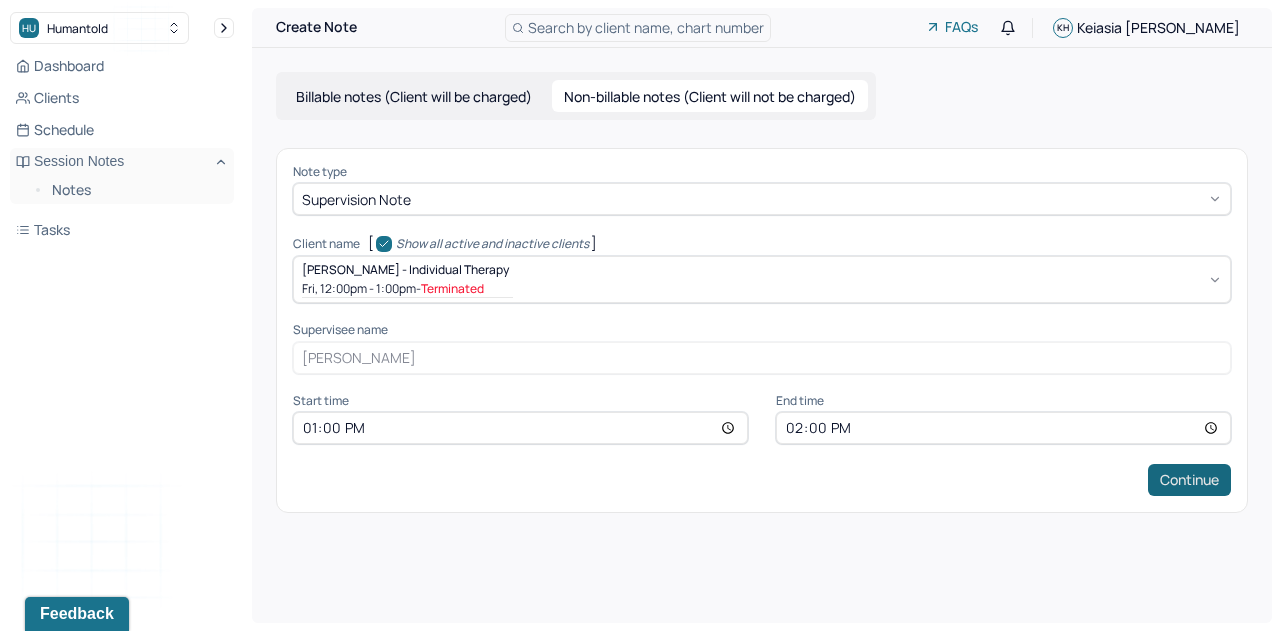 click on "Continue" at bounding box center [1189, 480] 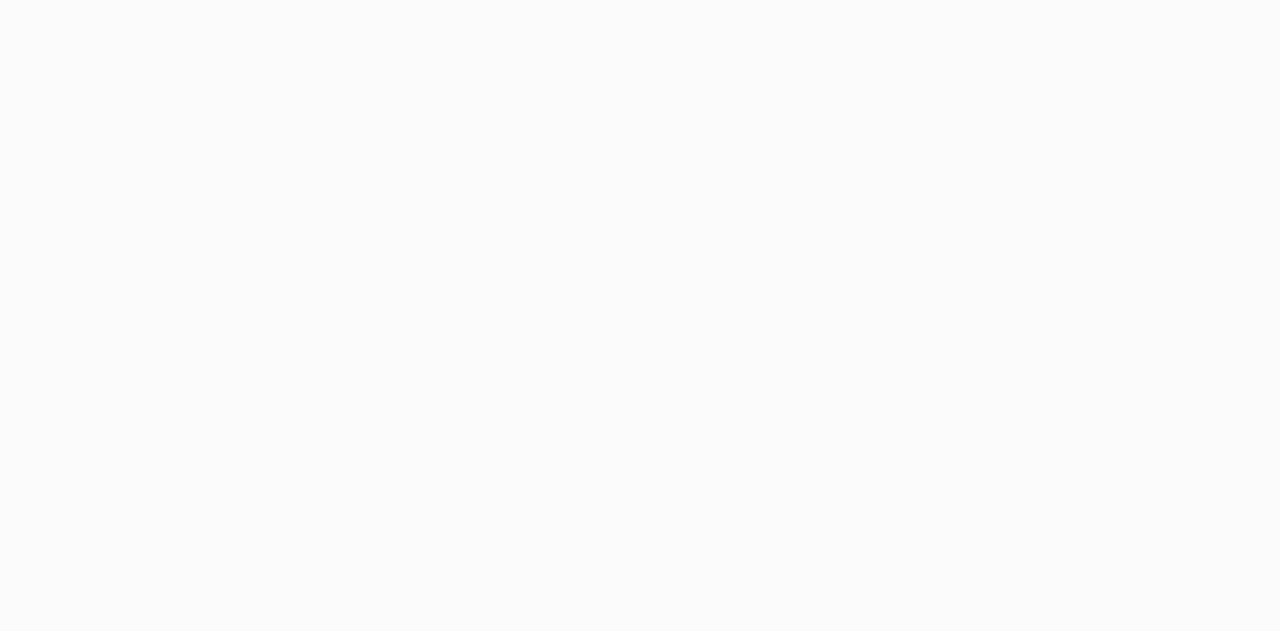 scroll, scrollTop: 0, scrollLeft: 0, axis: both 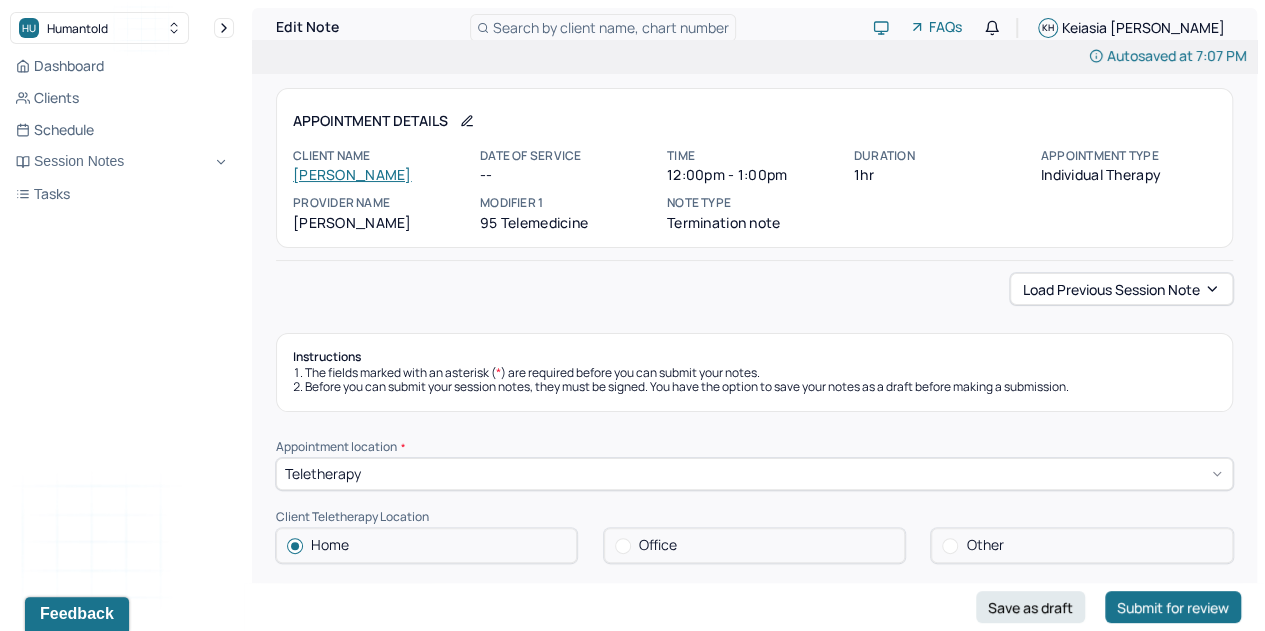 click on "Shauna Stribula" at bounding box center (352, 174) 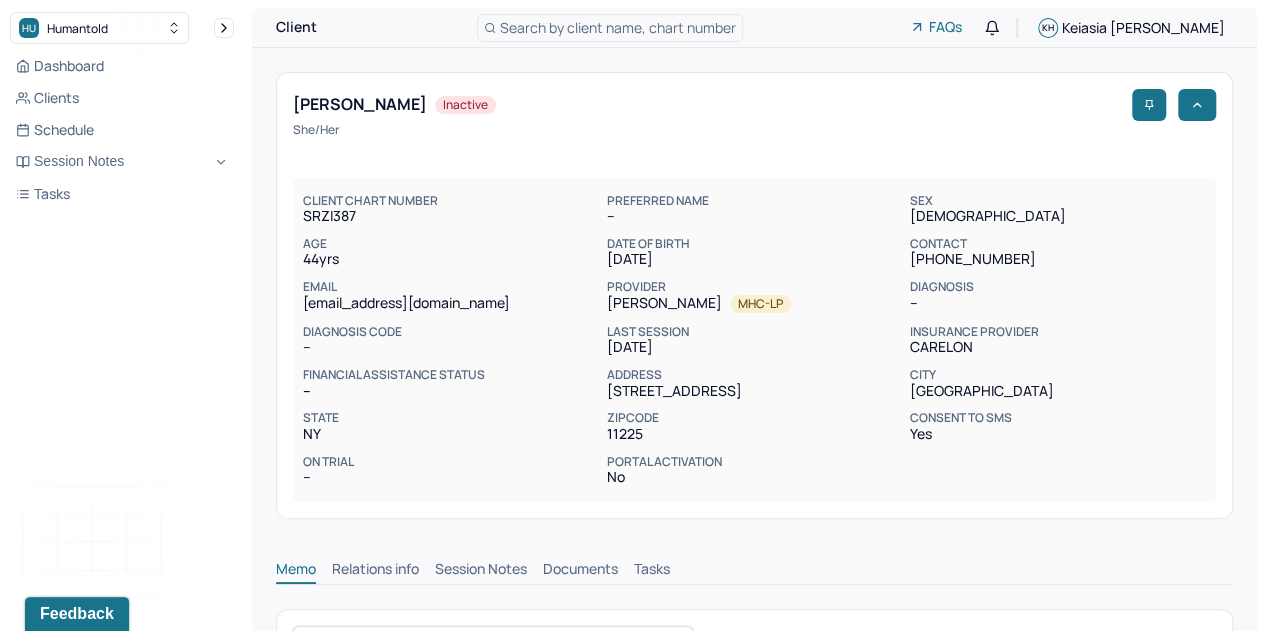 scroll, scrollTop: 0, scrollLeft: 0, axis: both 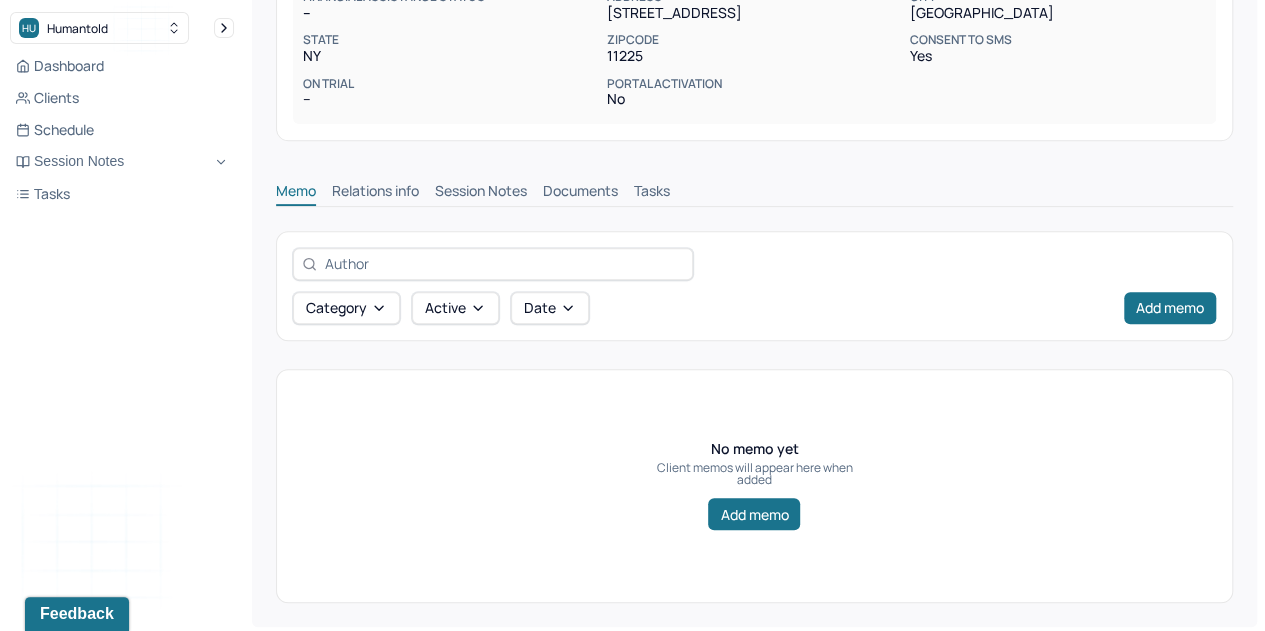 click on "Session Notes" at bounding box center [481, 193] 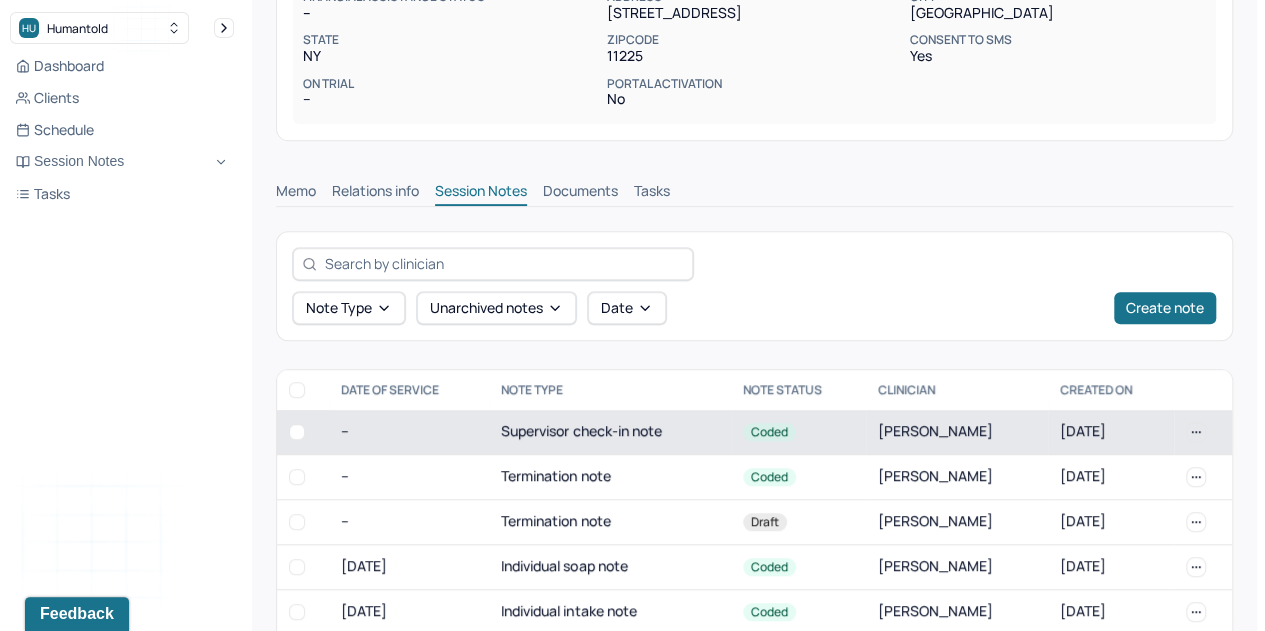 scroll, scrollTop: 454, scrollLeft: 0, axis: vertical 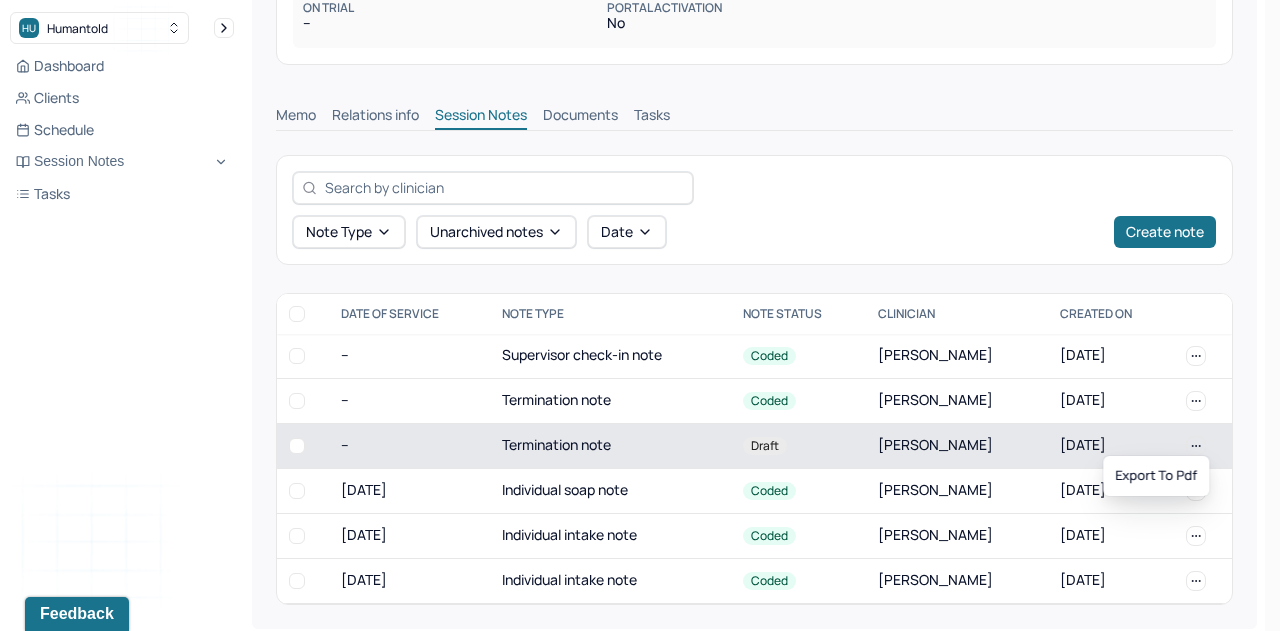 click 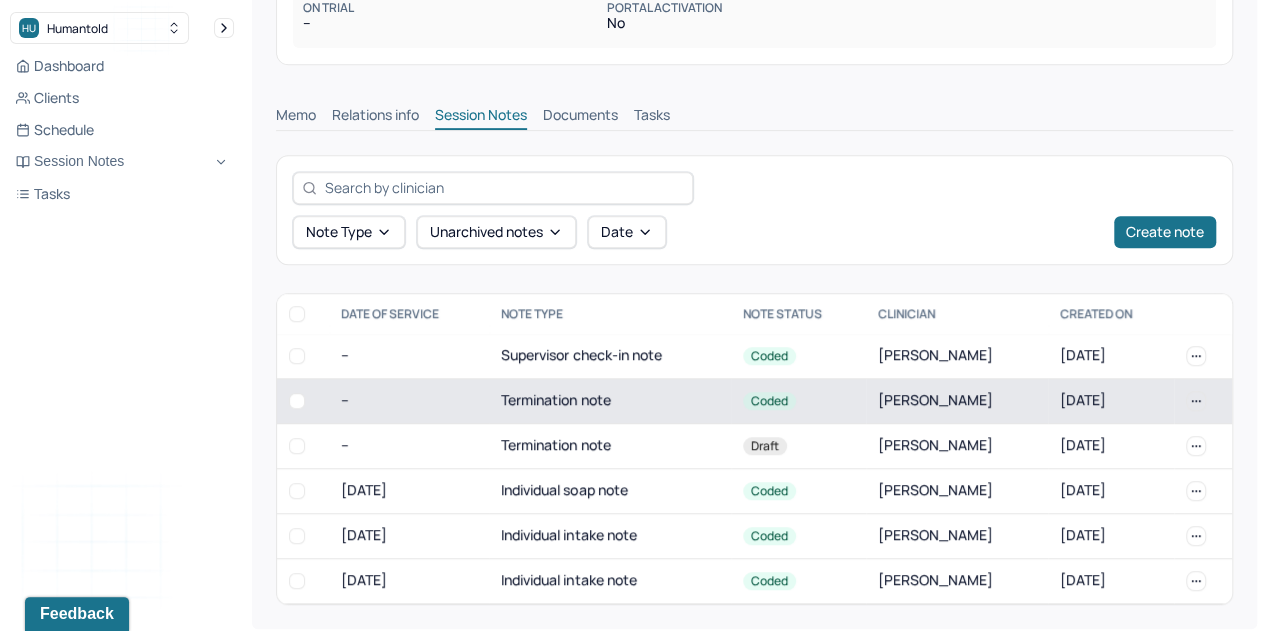 click on "--" at bounding box center [409, 400] 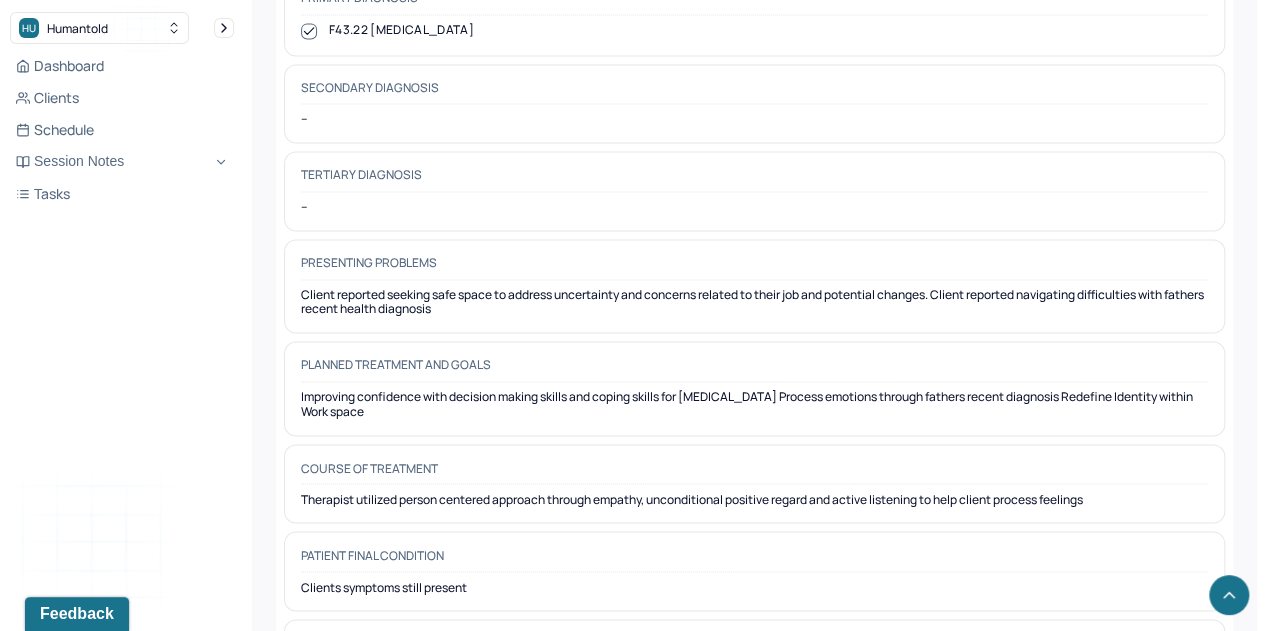 scroll, scrollTop: 1842, scrollLeft: 0, axis: vertical 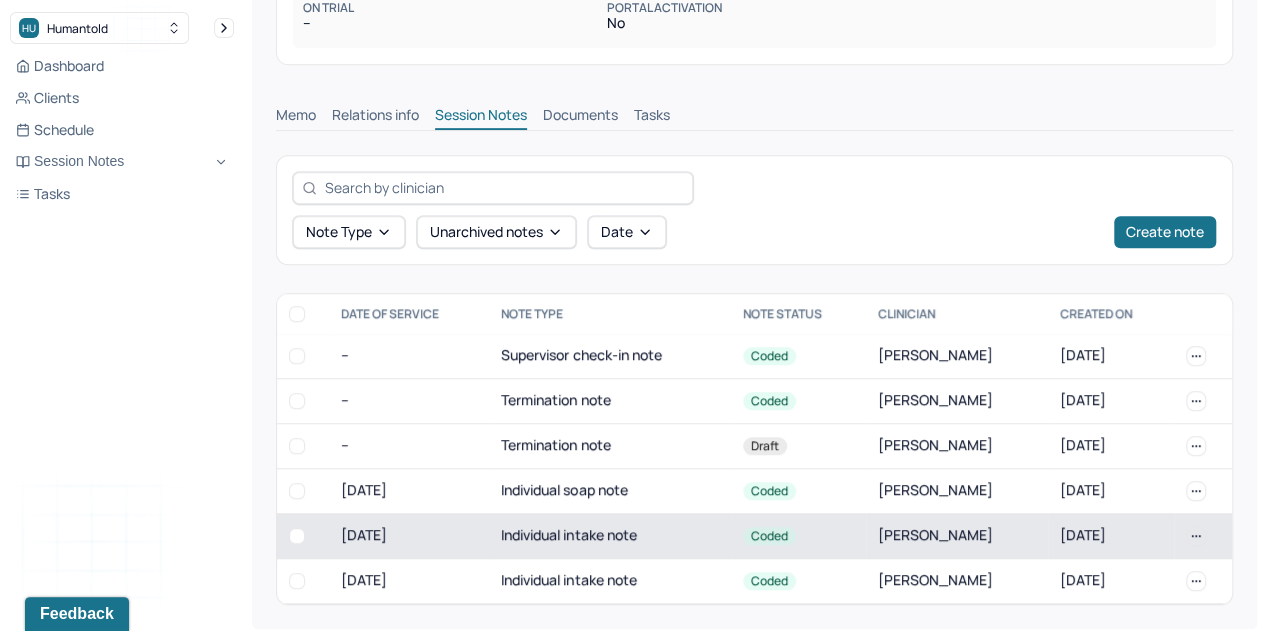 click on "Individual intake note" at bounding box center [609, 535] 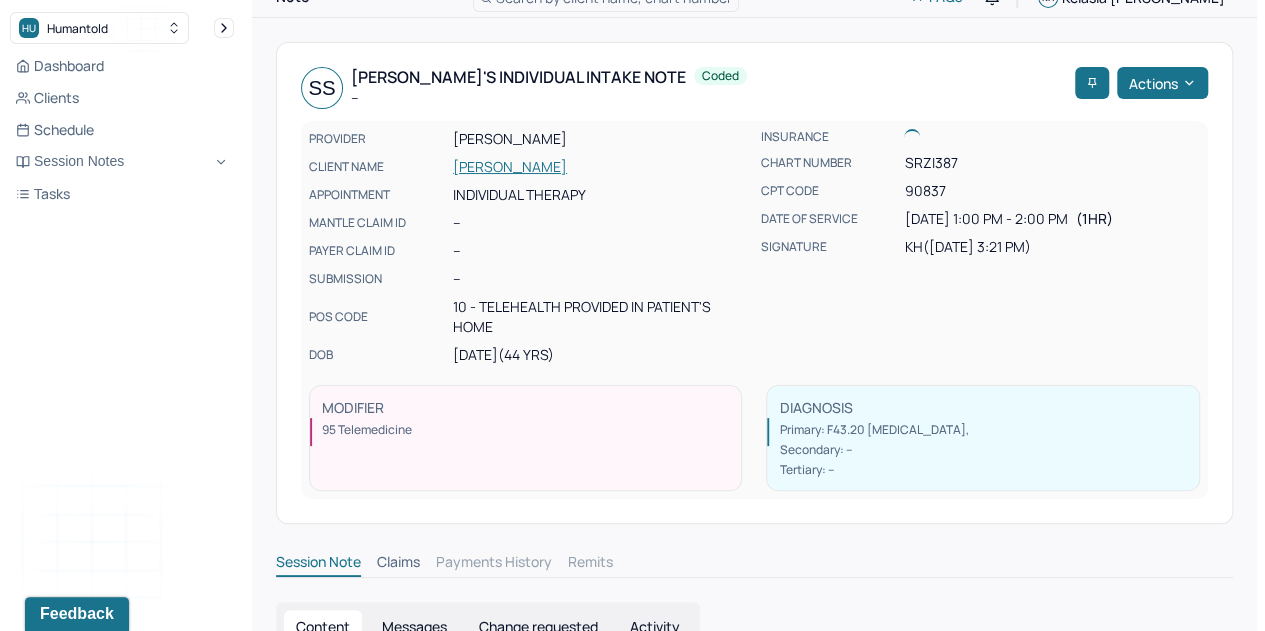 scroll, scrollTop: 0, scrollLeft: 0, axis: both 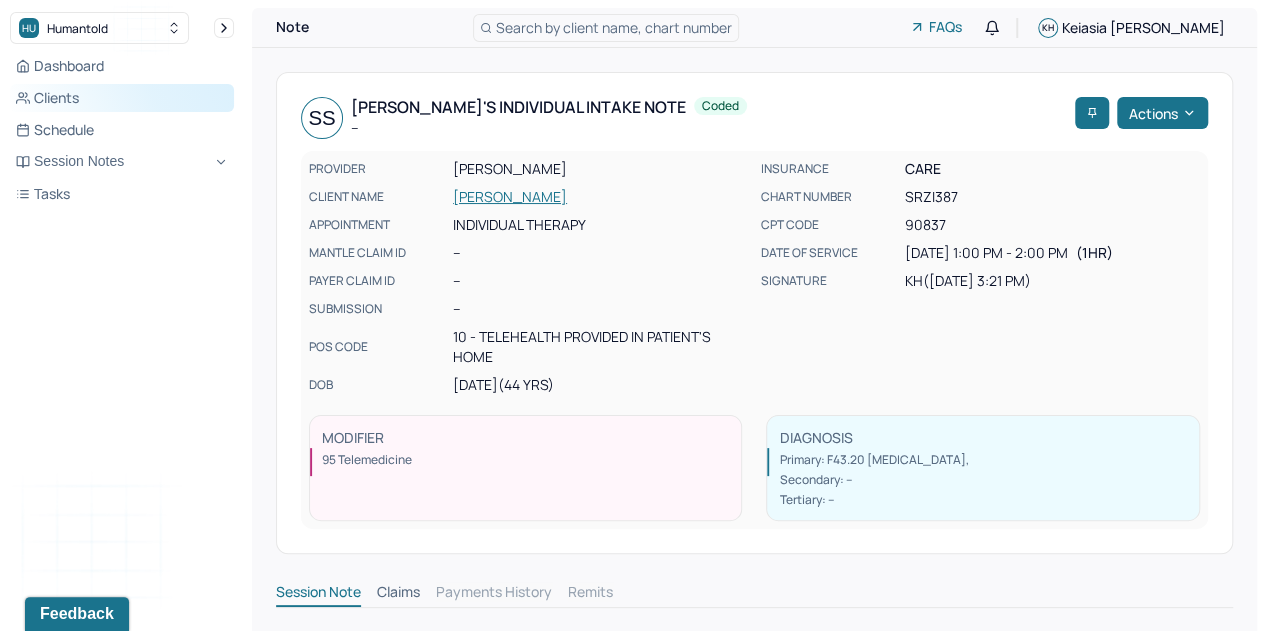 click on "Clients" at bounding box center (122, 98) 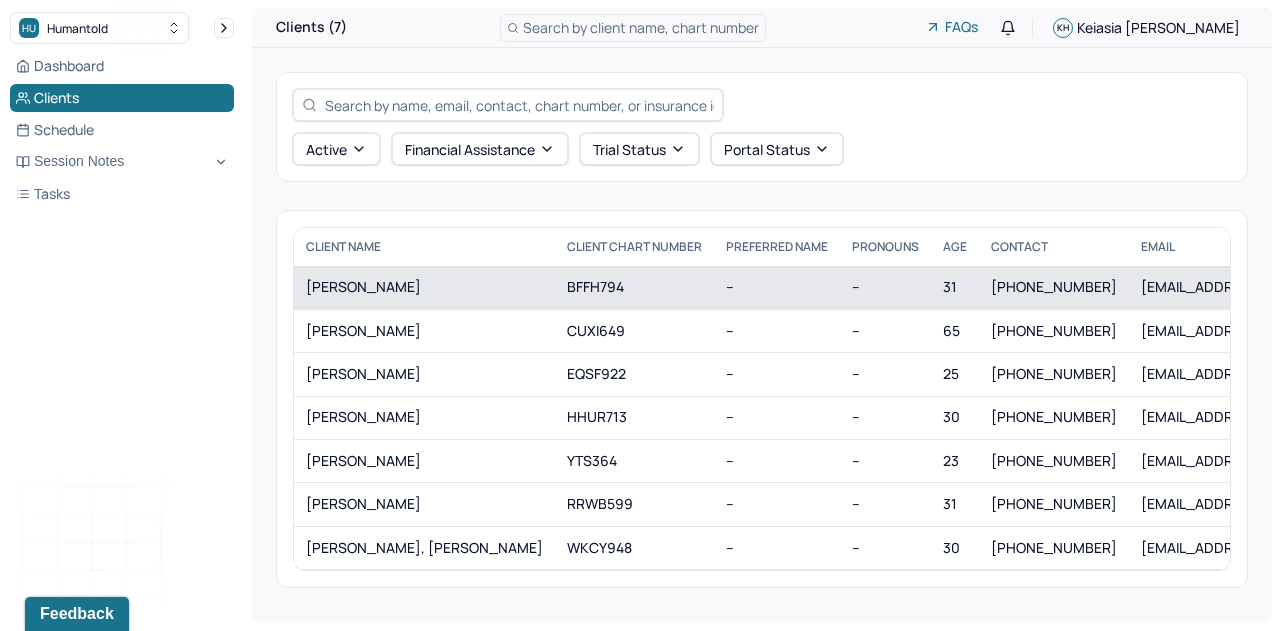 click on "[PERSON_NAME]" at bounding box center (424, 287) 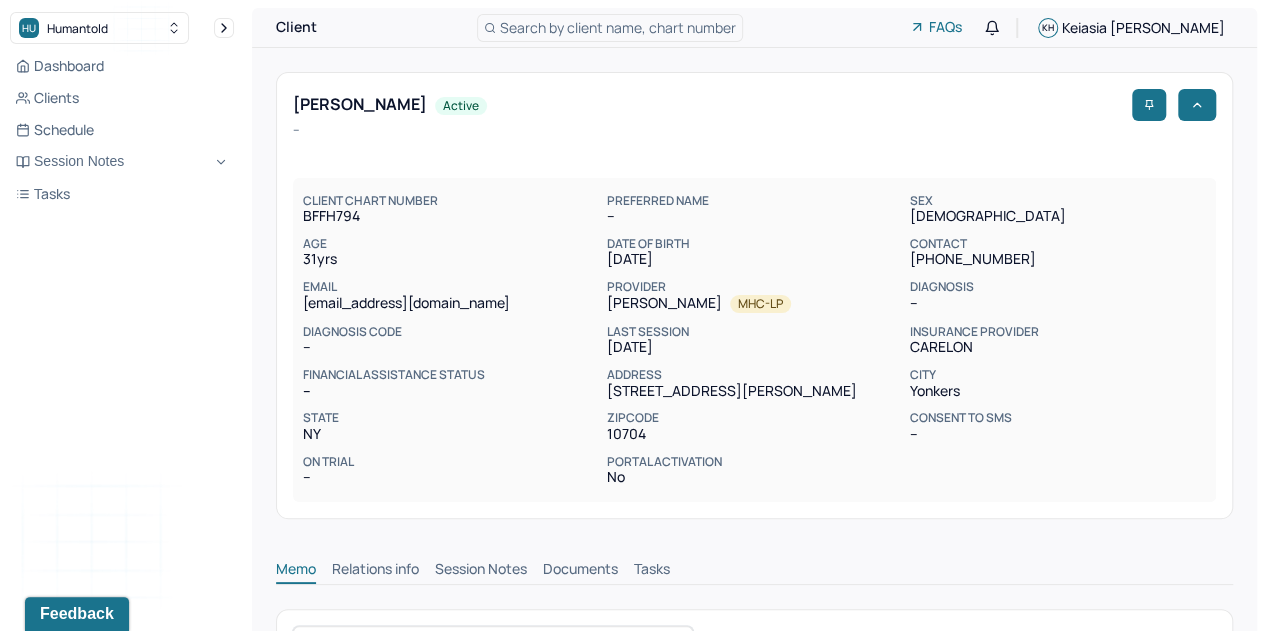 scroll, scrollTop: 0, scrollLeft: 0, axis: both 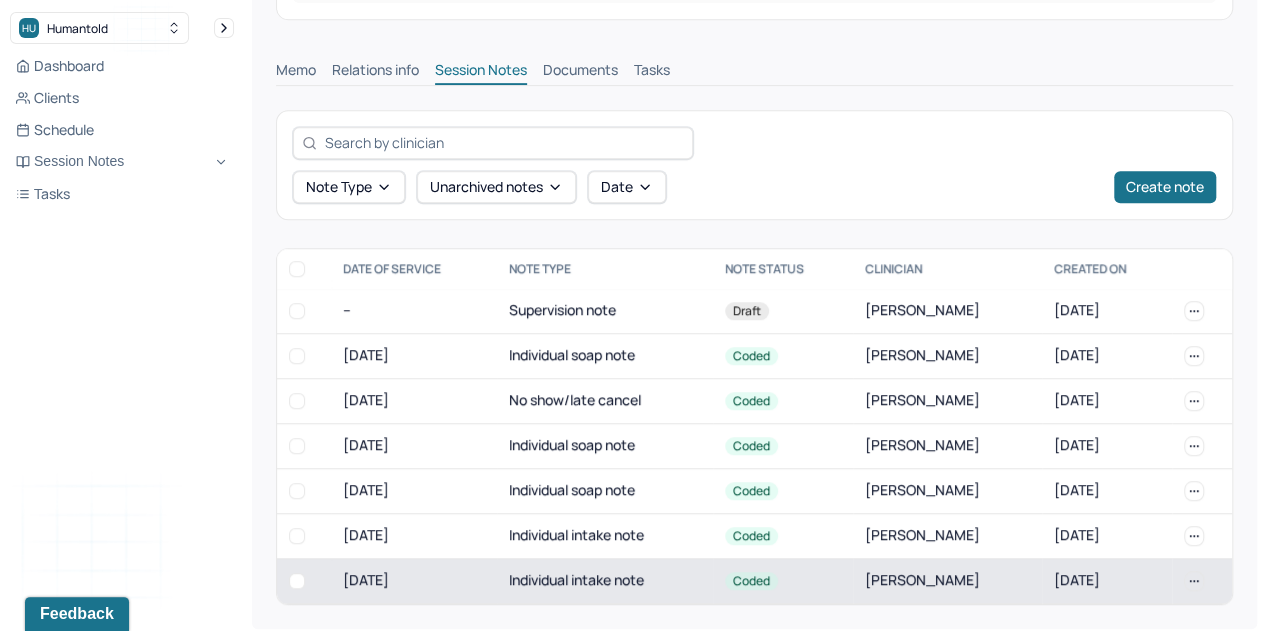 click on "Individual intake note" at bounding box center (605, 580) 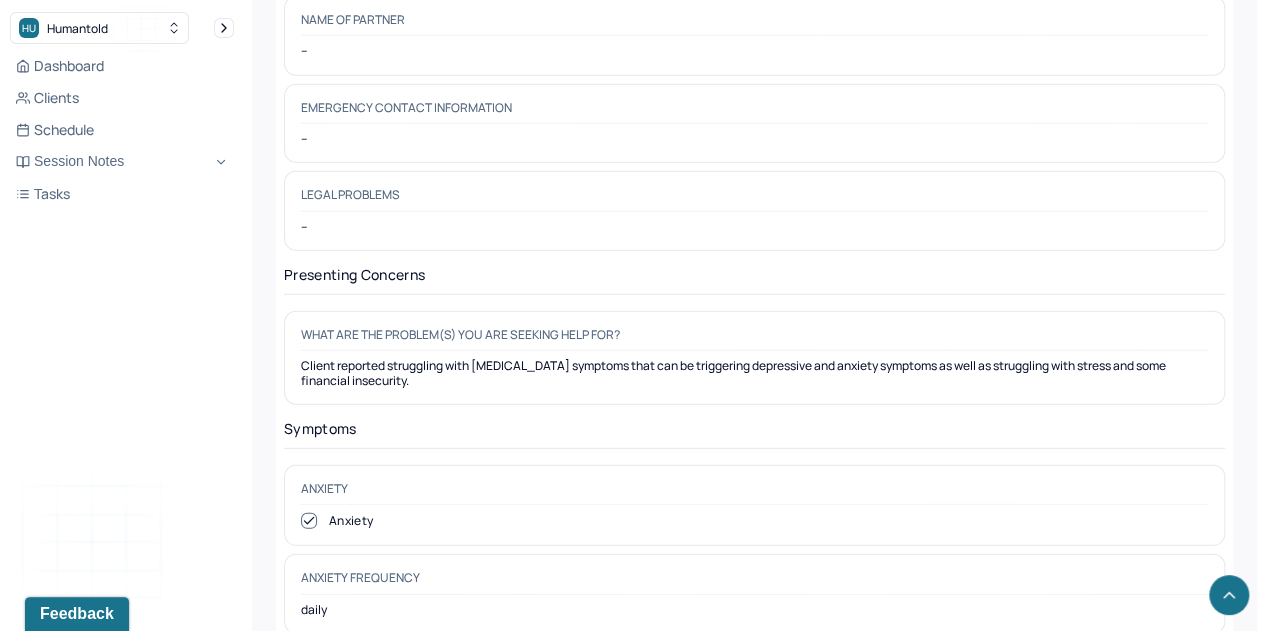 scroll, scrollTop: 2682, scrollLeft: 0, axis: vertical 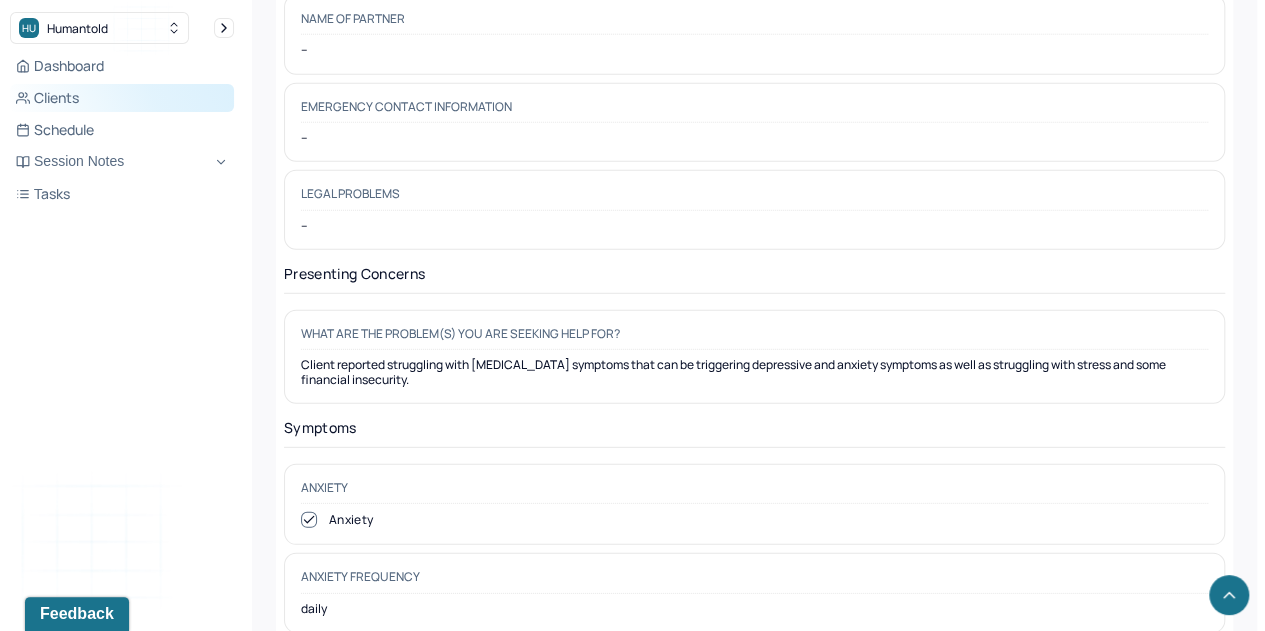 click on "Clients" at bounding box center (122, 98) 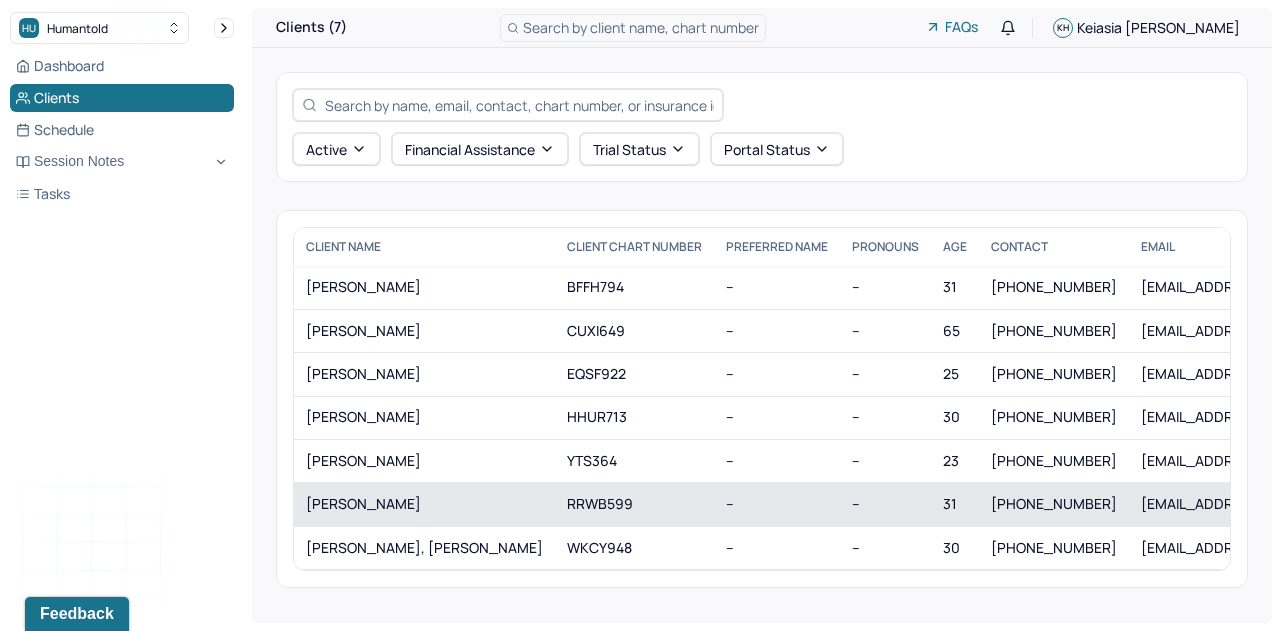 click on "[PERSON_NAME]" at bounding box center [424, 504] 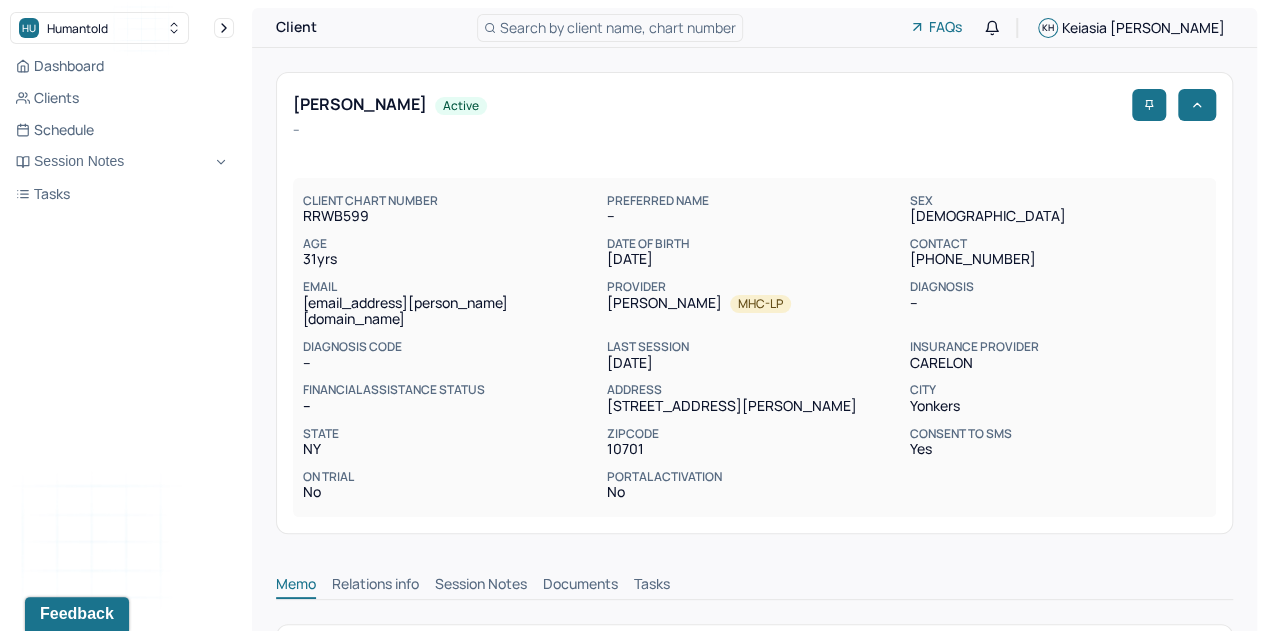 scroll, scrollTop: 0, scrollLeft: 0, axis: both 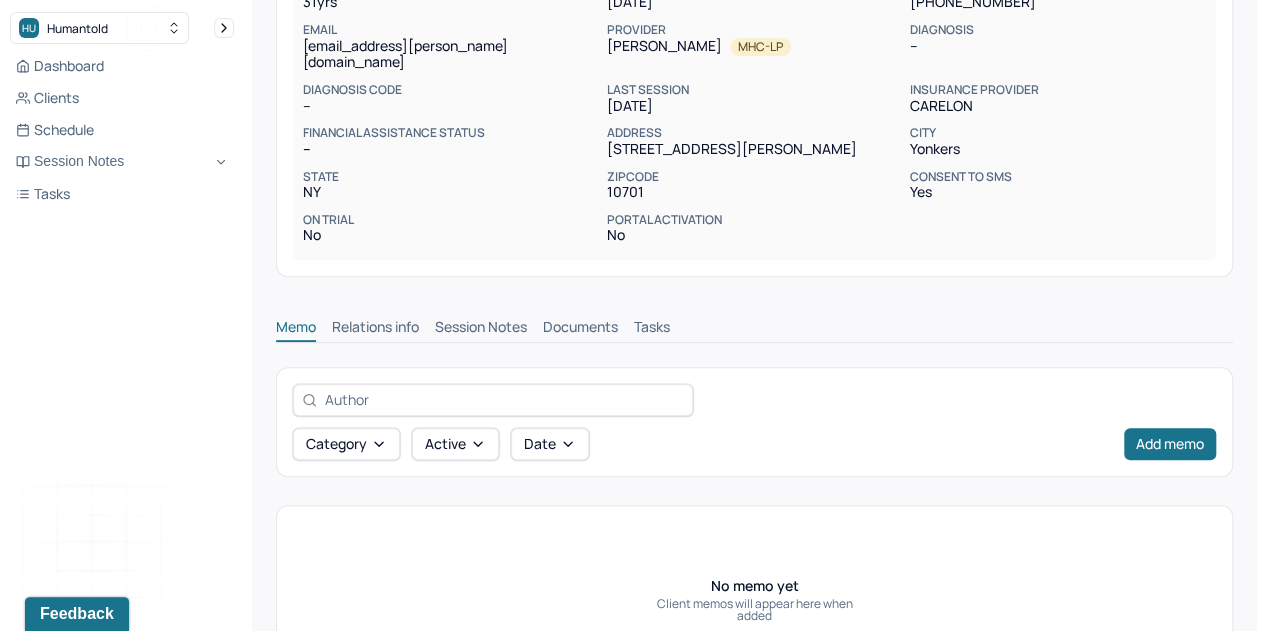 click on "Session Notes" at bounding box center [481, 329] 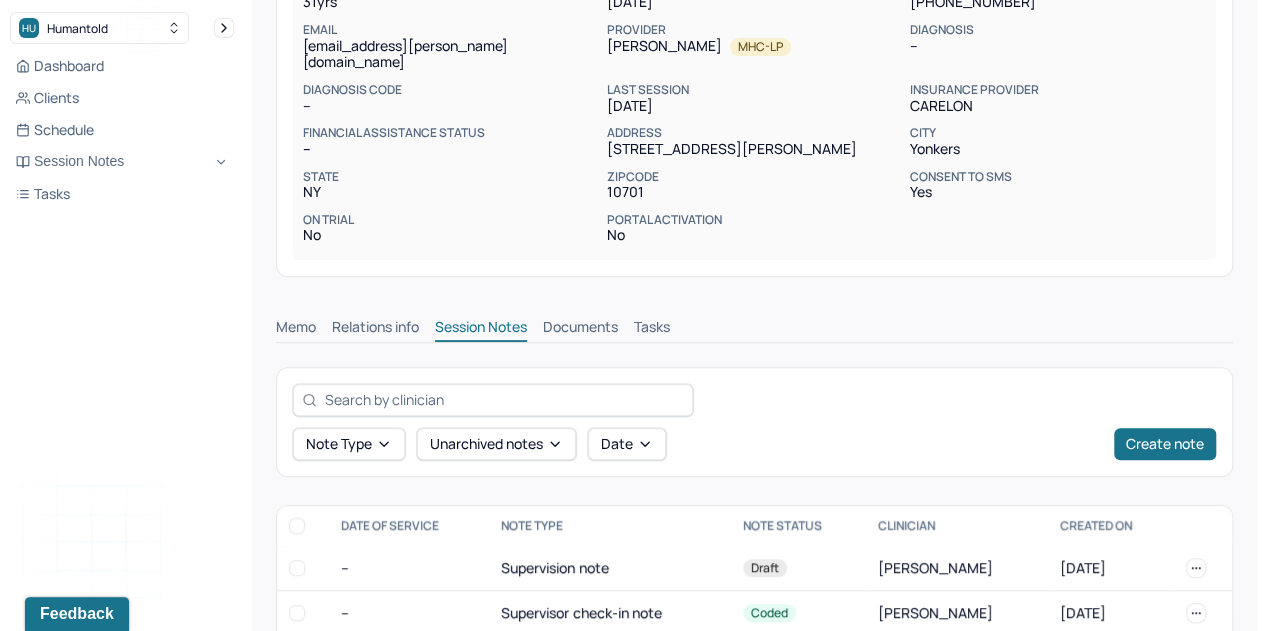 scroll, scrollTop: 650, scrollLeft: 0, axis: vertical 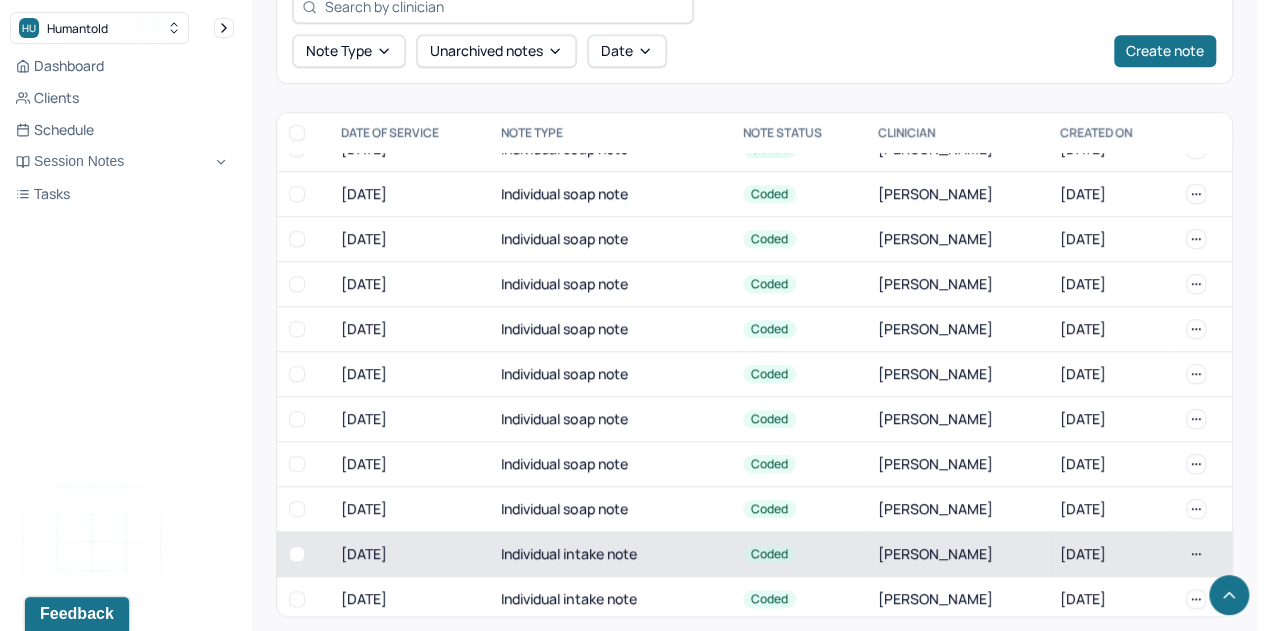 click on "Individual intake note" at bounding box center [609, 553] 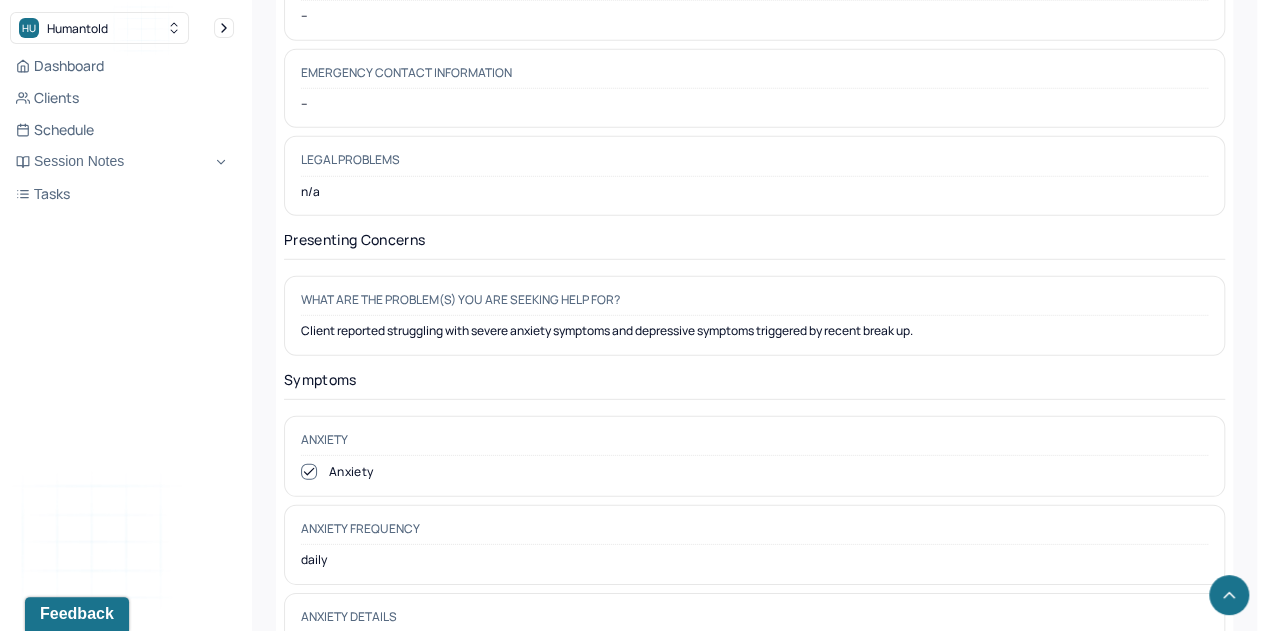 scroll, scrollTop: 2738, scrollLeft: 0, axis: vertical 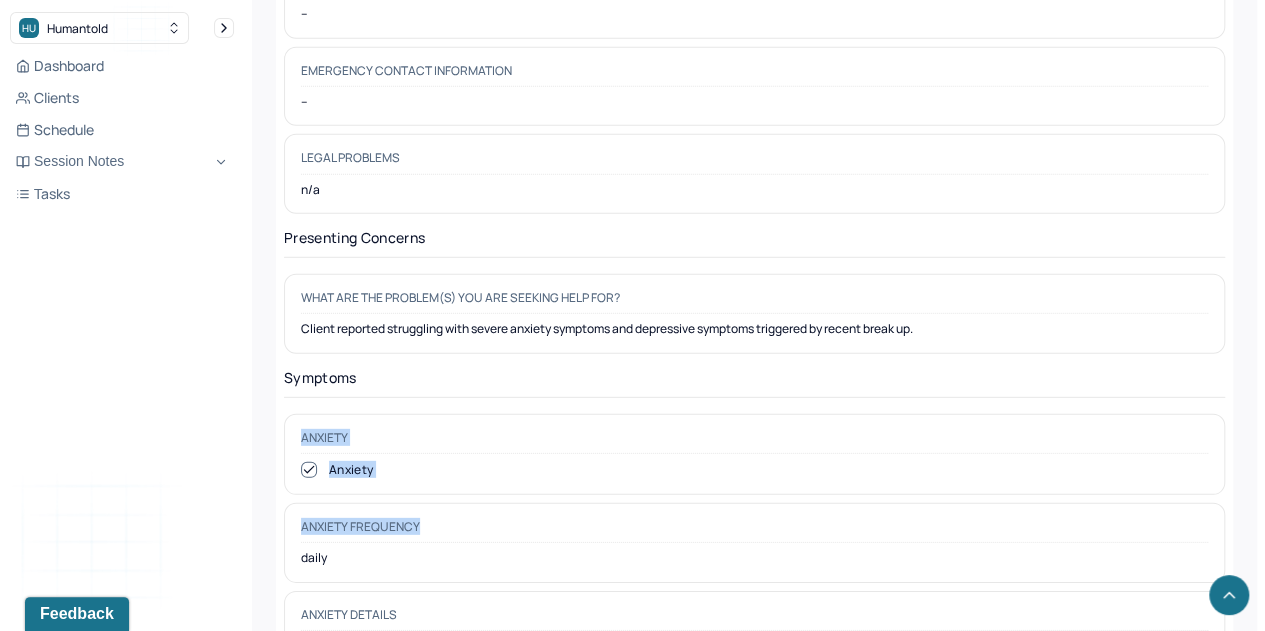 drag, startPoint x: 527, startPoint y: 510, endPoint x: 374, endPoint y: 352, distance: 219.93863 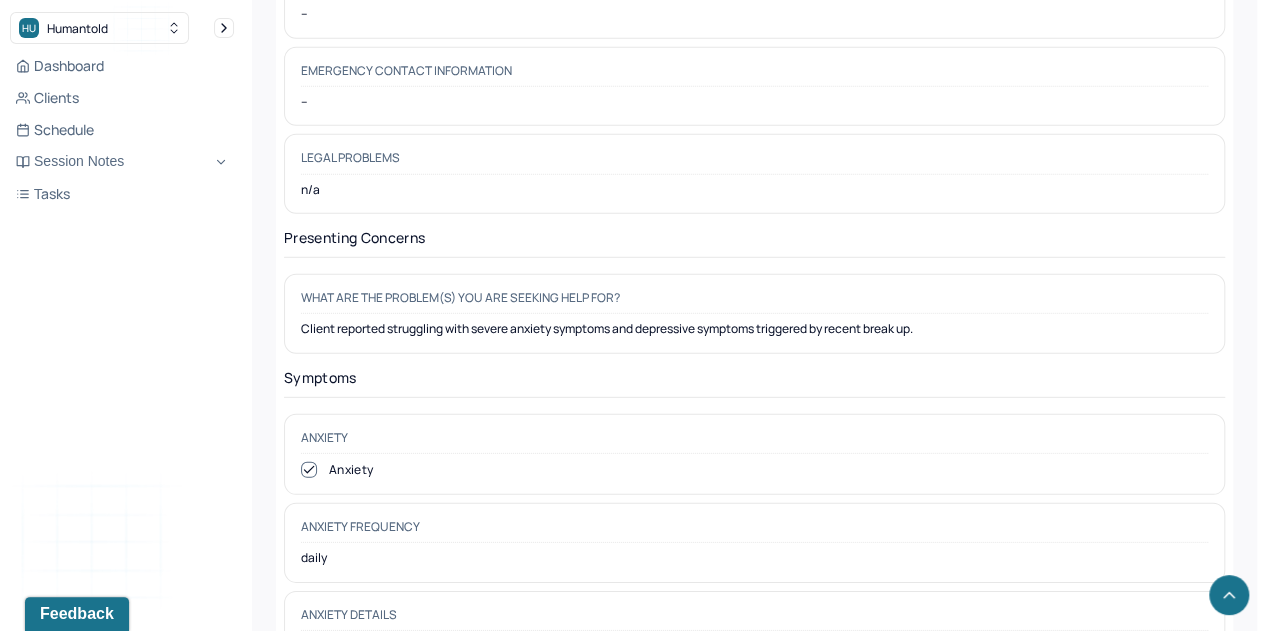 click on "Dashboard Clients Schedule Session Notes Tasks KH Keiasia   Holeman provider Logout" at bounding box center (122, 335) 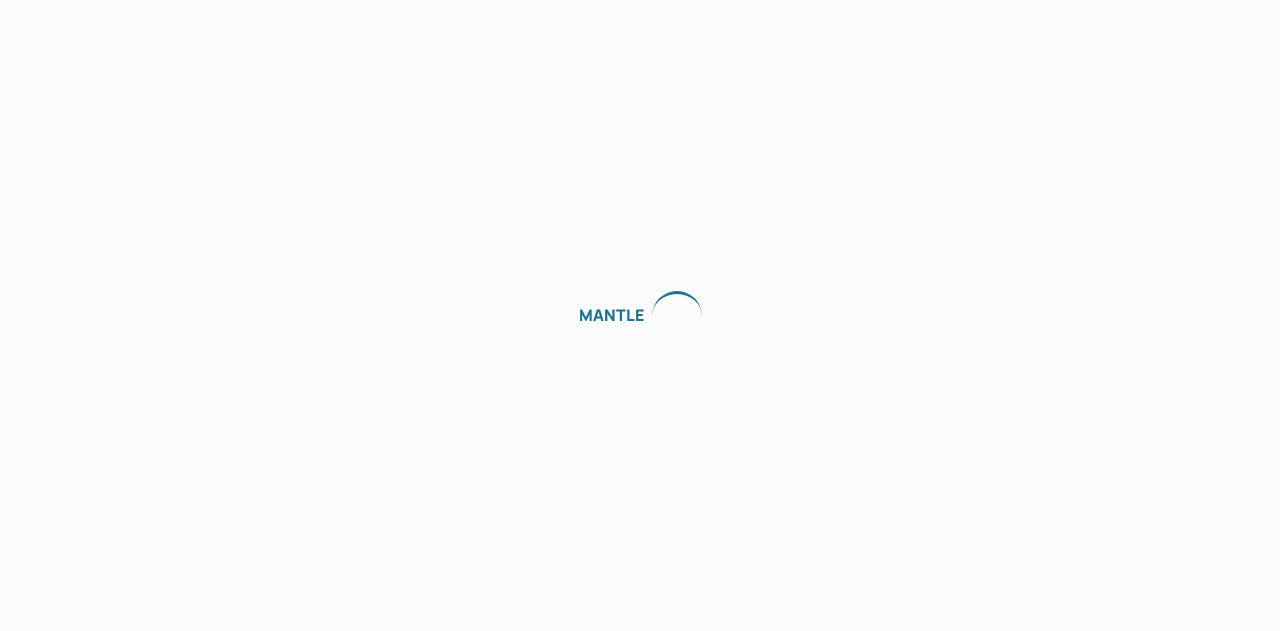 scroll, scrollTop: 0, scrollLeft: 0, axis: both 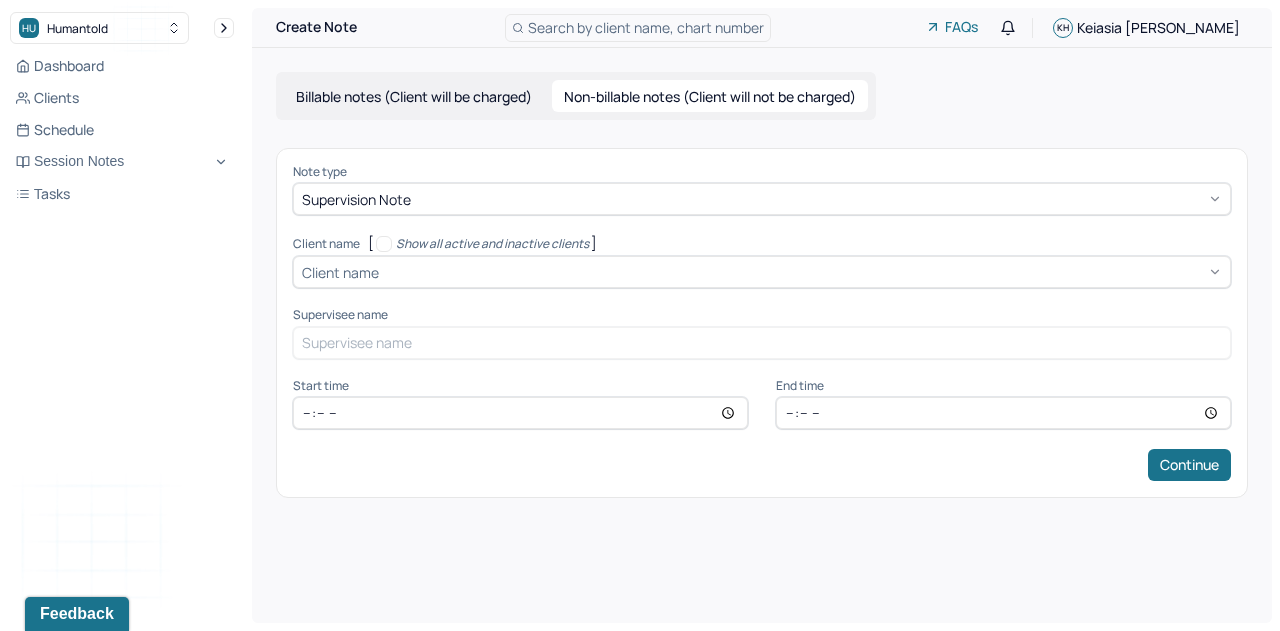 click at bounding box center (802, 272) 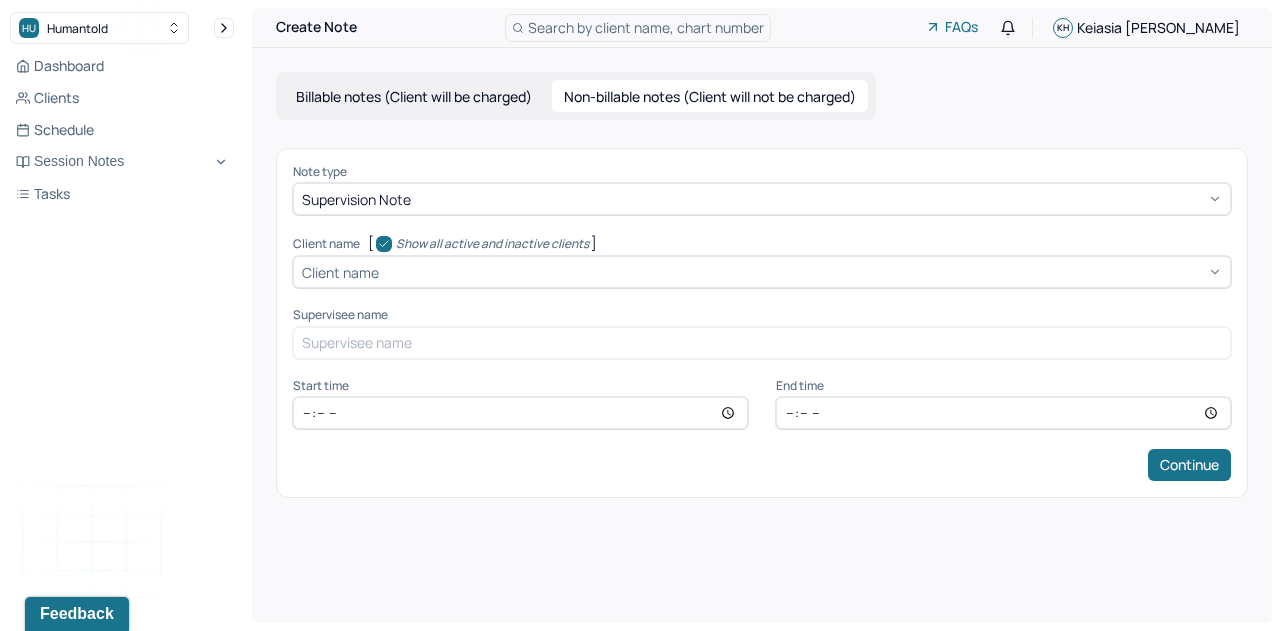 checkbox on "true" 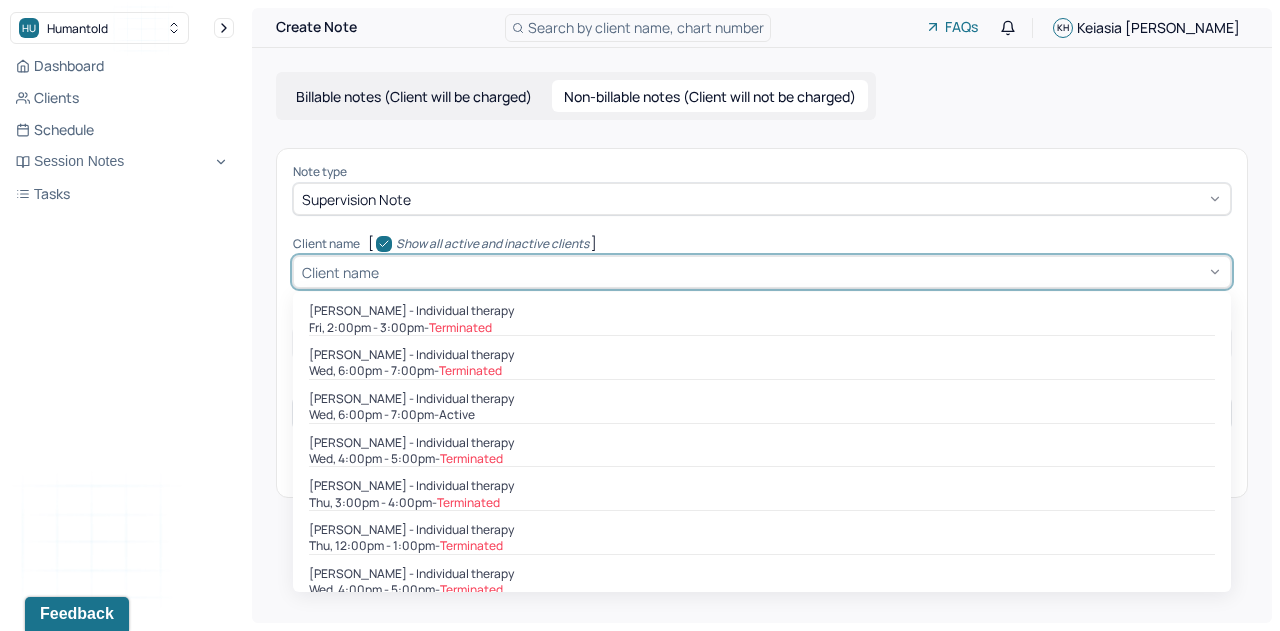 click on "Client name" at bounding box center (340, 272) 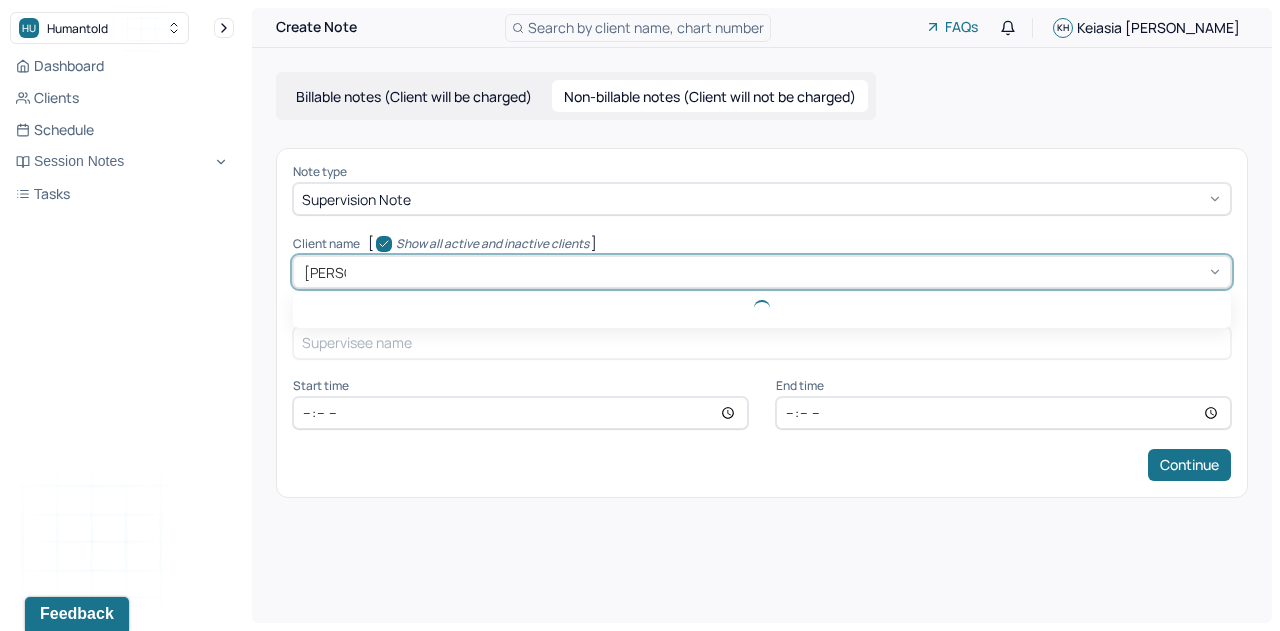 type on "[PERSON_NAME]" 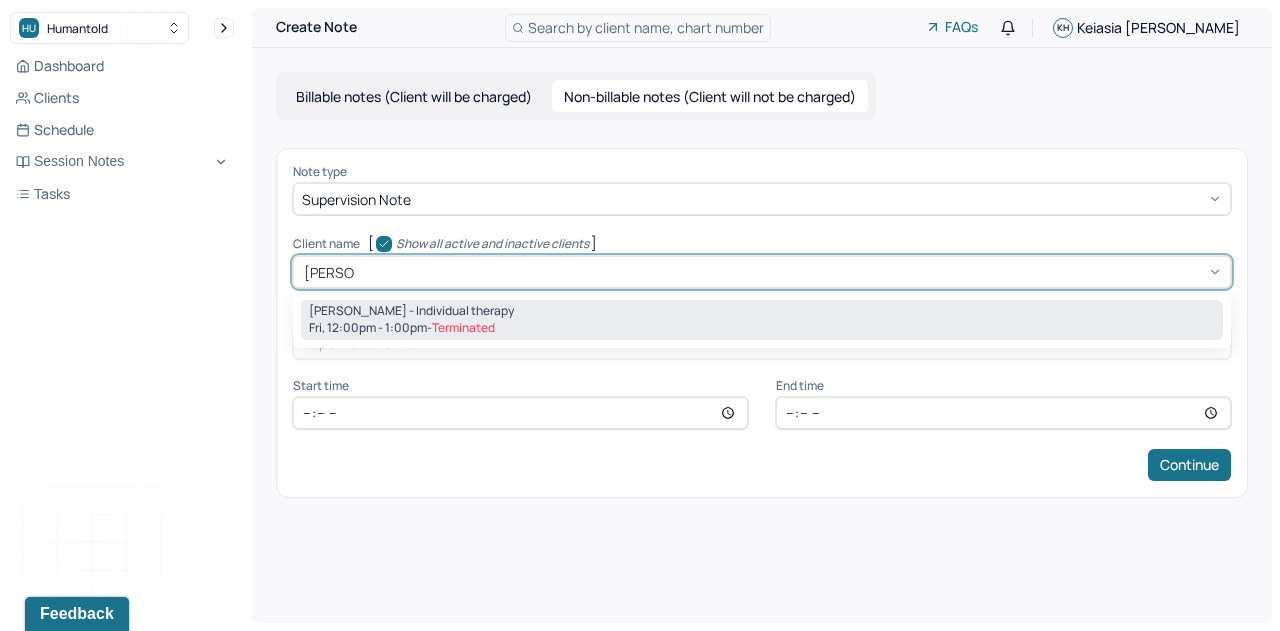 click on "[PERSON_NAME] - Individual therapy" at bounding box center [411, 311] 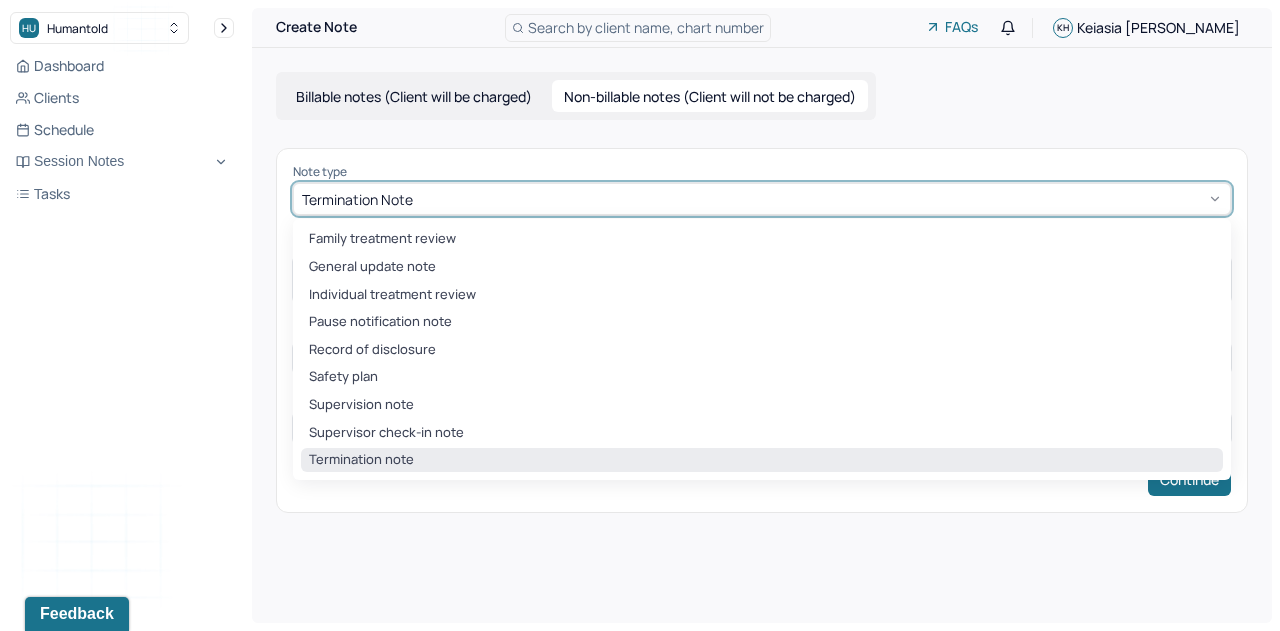 click on "Termination note" at bounding box center (762, 199) 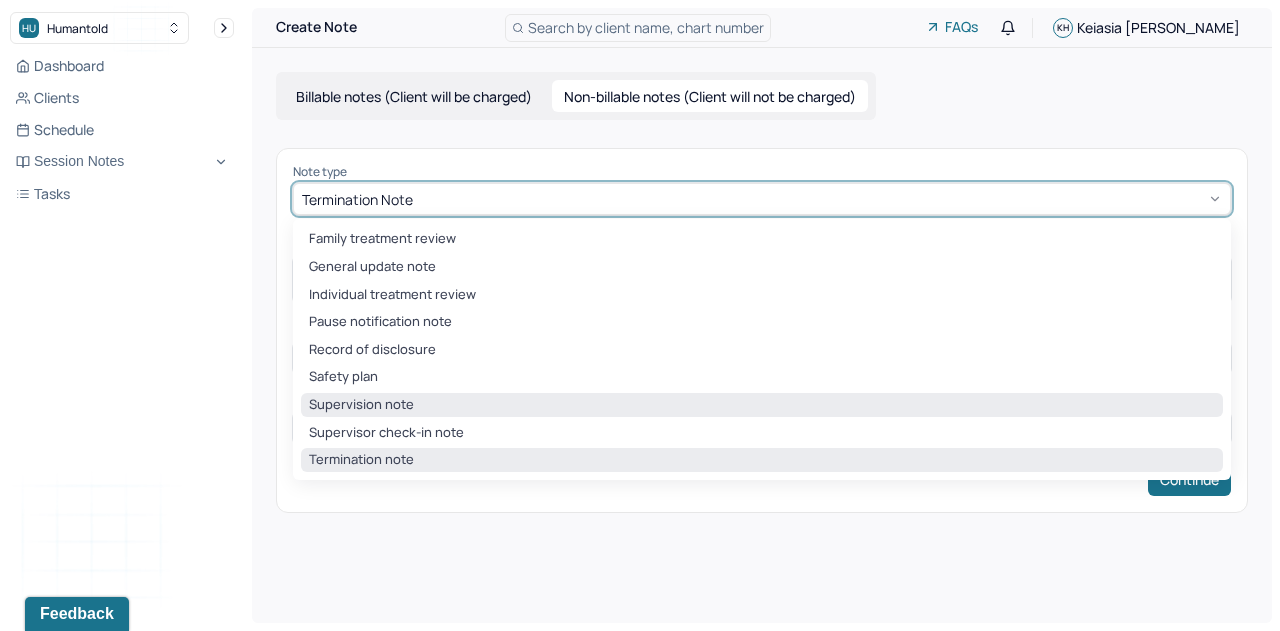 click on "Supervision note" at bounding box center [762, 405] 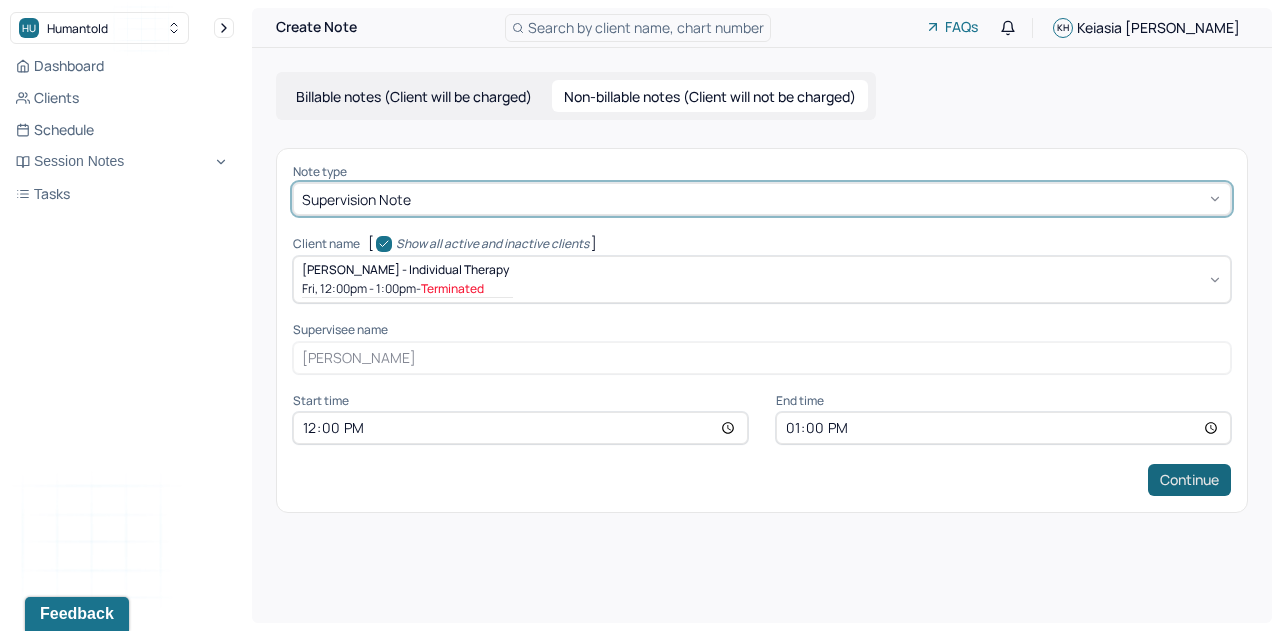 click on "Continue" at bounding box center [1189, 480] 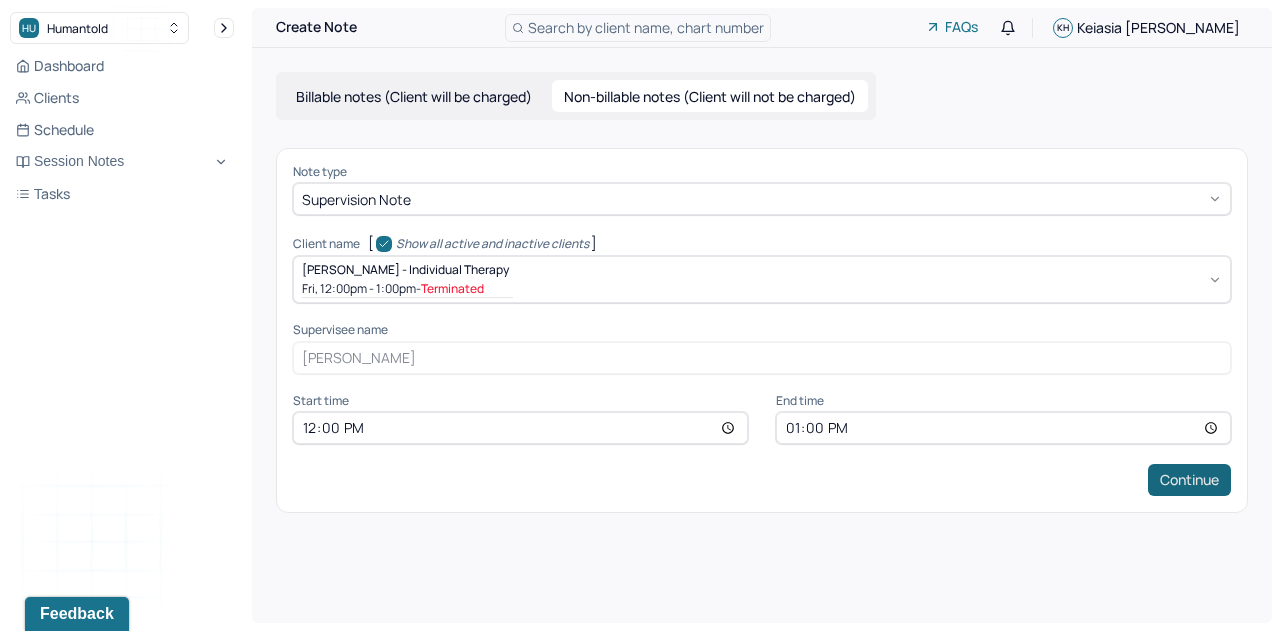 click on "Continue" at bounding box center (1189, 480) 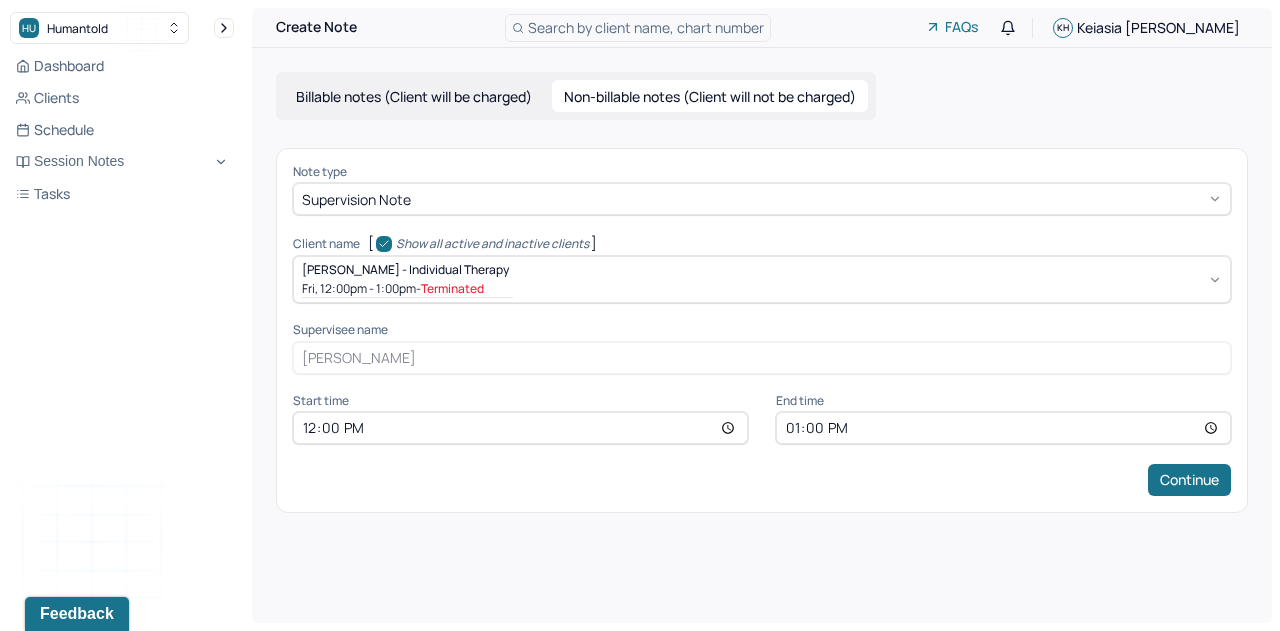 click on "Fri, 12:00pm - 1:00pm  -  Terminated" at bounding box center [407, 288] 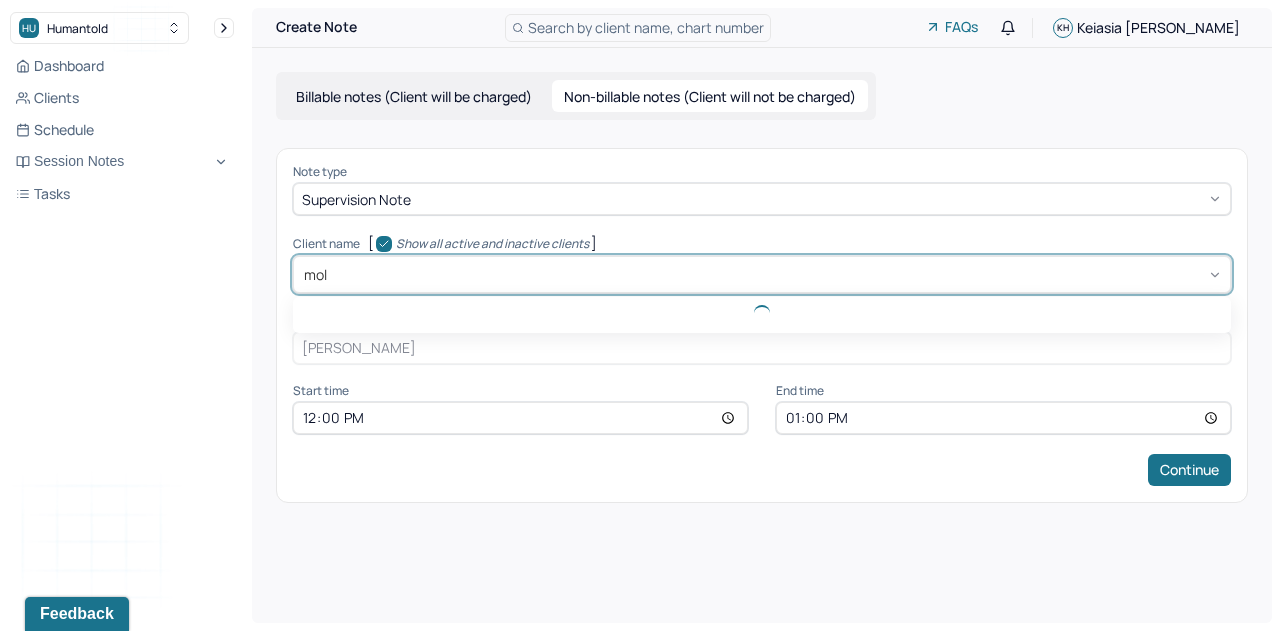 type on "[PERSON_NAME]" 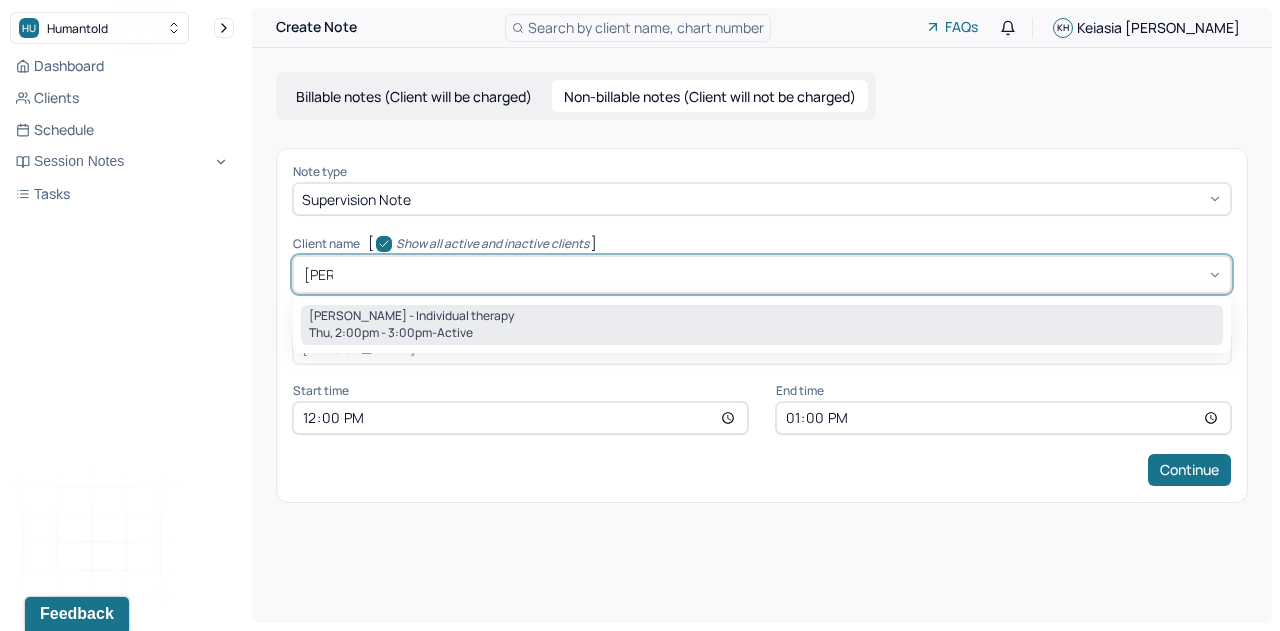 click on "[PERSON_NAME] - Individual therapy" at bounding box center [411, 316] 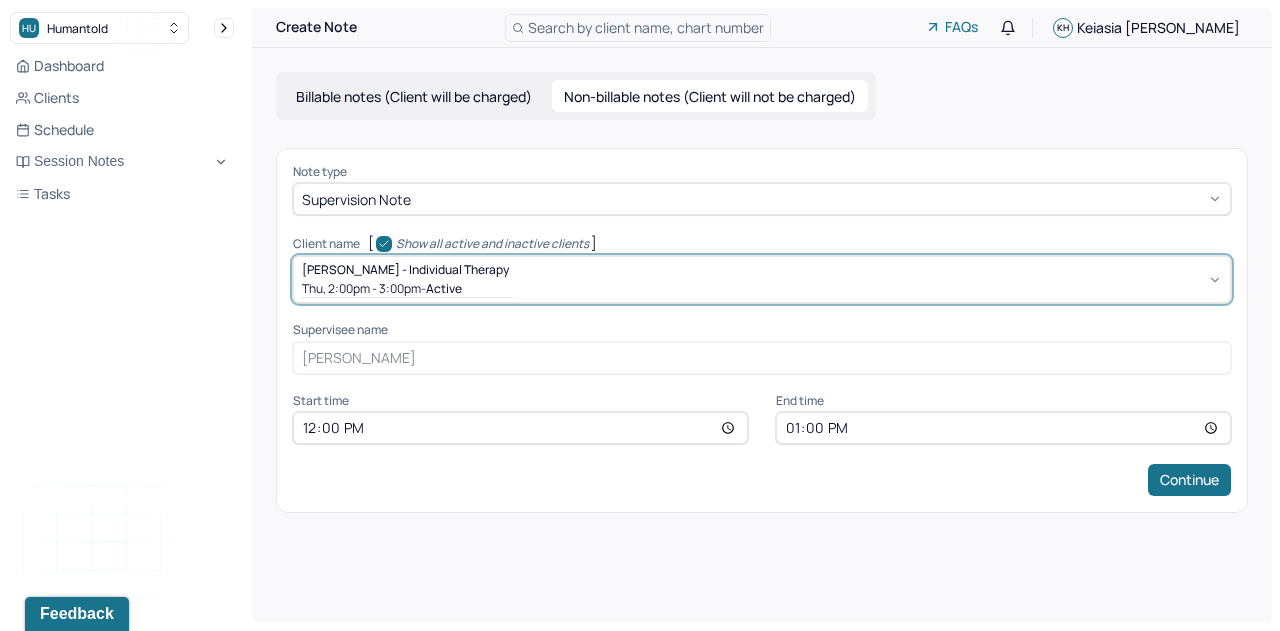 type 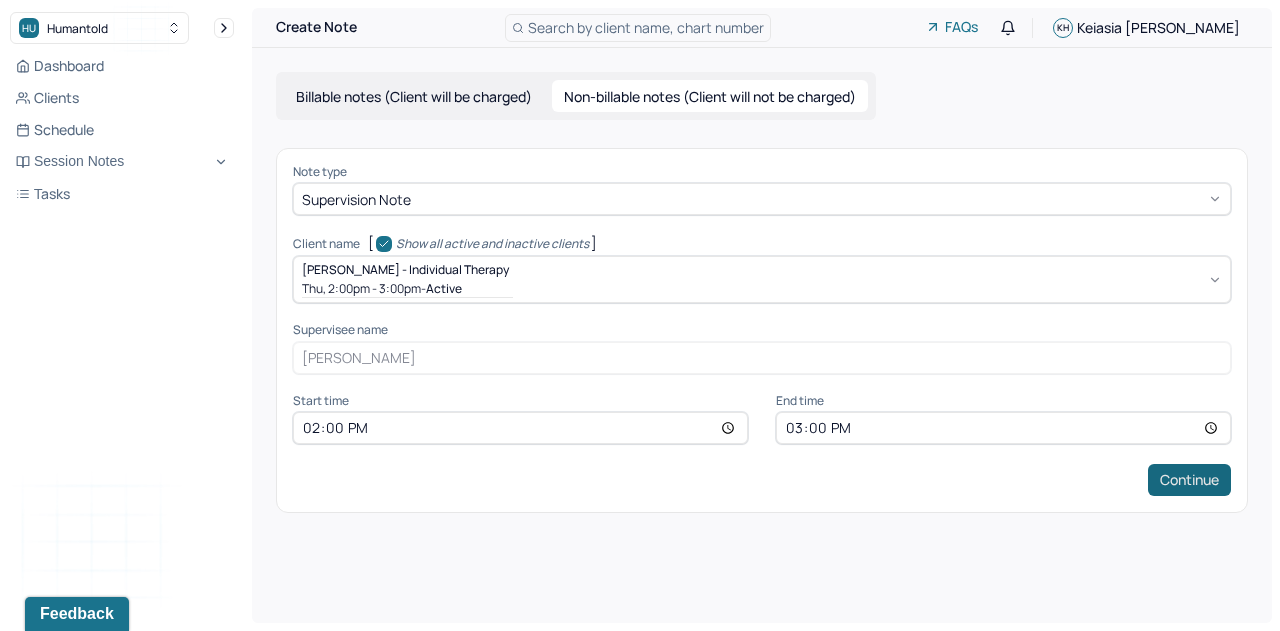 click on "Continue" at bounding box center [1189, 480] 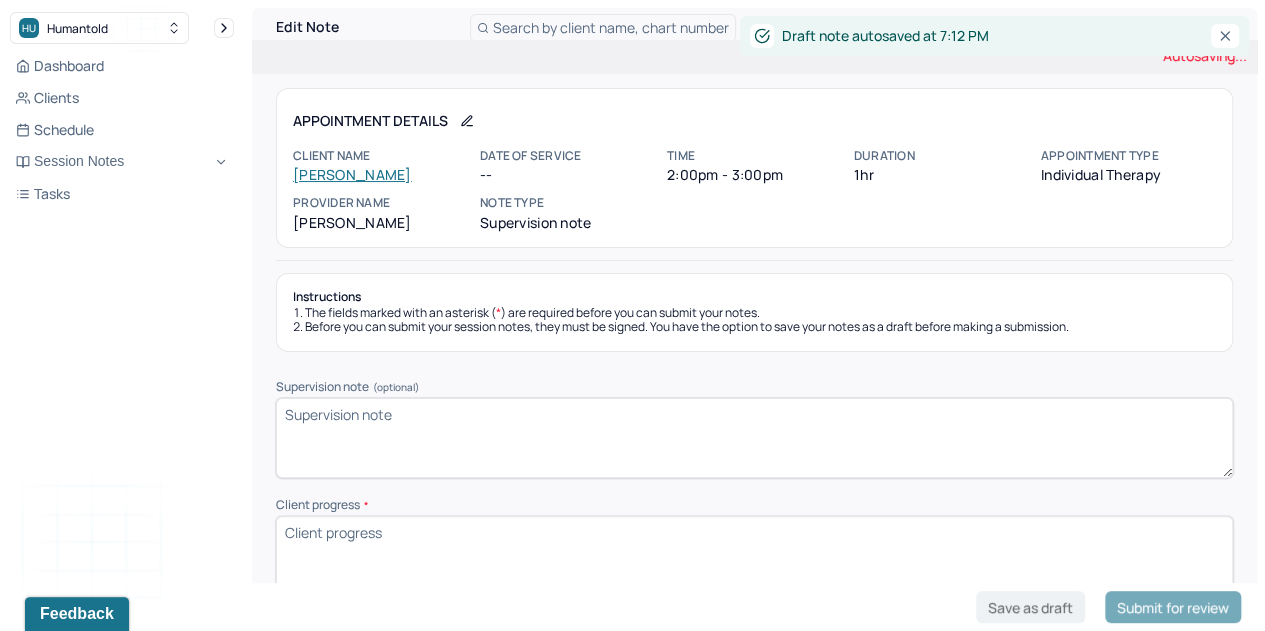 click on "Supervision note (optional)" at bounding box center [754, 438] 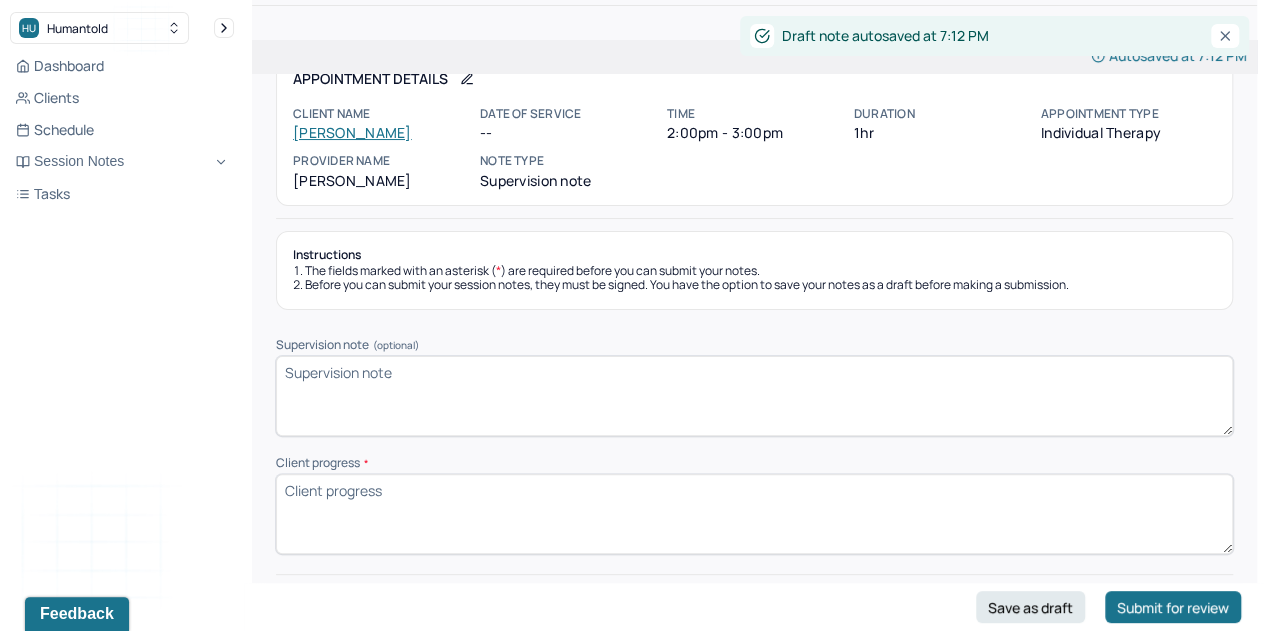 scroll, scrollTop: 43, scrollLeft: 0, axis: vertical 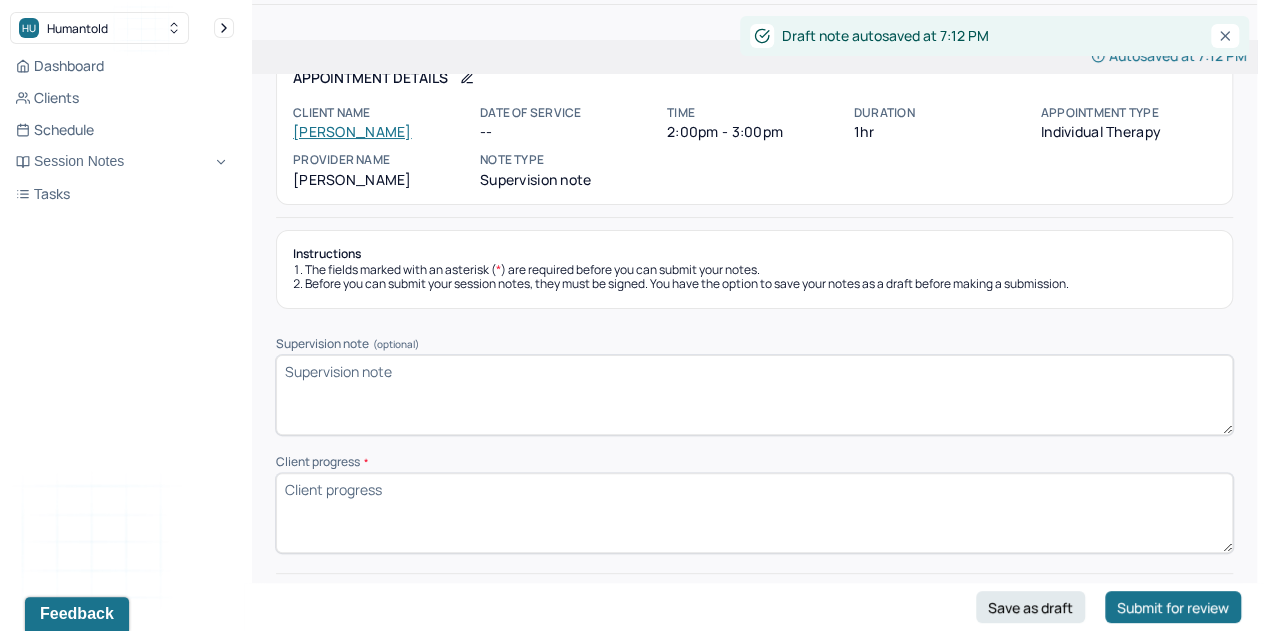 drag, startPoint x: 524, startPoint y: 419, endPoint x: 64, endPoint y: -121, distance: 709.3659 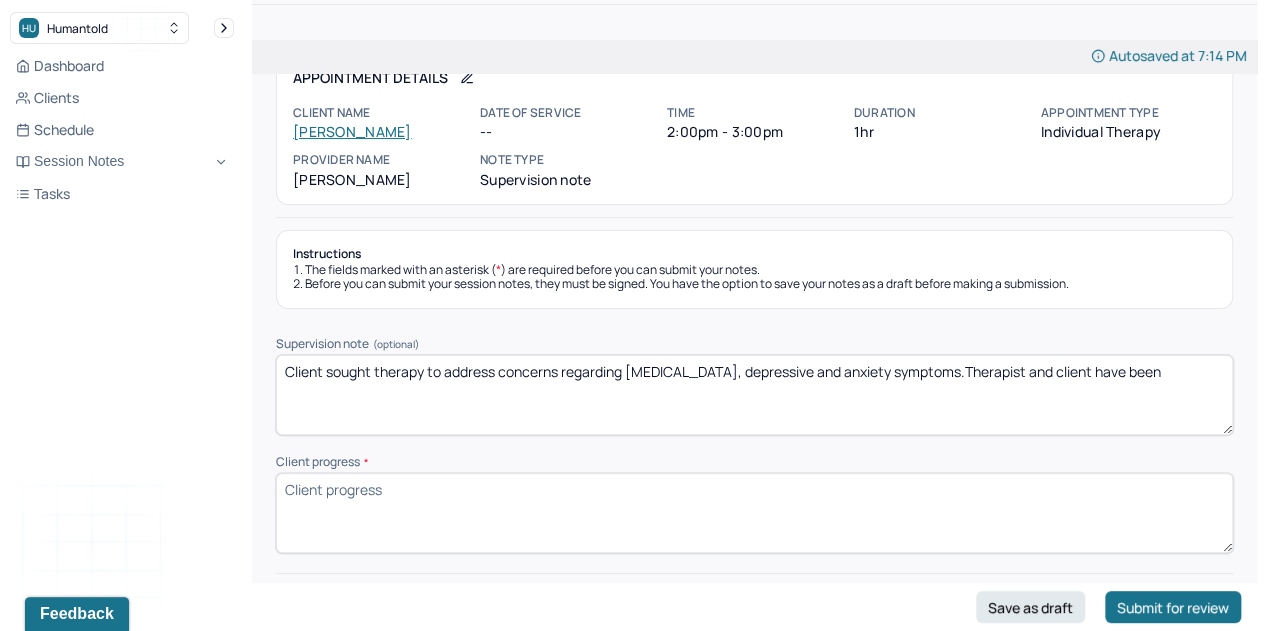 click on "Client sought therapy to address concerns regarding [MEDICAL_DATA], depressive and anxiety symptoms.Therapist and client have been" at bounding box center [754, 395] 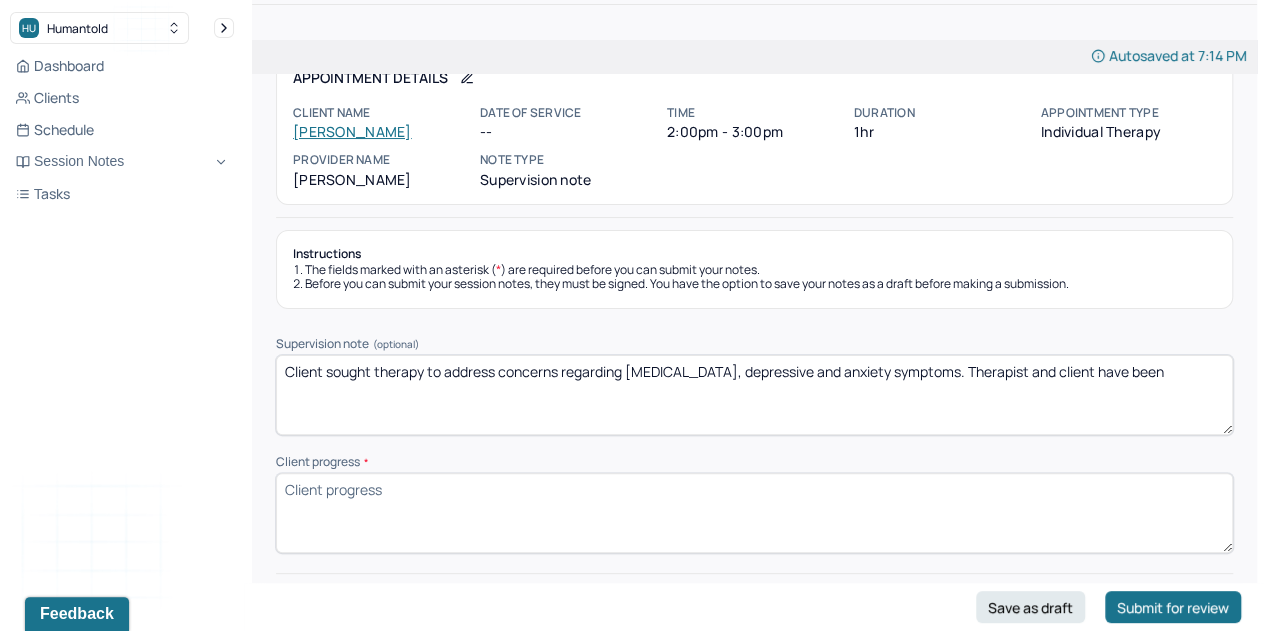 click on "Client sought therapy to address concerns regarding [MEDICAL_DATA], depressive and anxiety symptoms.Therapist and client have been" at bounding box center [754, 395] 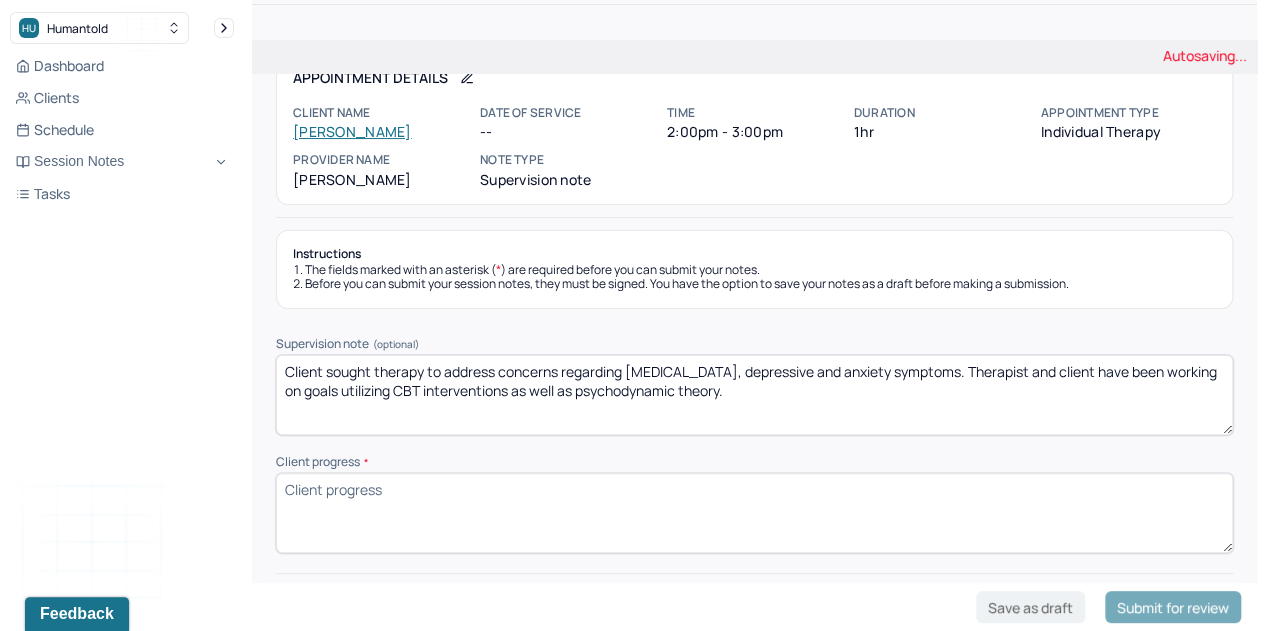 click on "Client sought therapy to address concerns regarding [MEDICAL_DATA], depressive and anxiety symptoms. Therapist and client have been working on goals utilizing CBT interventions as well as psychodymanic theory." at bounding box center [754, 395] 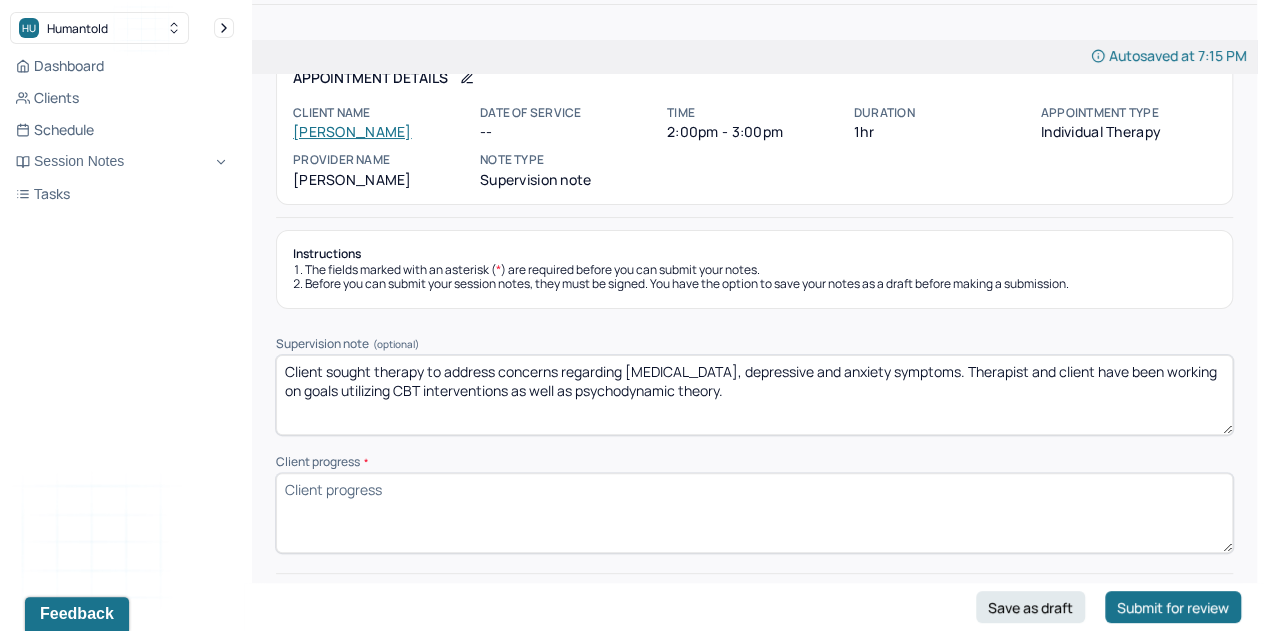 type on "Client sought therapy to address concerns regarding [MEDICAL_DATA], depressive and anxiety symptoms. Therapist and client have been working on goals utilizing CBT interventions as well as psychodynamic theory." 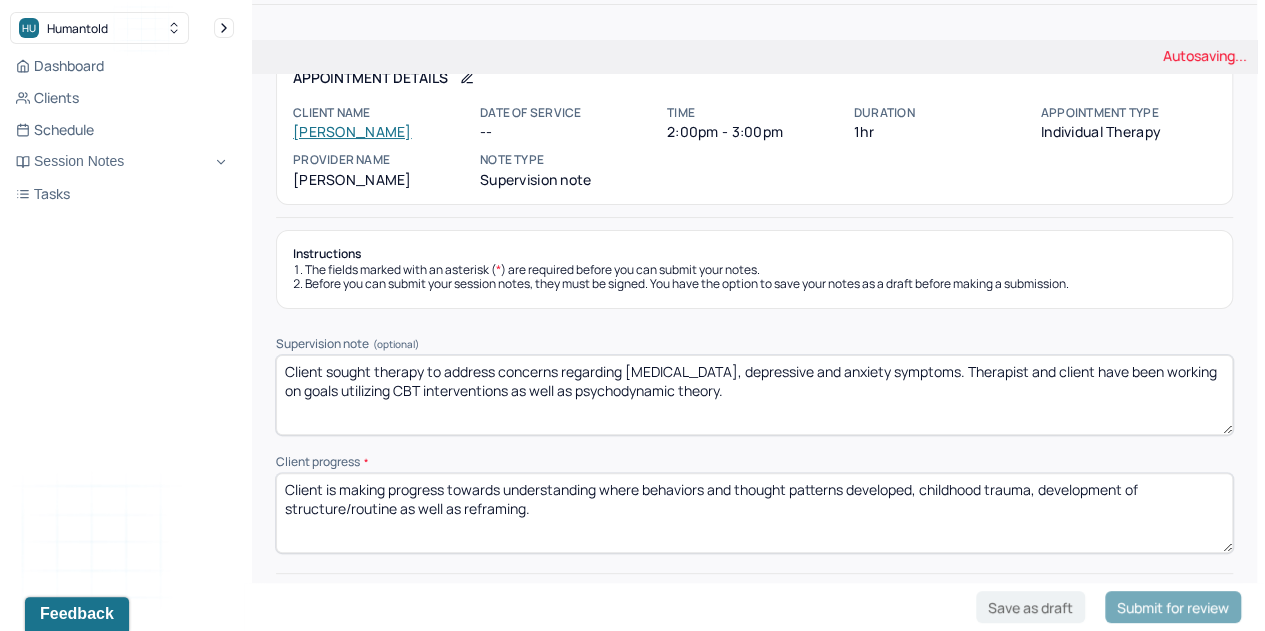 scroll, scrollTop: 159, scrollLeft: 0, axis: vertical 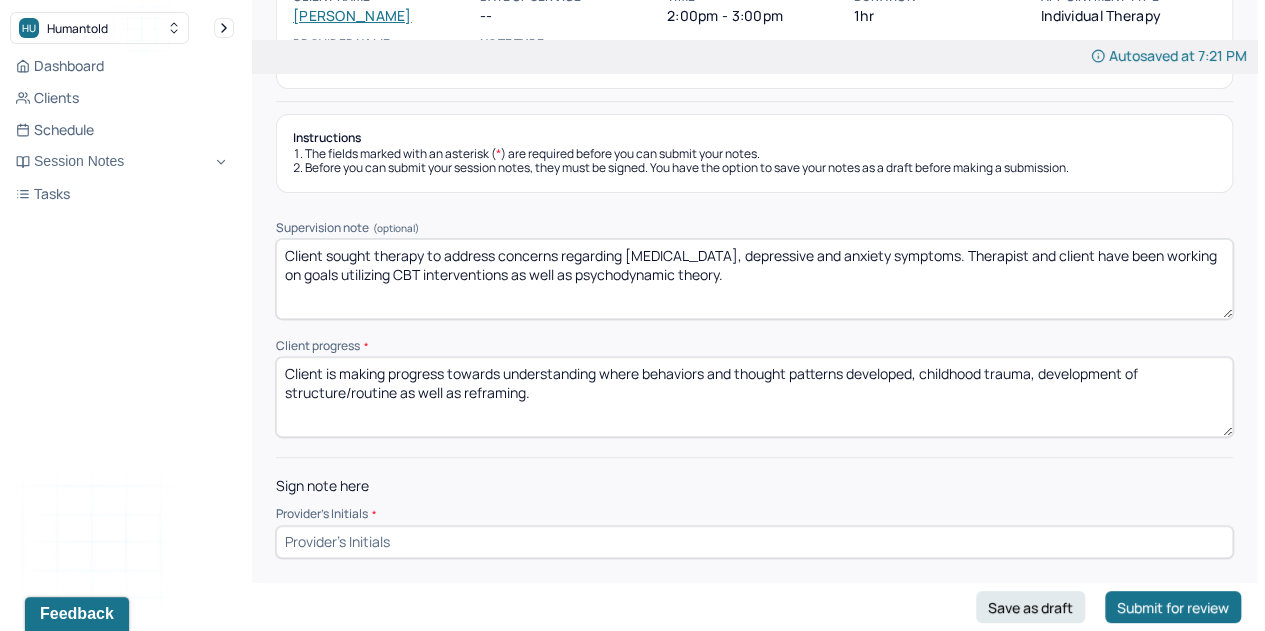 type on "Client is making progress towards understanding where behaviors and thought patterns developed, childhood trauma, development of structure/routine as well as reframing." 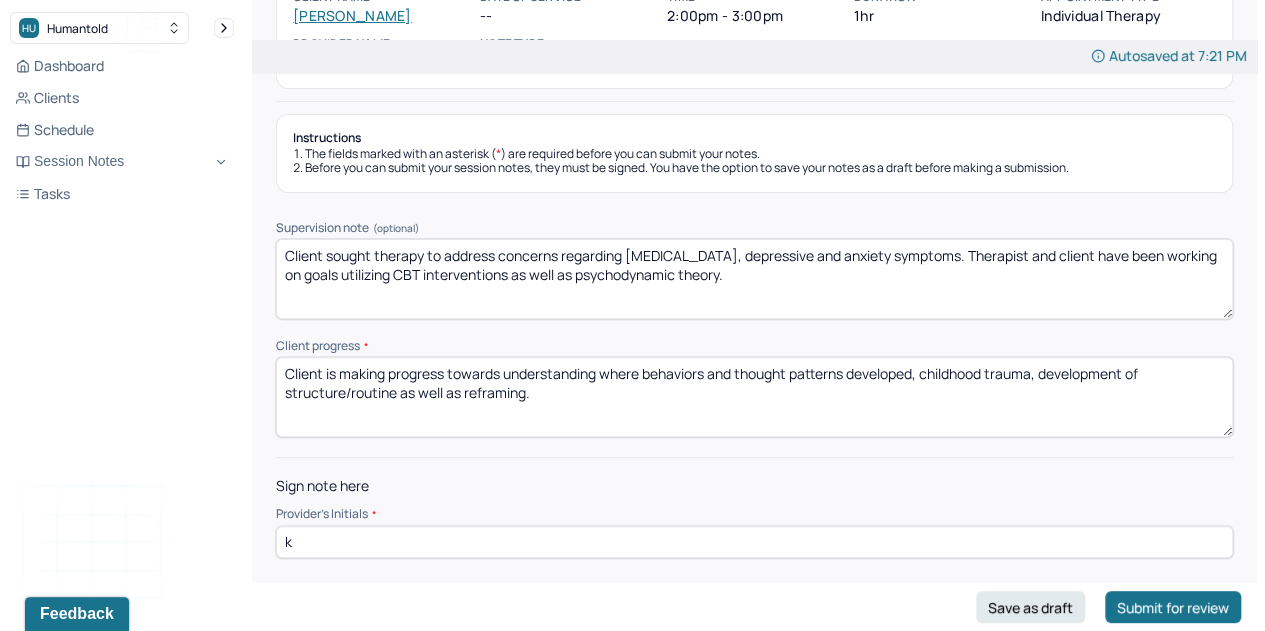 click on "k" at bounding box center [754, 542] 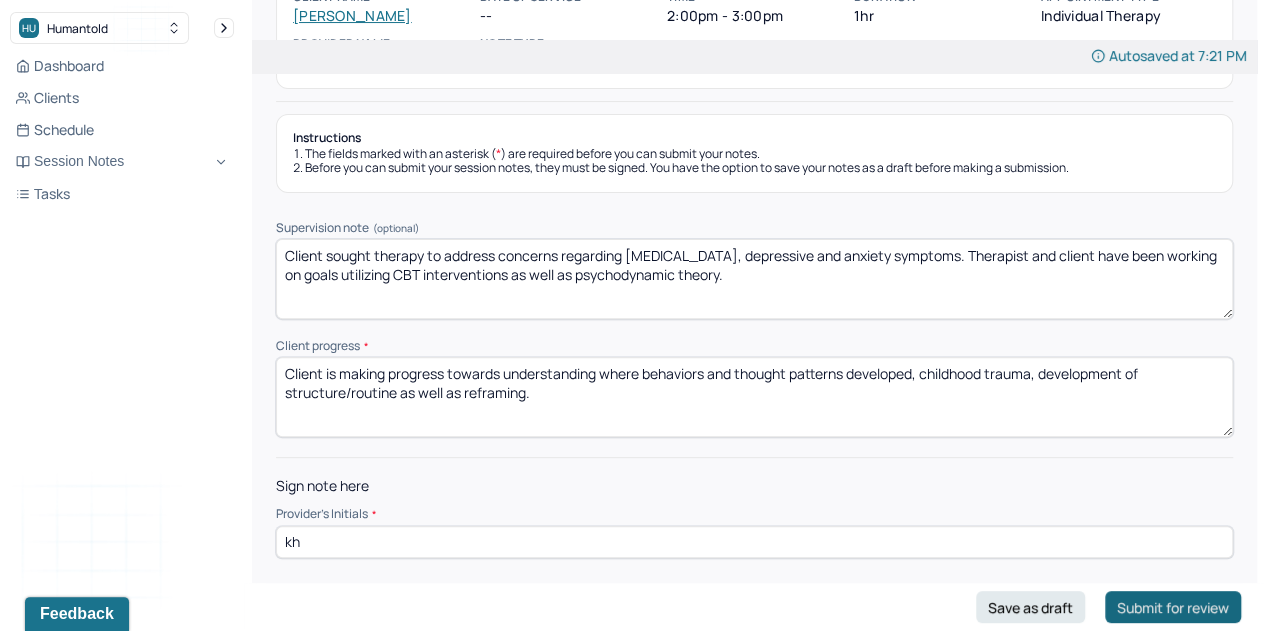 type on "kh" 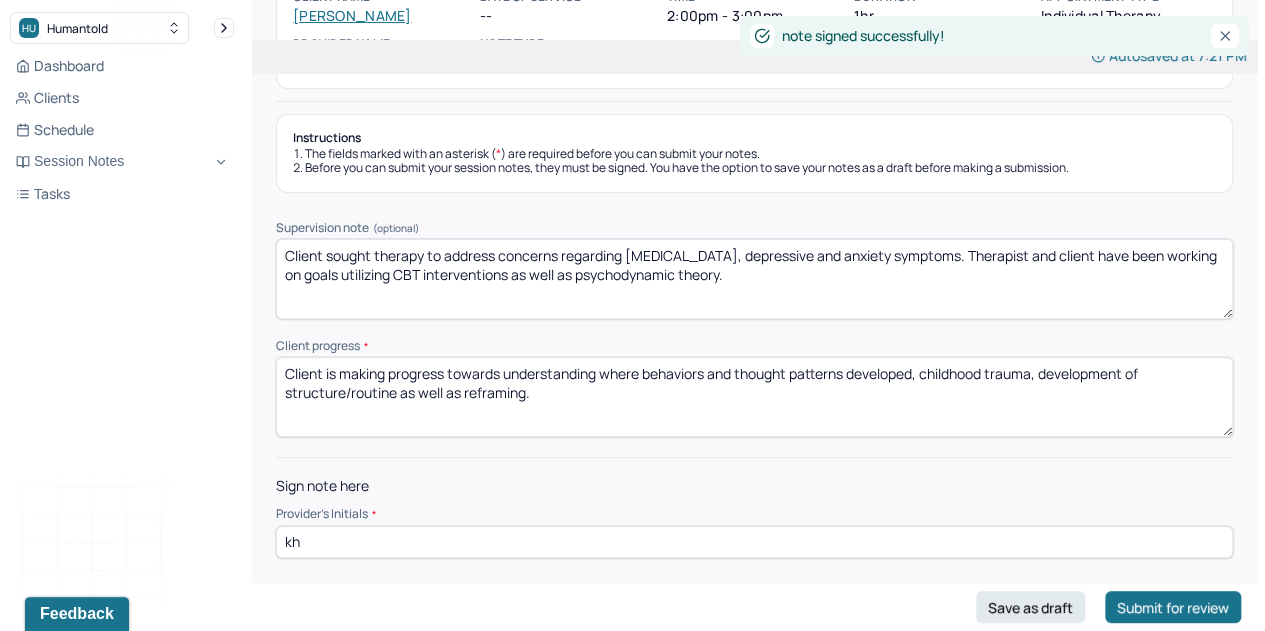 scroll, scrollTop: 144, scrollLeft: 0, axis: vertical 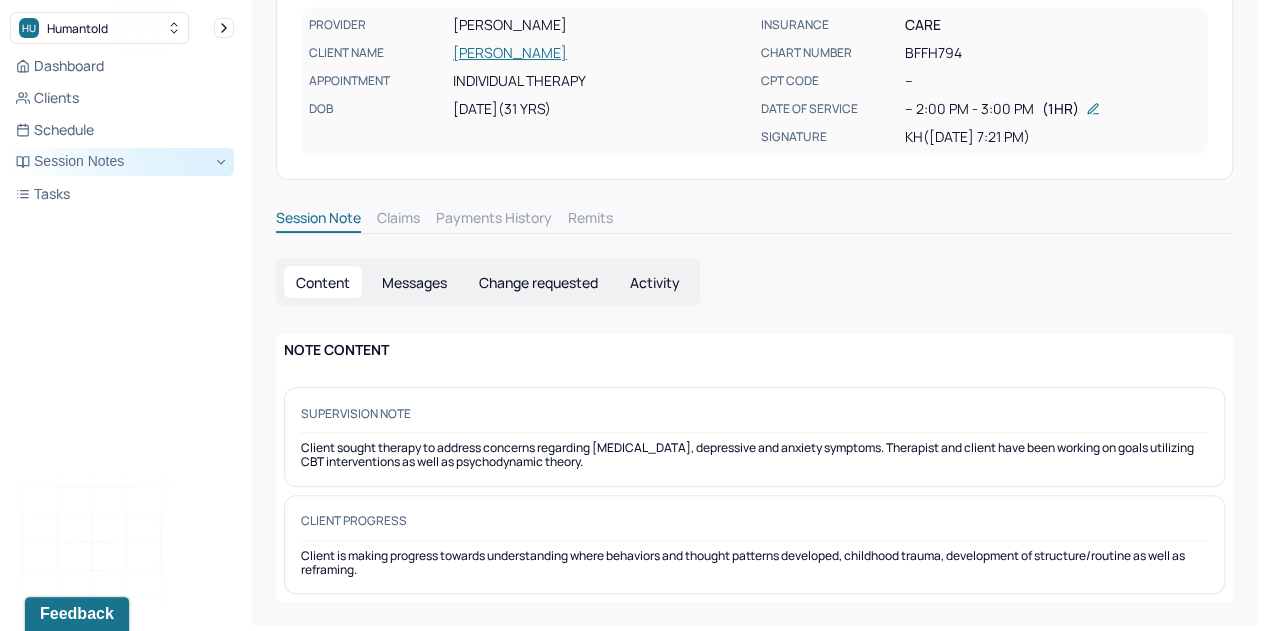 click on "Session Notes" at bounding box center [122, 162] 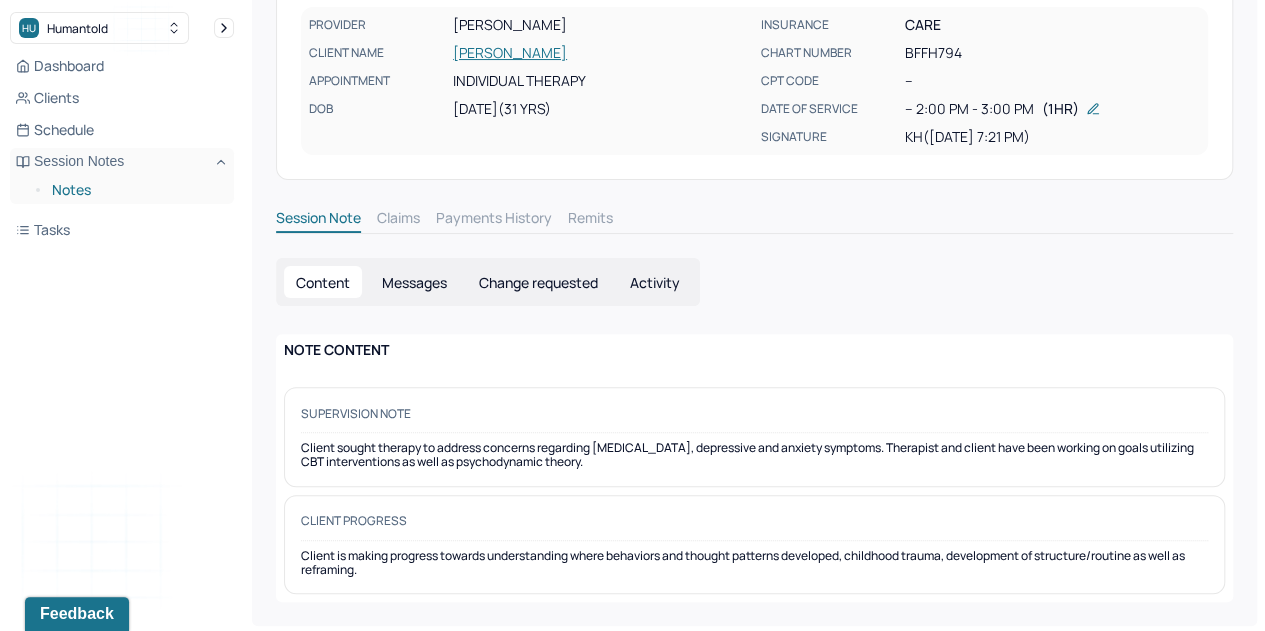 click on "Notes" at bounding box center [135, 190] 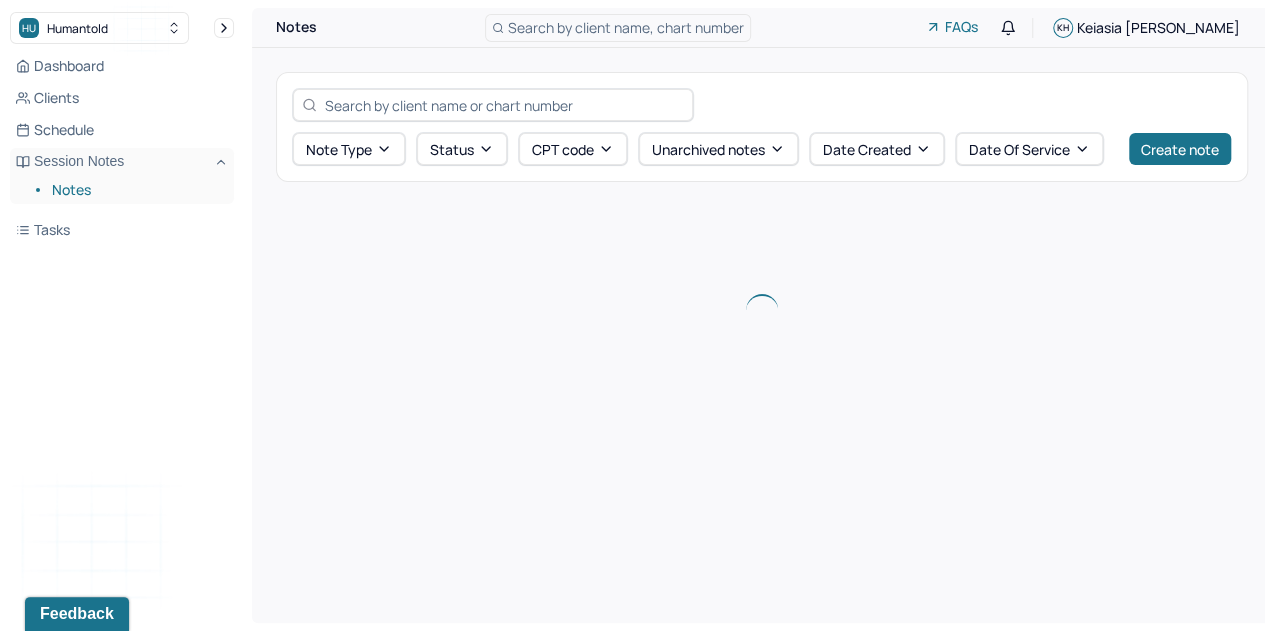 scroll, scrollTop: 0, scrollLeft: 0, axis: both 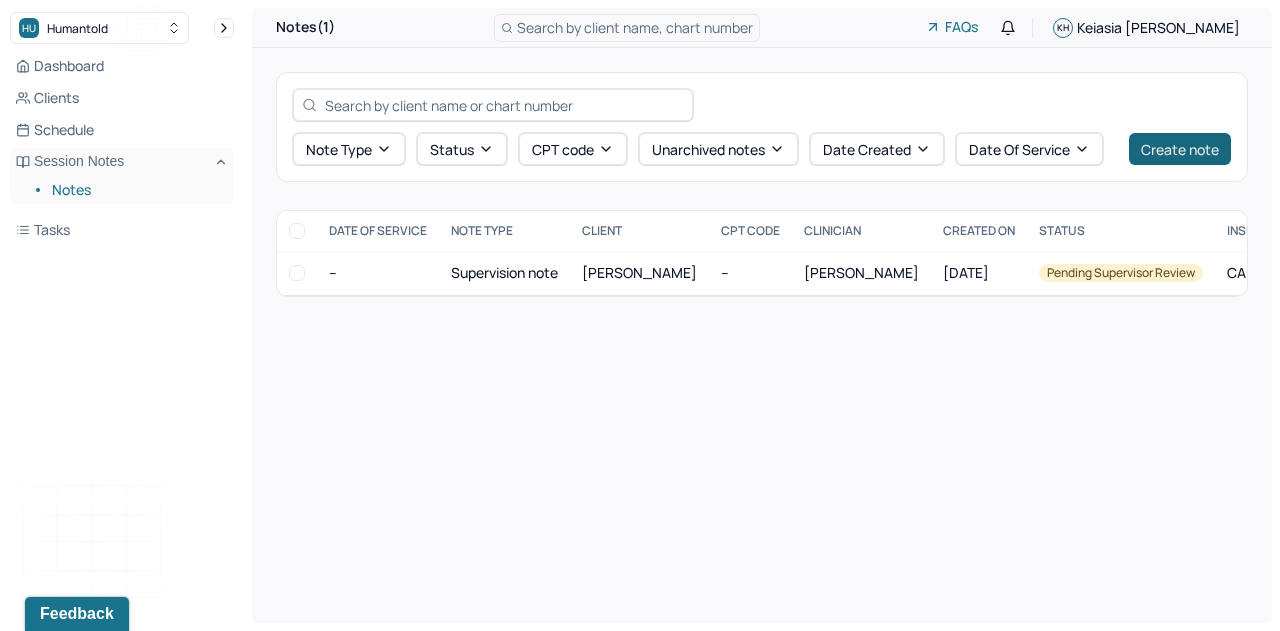 click on "Create note" at bounding box center [1180, 149] 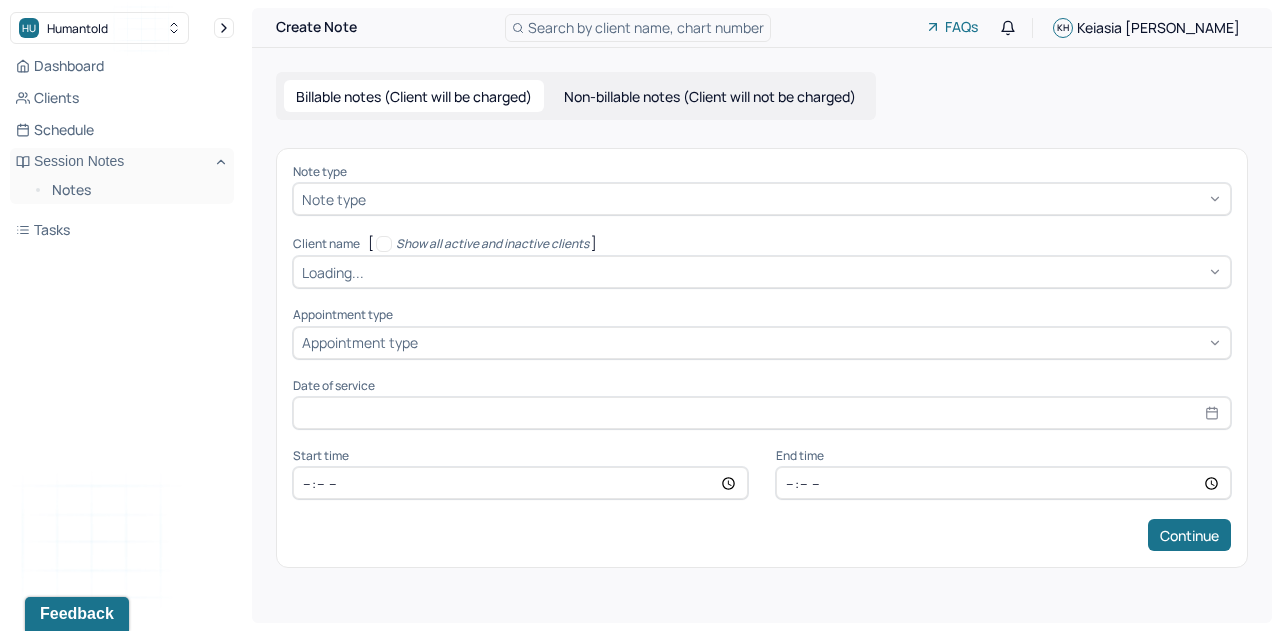 click on "Non-billable notes (Client will not be charged)" at bounding box center (710, 96) 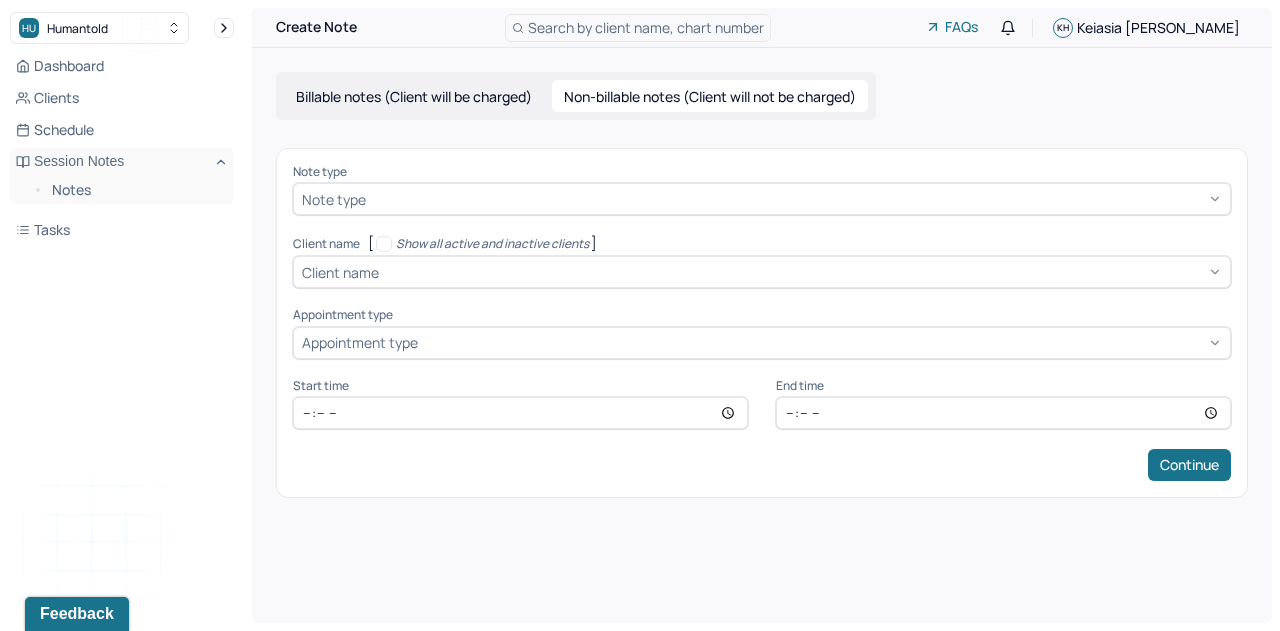 click at bounding box center [796, 199] 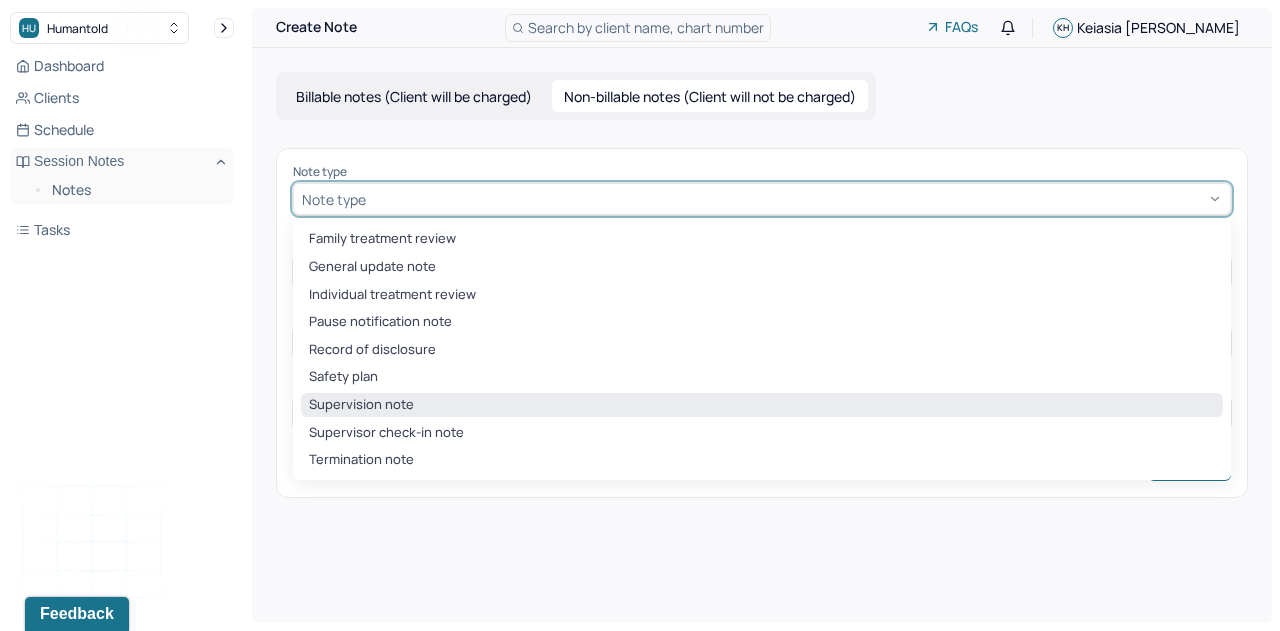 click on "Supervision note" at bounding box center [762, 405] 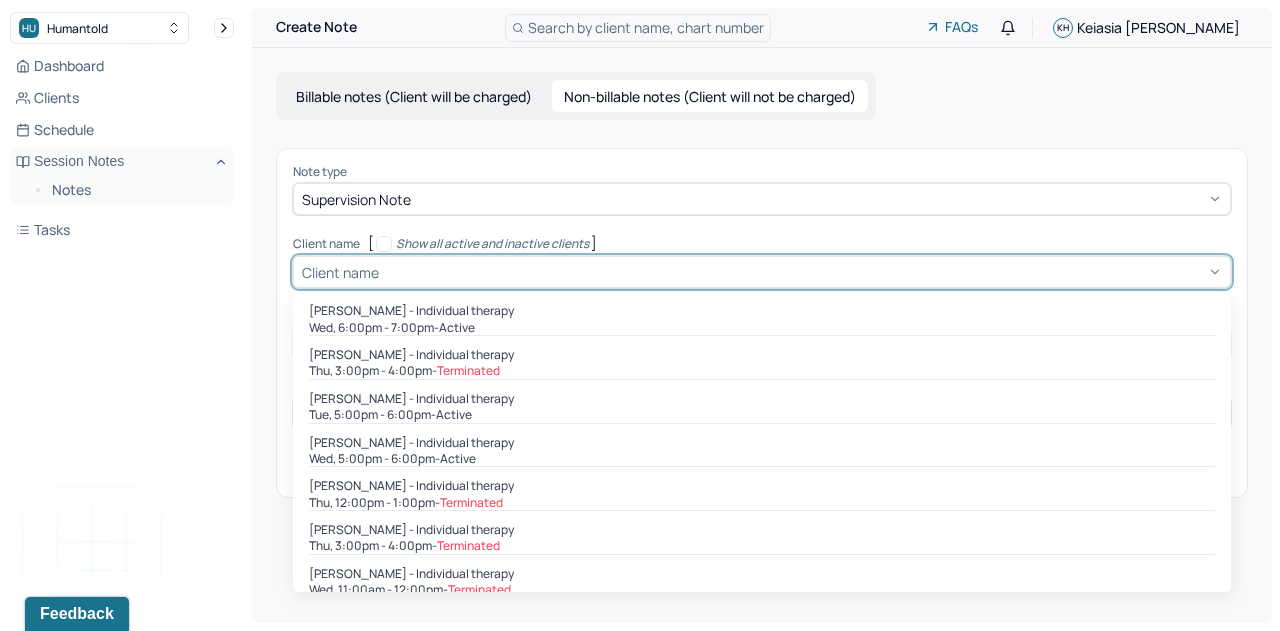 click on "Client name" at bounding box center (340, 272) 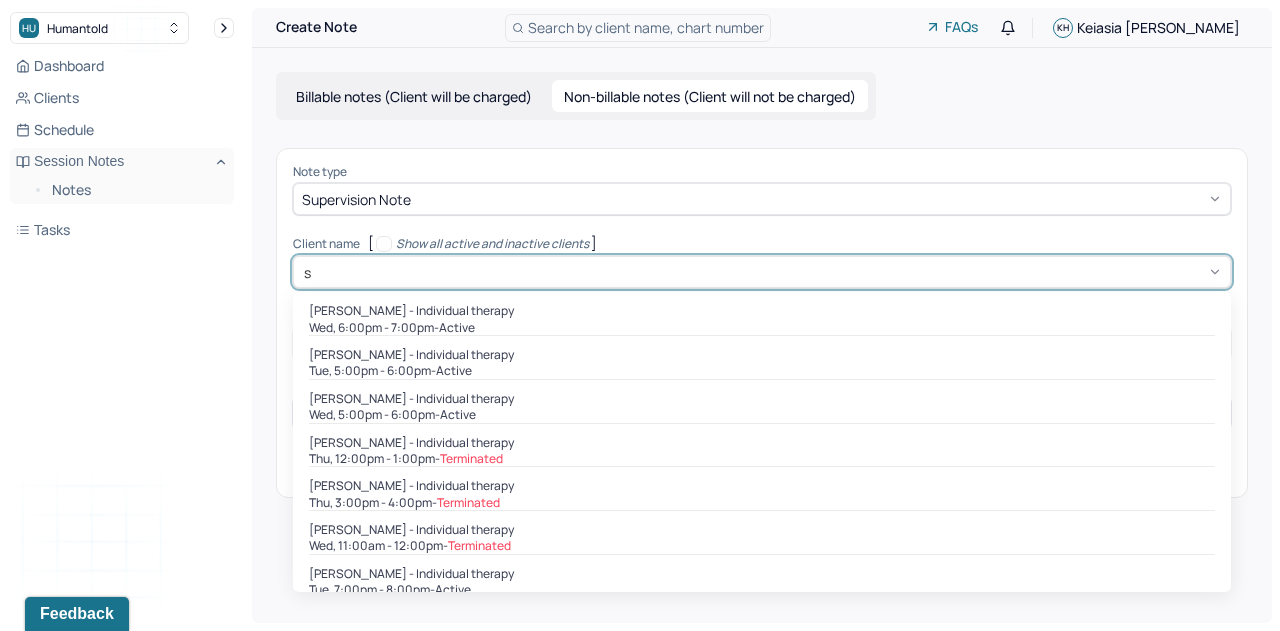 type on "sh" 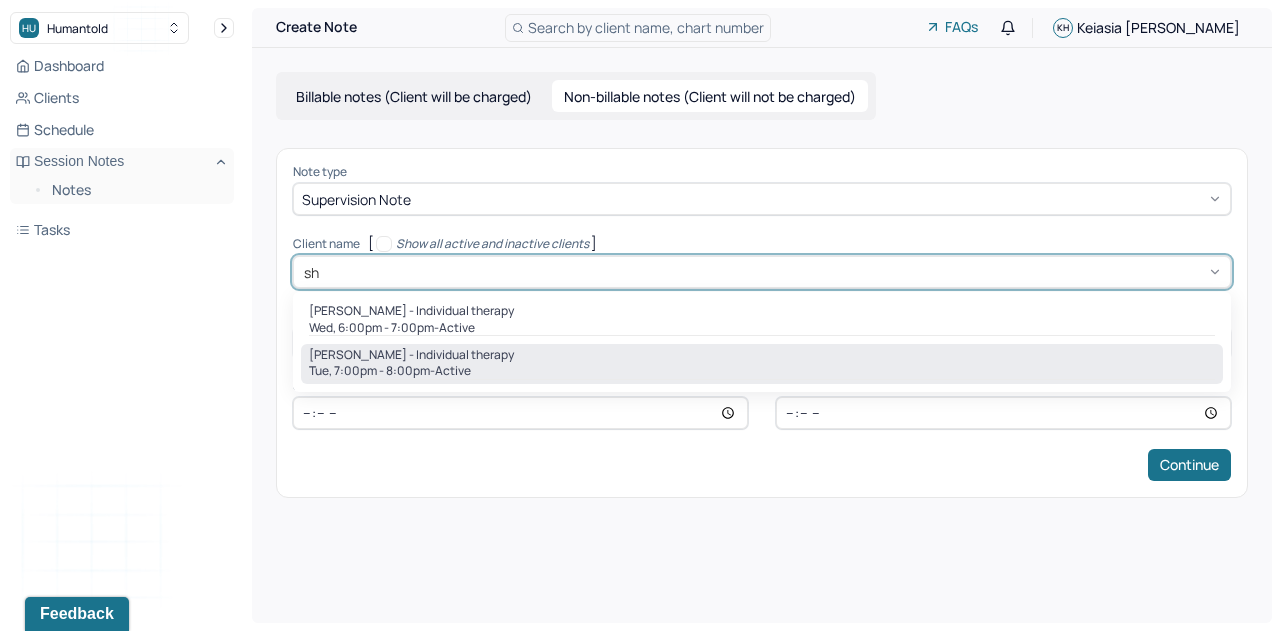 click on "[PERSON_NAME] - Individual therapy" at bounding box center (411, 355) 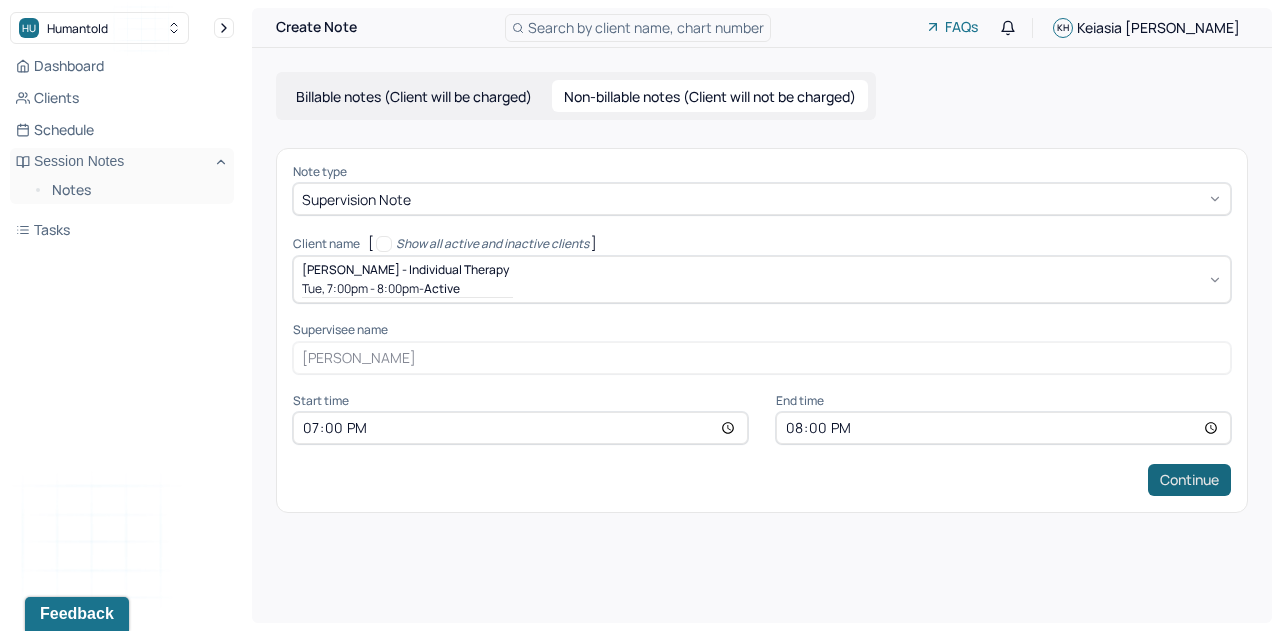 click on "Continue" at bounding box center [1189, 480] 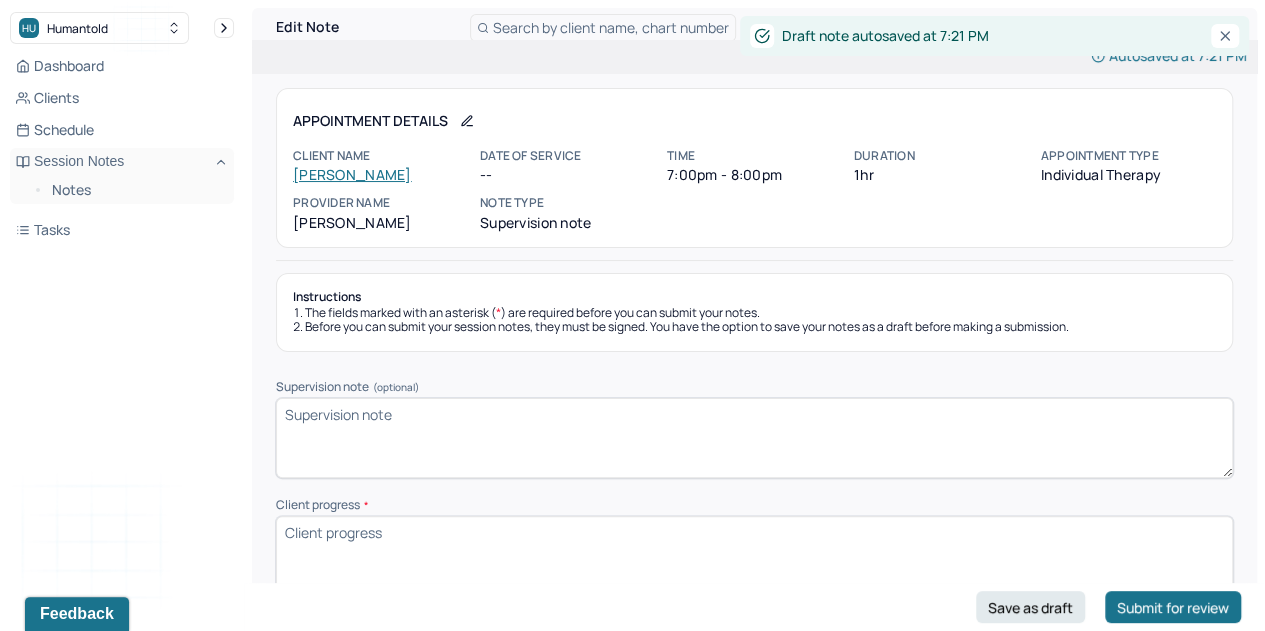 click on "Supervision note (optional)" at bounding box center (754, 438) 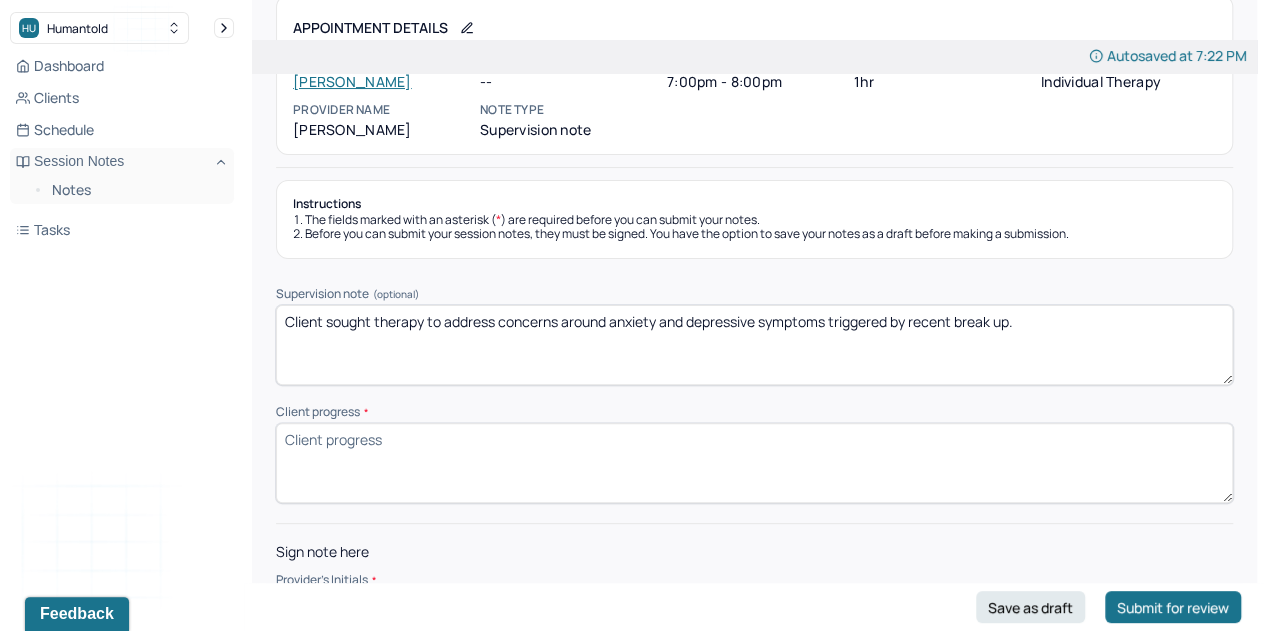 scroll, scrollTop: 94, scrollLeft: 0, axis: vertical 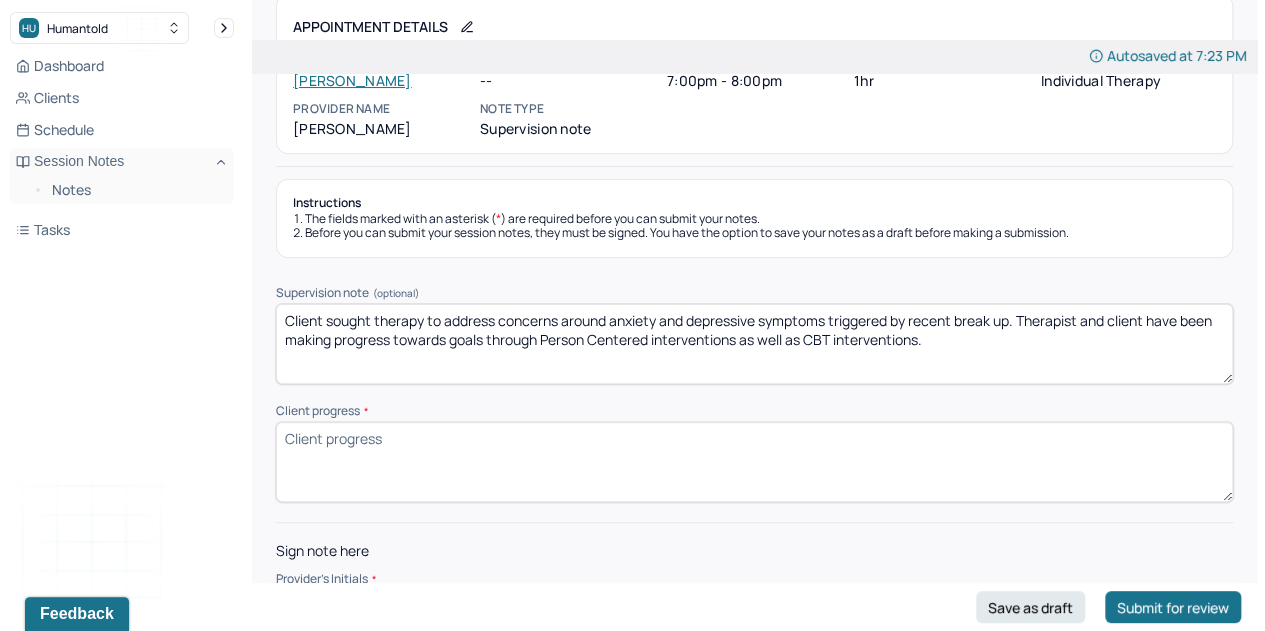 type on "Client sought therapy to address concerns around anxiety and depressive symptoms triggered by recent break up. Therapist and client have been making progress towards goals through Person Centered interventions as well as CBT interventions." 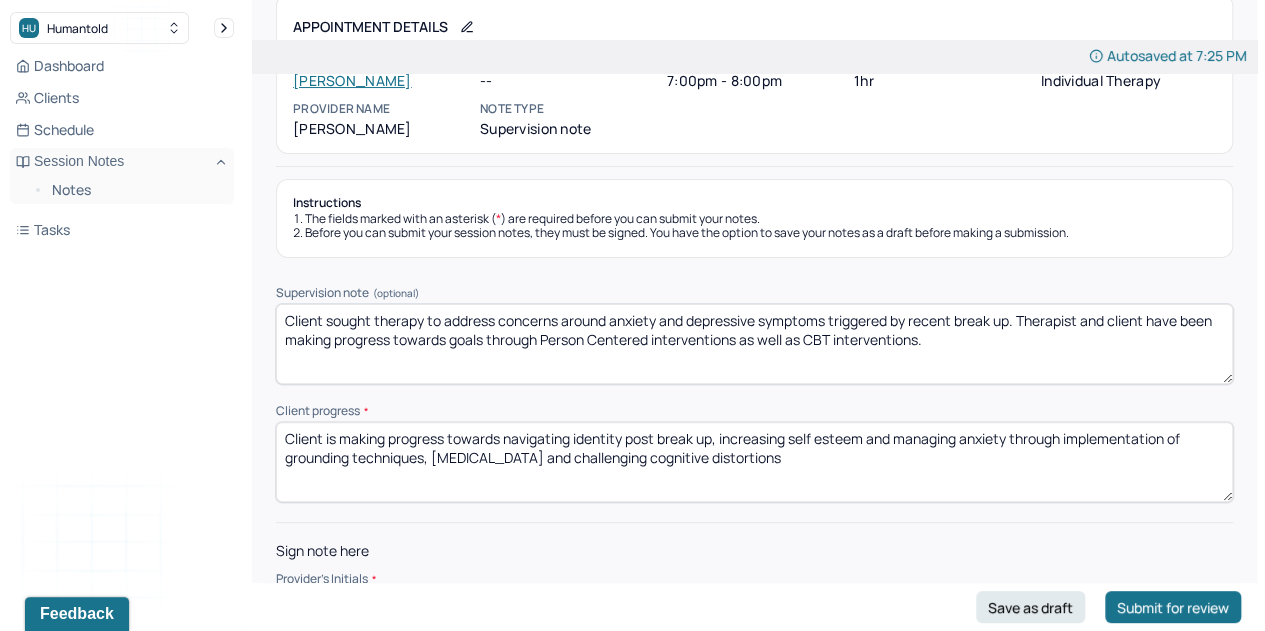 scroll, scrollTop: 159, scrollLeft: 0, axis: vertical 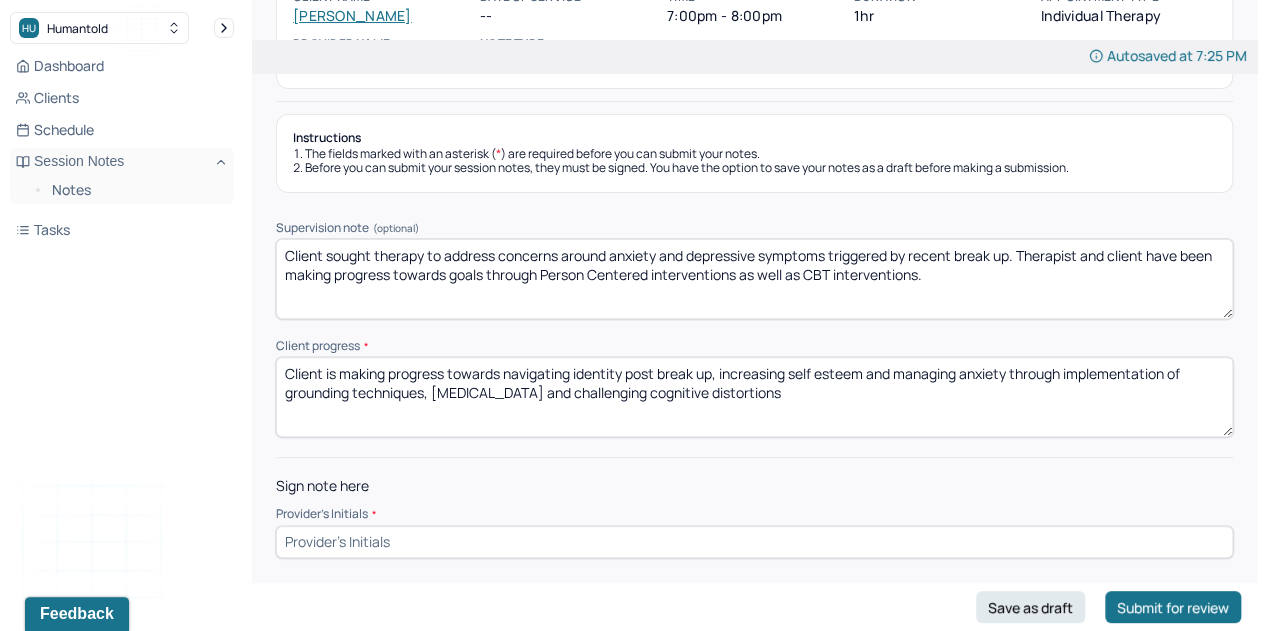 type on "Client is making progress towards navigating identity post break up, increasing self esteem and managing anxiety through implementation of grounding techniques, [MEDICAL_DATA] and challenging cognitive distortions" 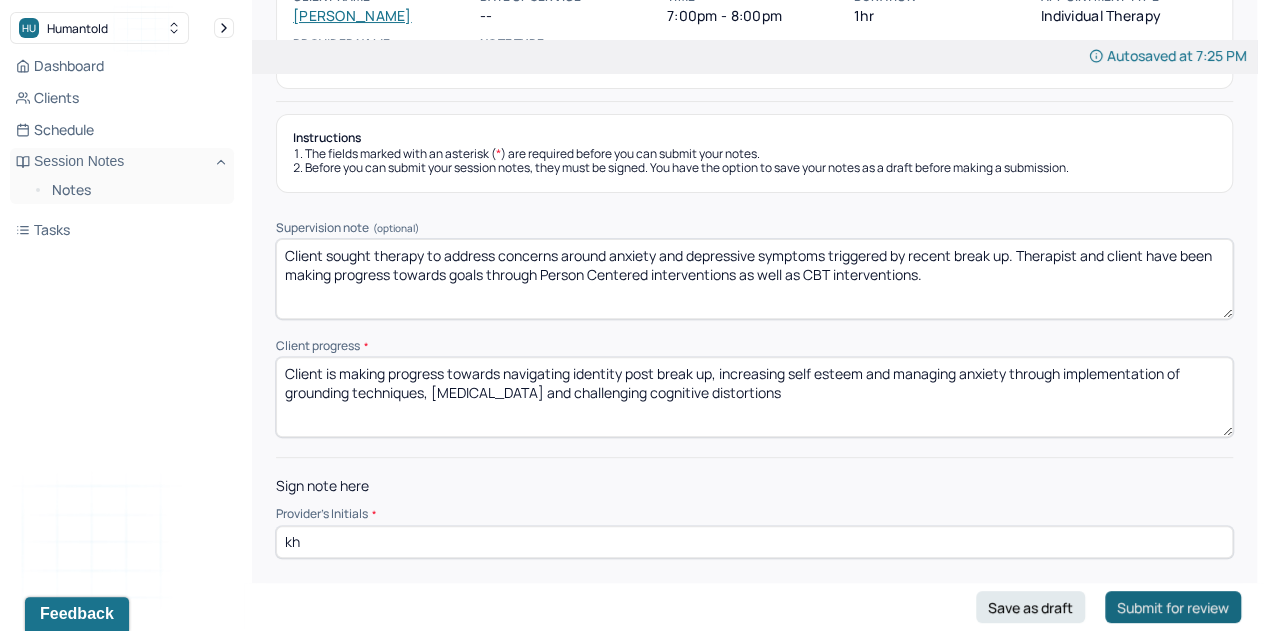 type on "kh" 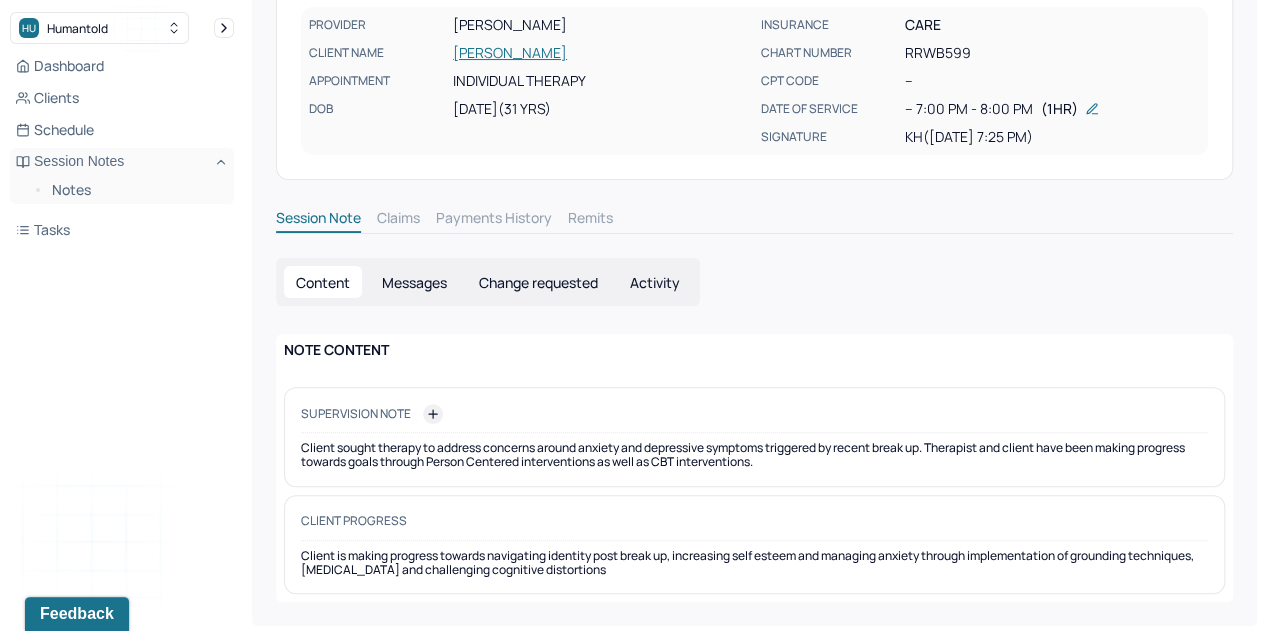 scroll, scrollTop: 0, scrollLeft: 0, axis: both 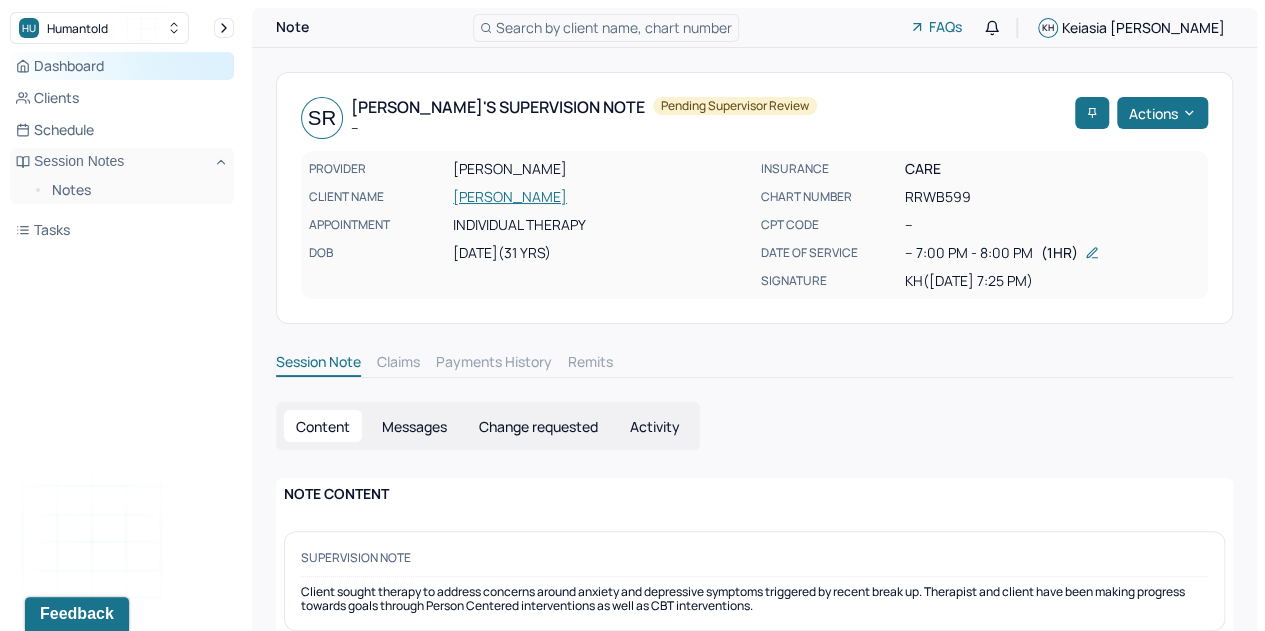 click on "Dashboard" at bounding box center [122, 66] 